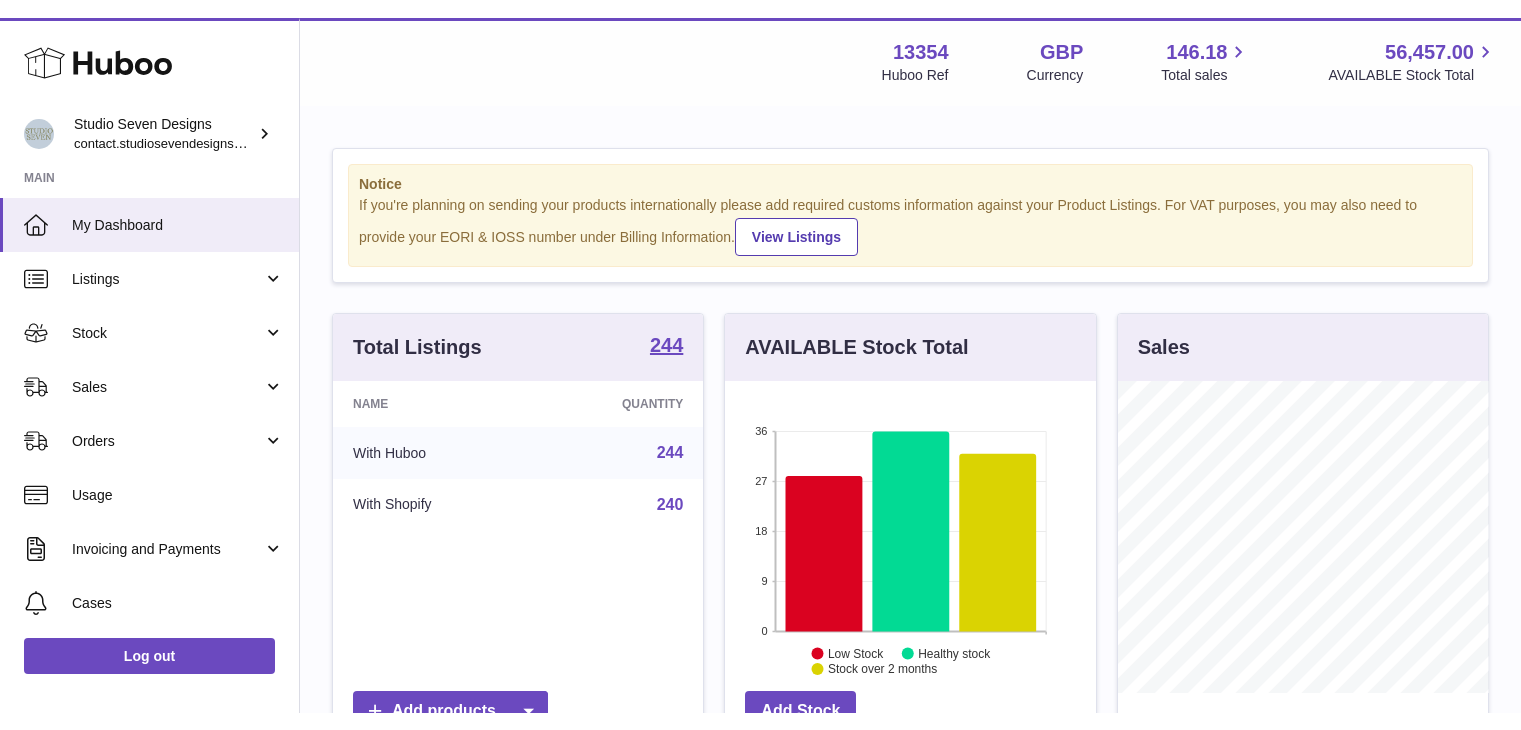 scroll, scrollTop: 0, scrollLeft: 0, axis: both 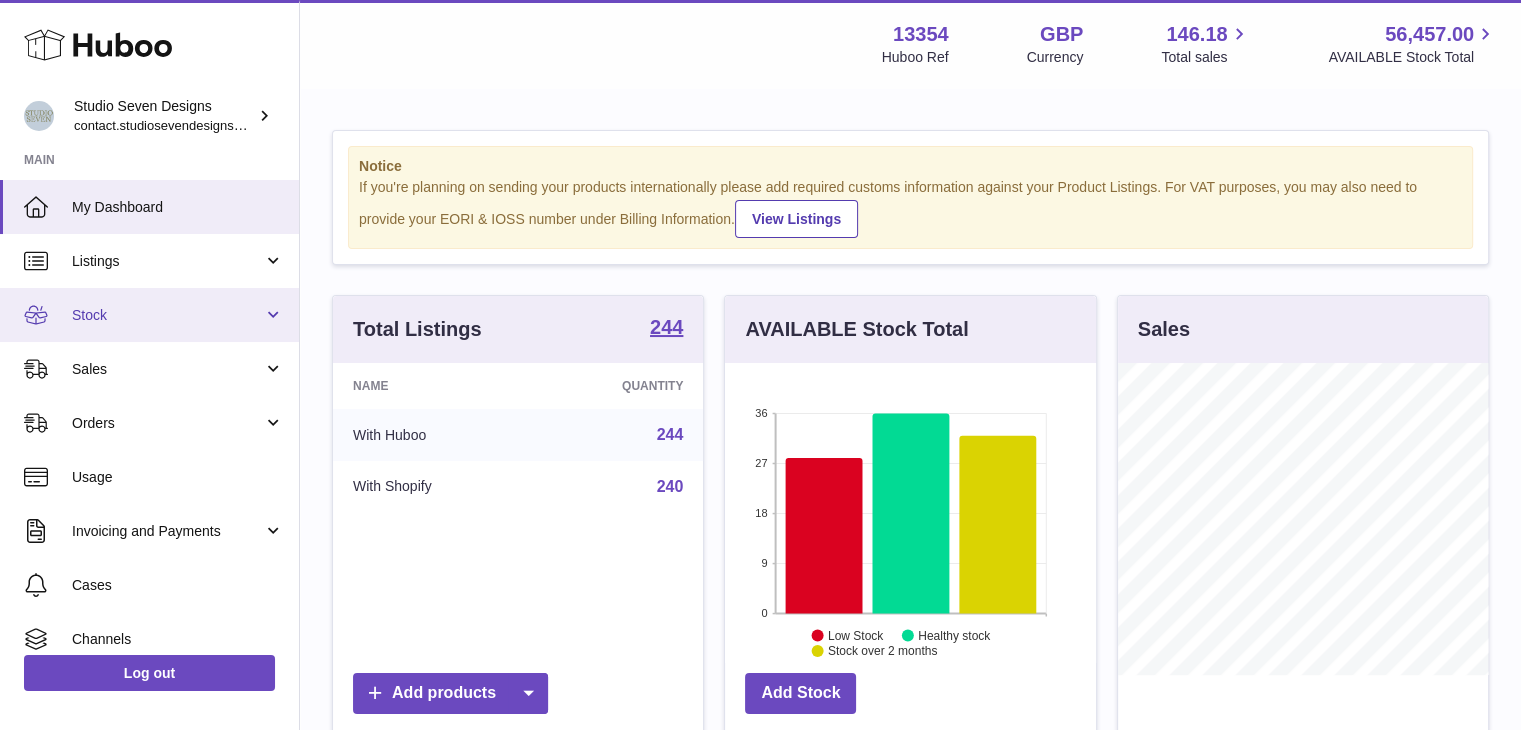 click on "Stock" at bounding box center (149, 315) 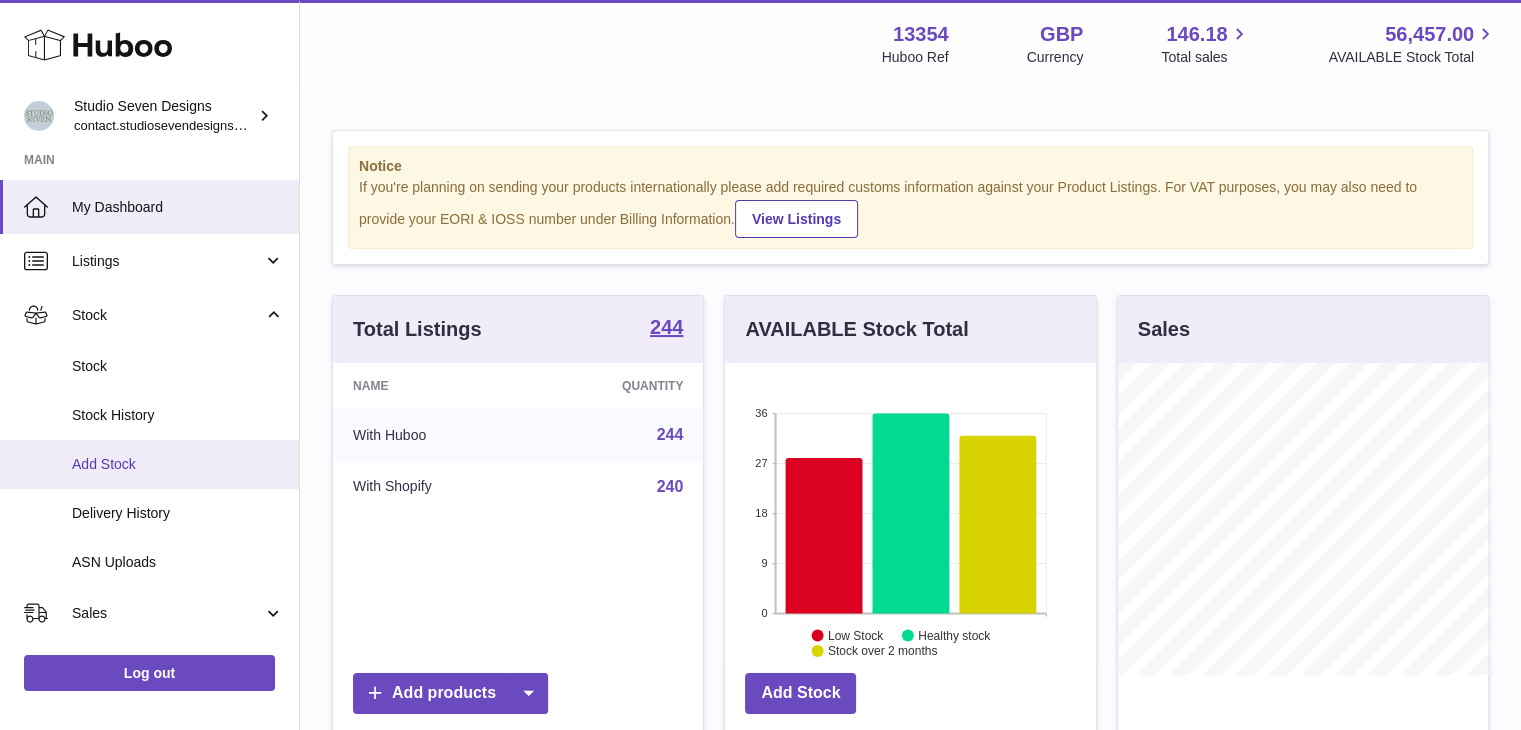 click on "Add Stock" at bounding box center (178, 464) 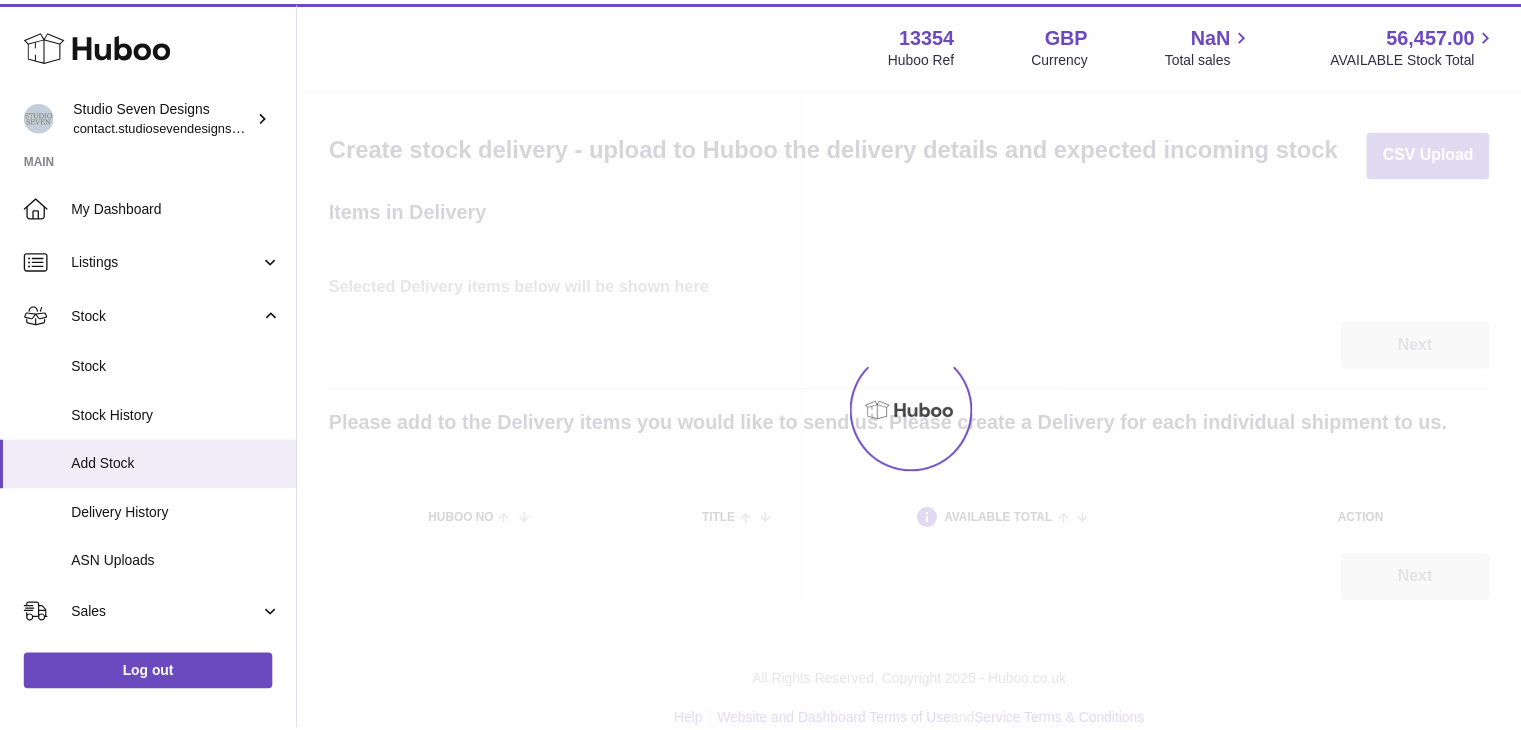 scroll, scrollTop: 0, scrollLeft: 0, axis: both 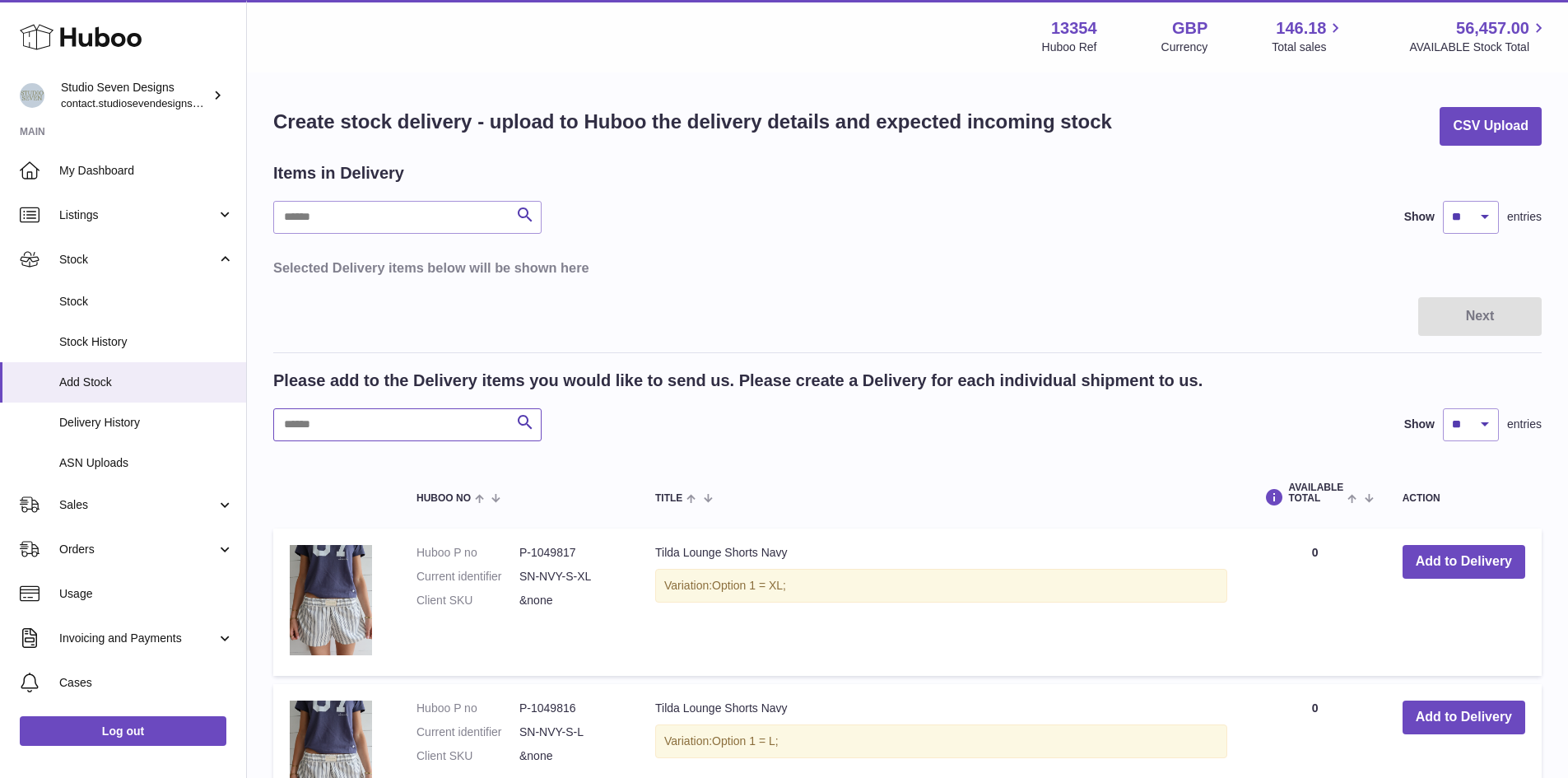 click at bounding box center [407, 425] 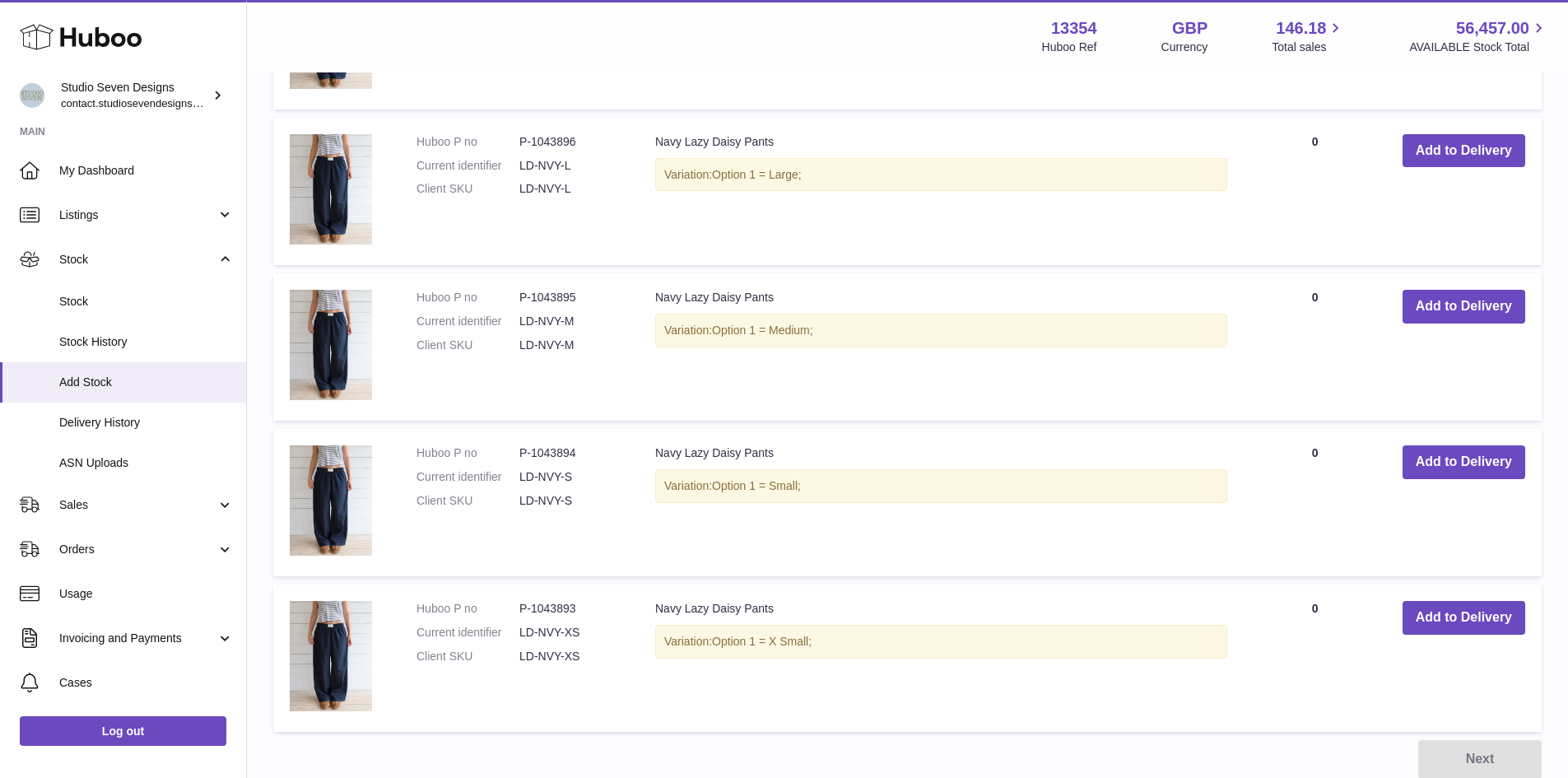 scroll, scrollTop: 1205, scrollLeft: 0, axis: vertical 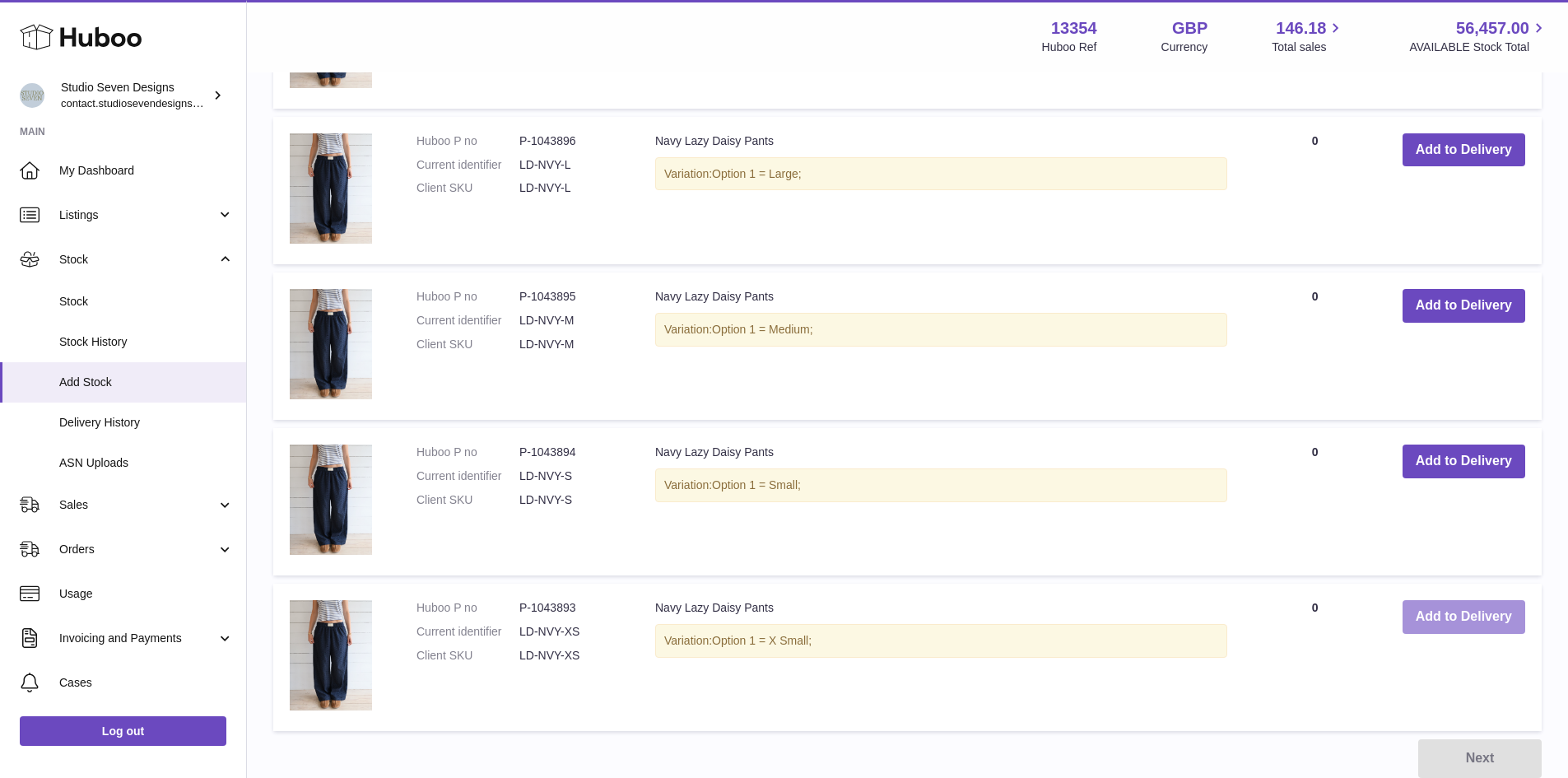 type on "**********" 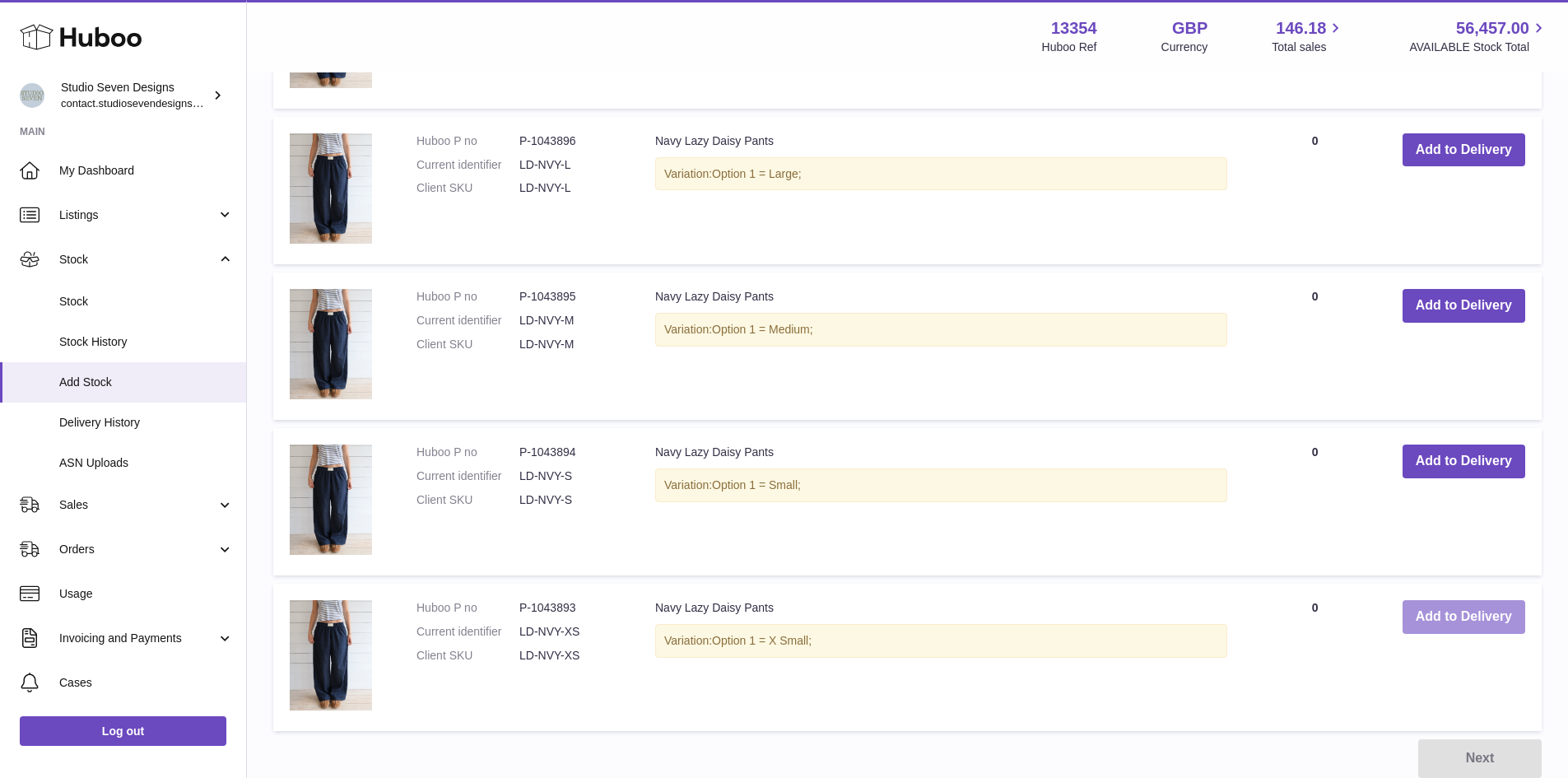 click on "Add to Delivery" at bounding box center (1463, 617) 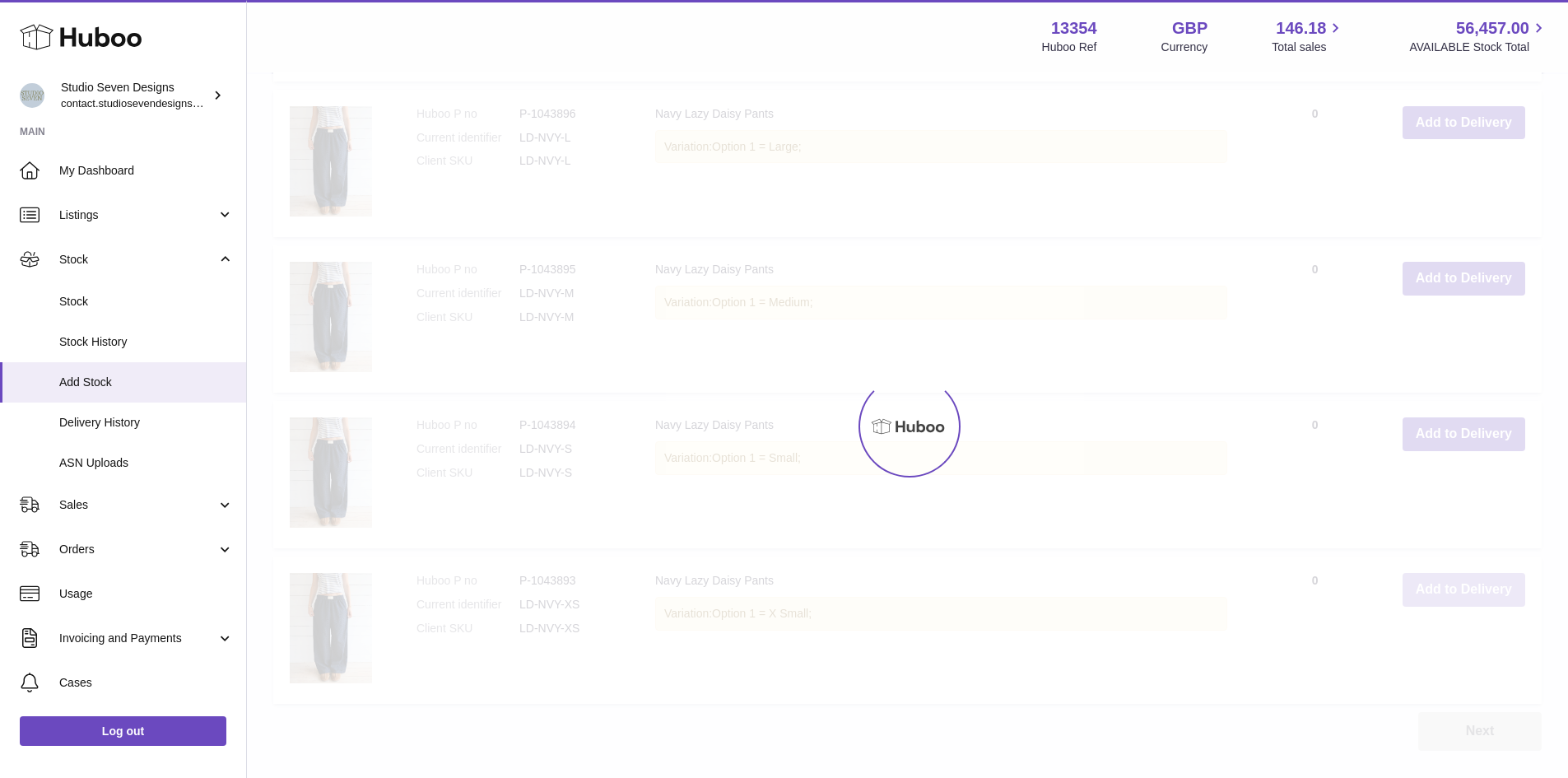 scroll, scrollTop: 1388, scrollLeft: 0, axis: vertical 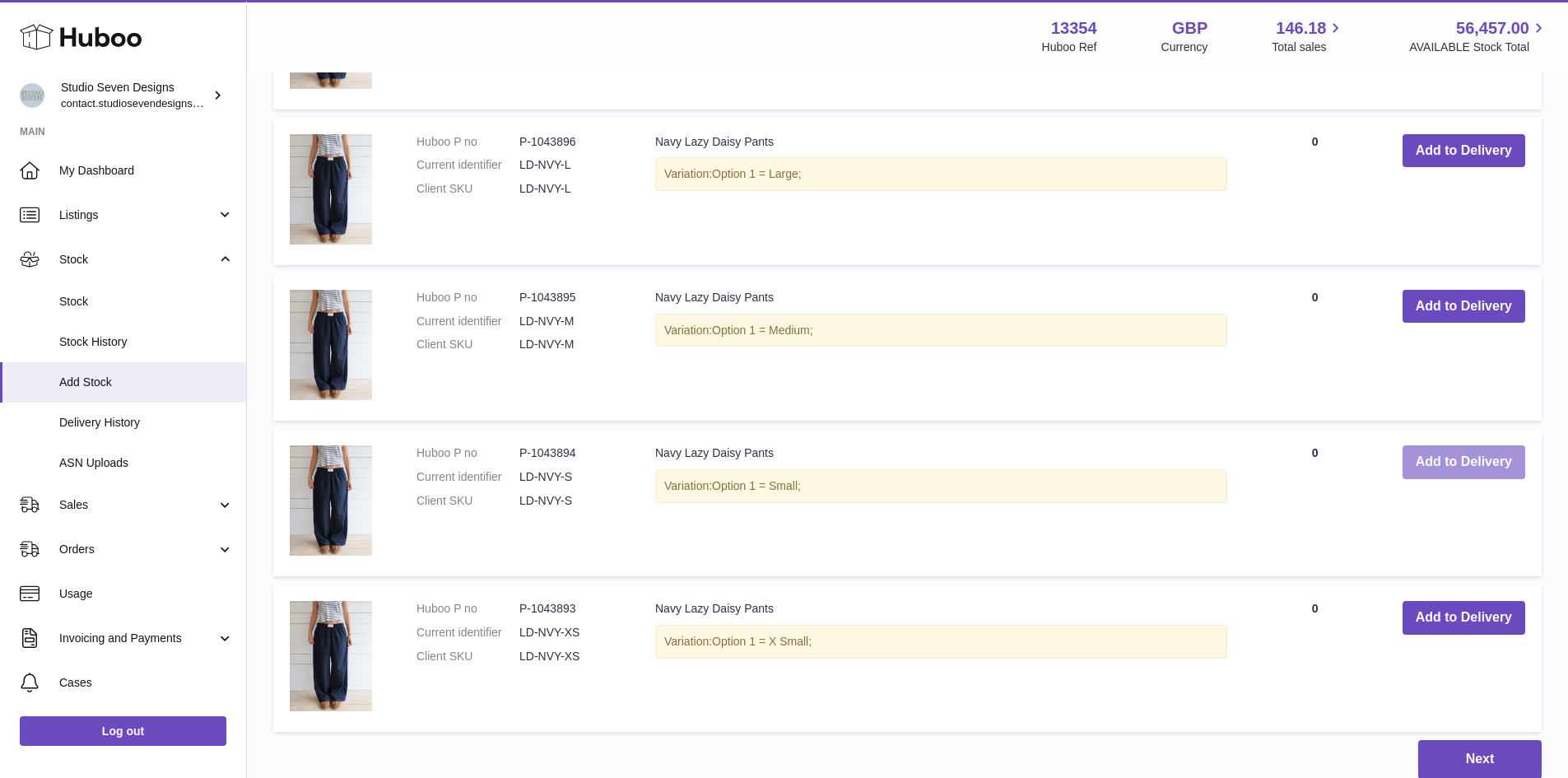 click on "Add to Delivery" at bounding box center [1463, 462] 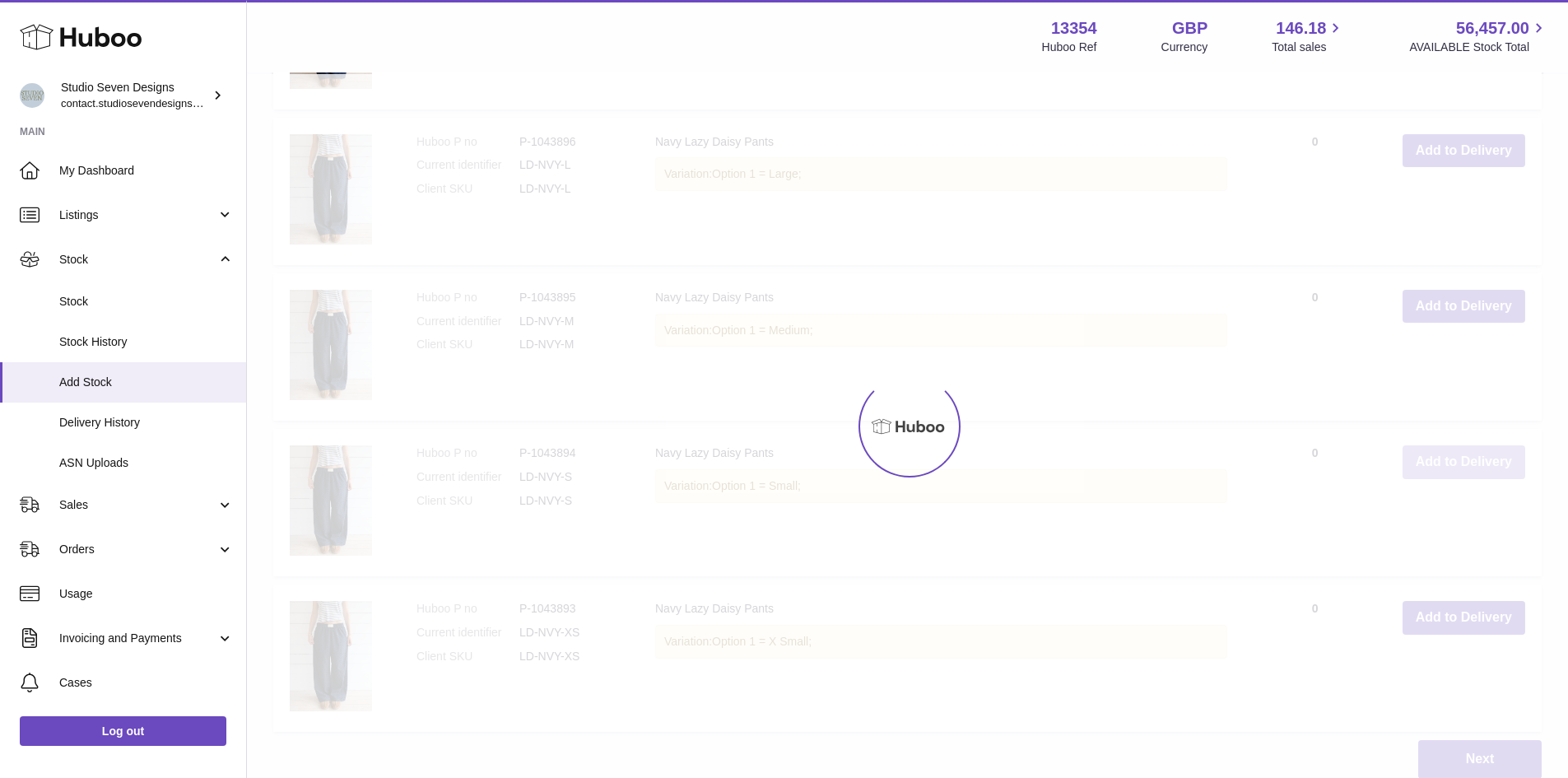 click at bounding box center [907, 426] 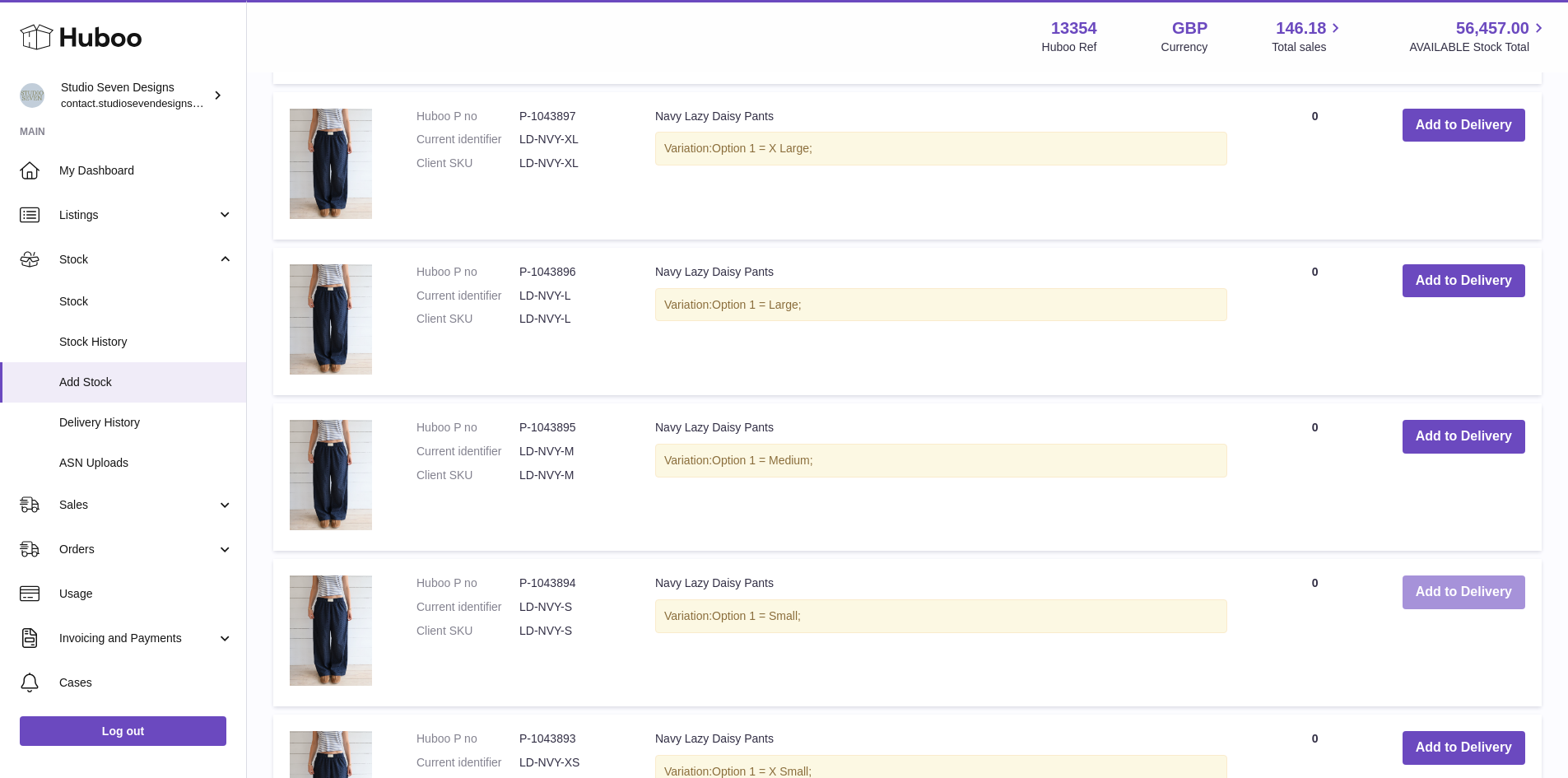 scroll, scrollTop: 1413, scrollLeft: 0, axis: vertical 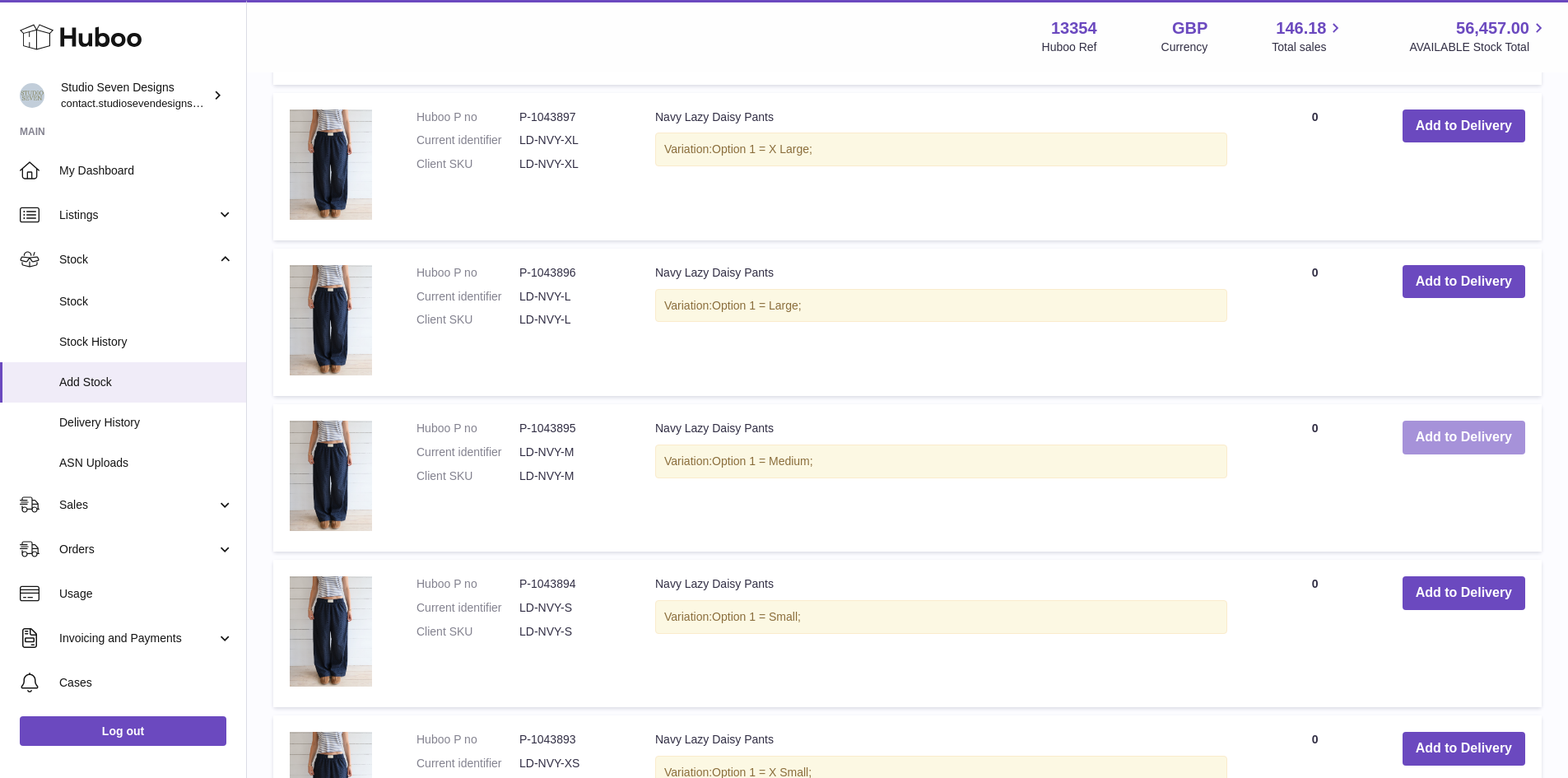 click on "Add to Delivery" at bounding box center [1463, 437] 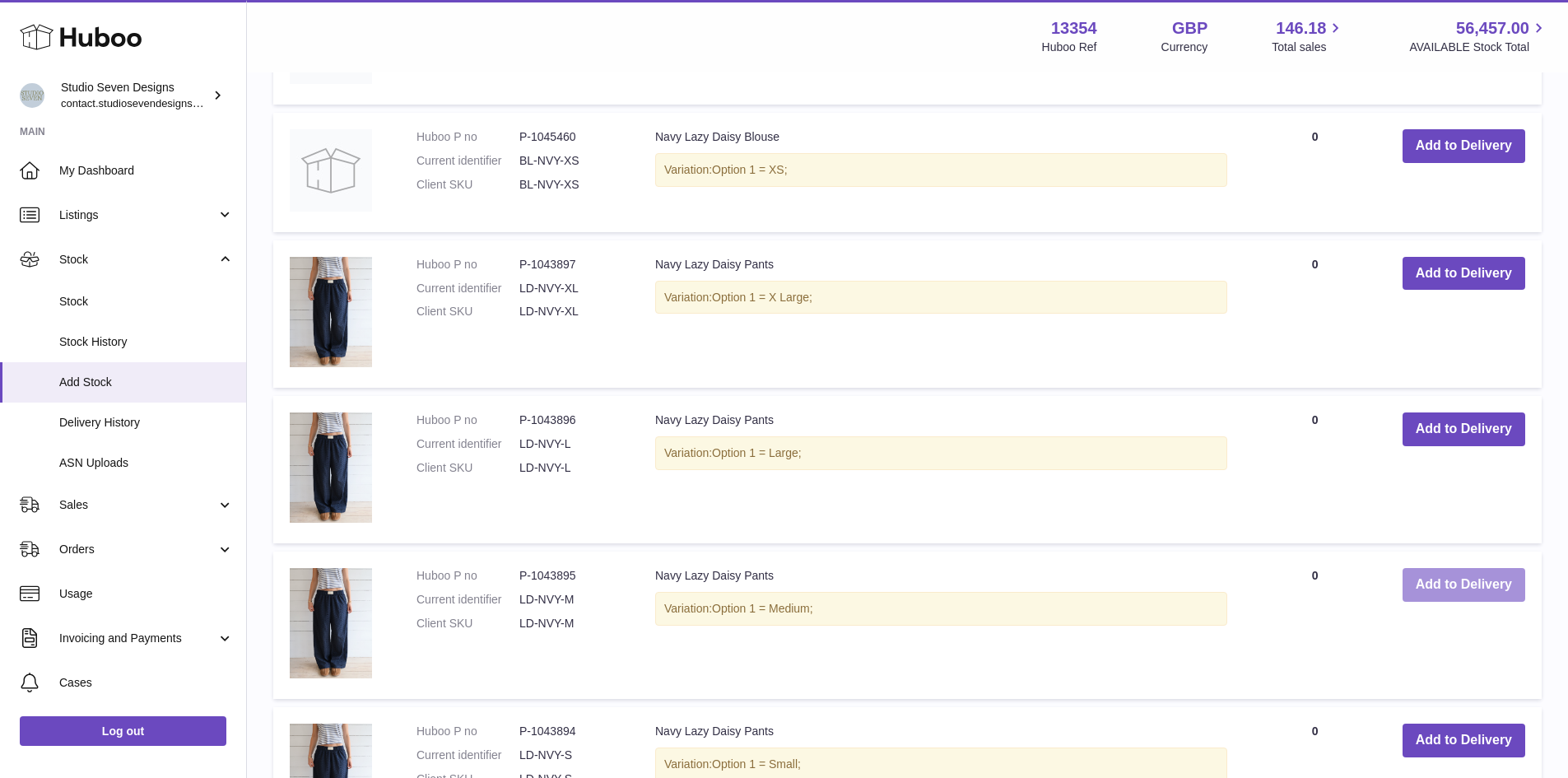 scroll, scrollTop: 1420, scrollLeft: 0, axis: vertical 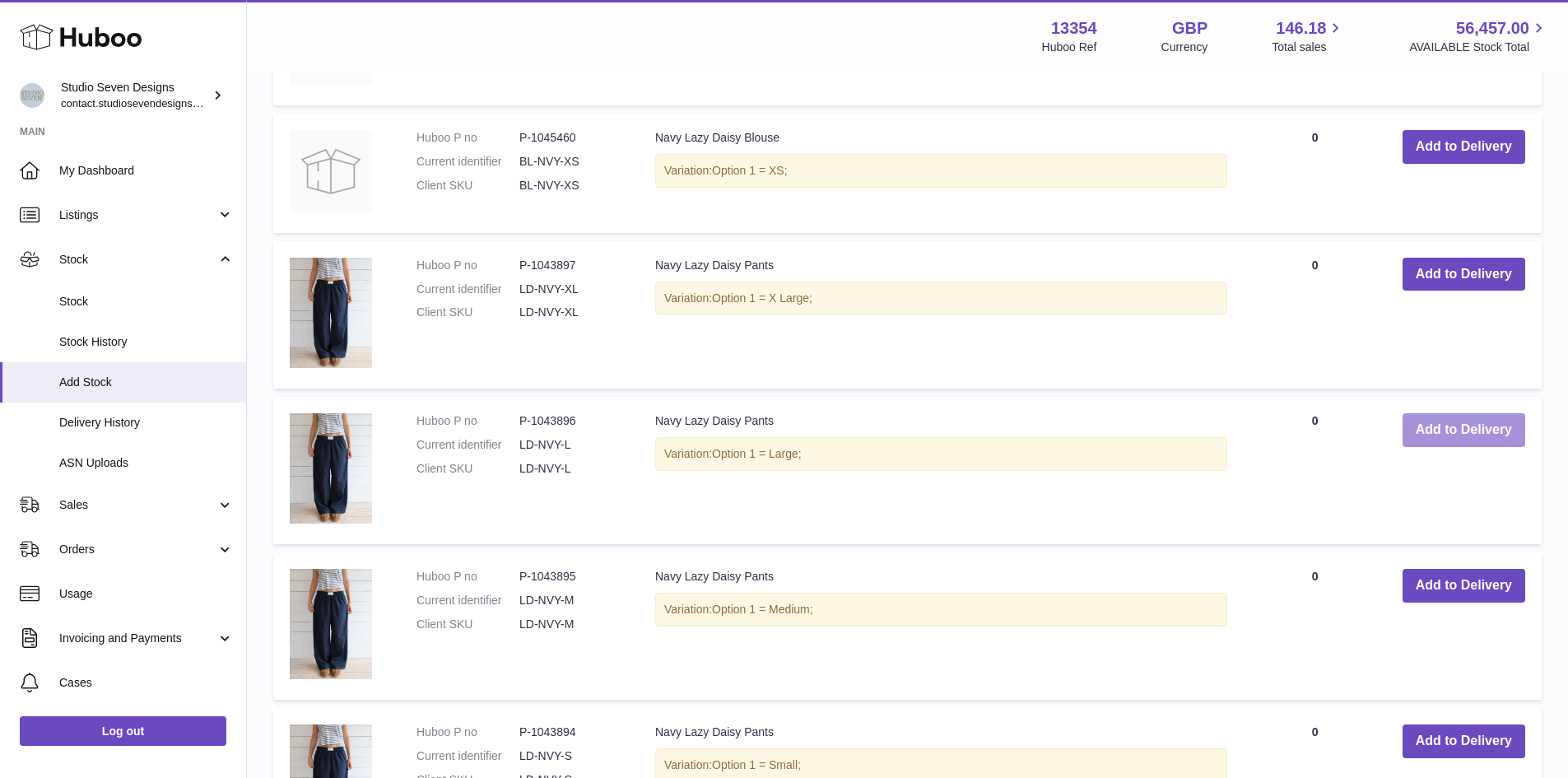 click on "Add to Delivery" at bounding box center [1463, 430] 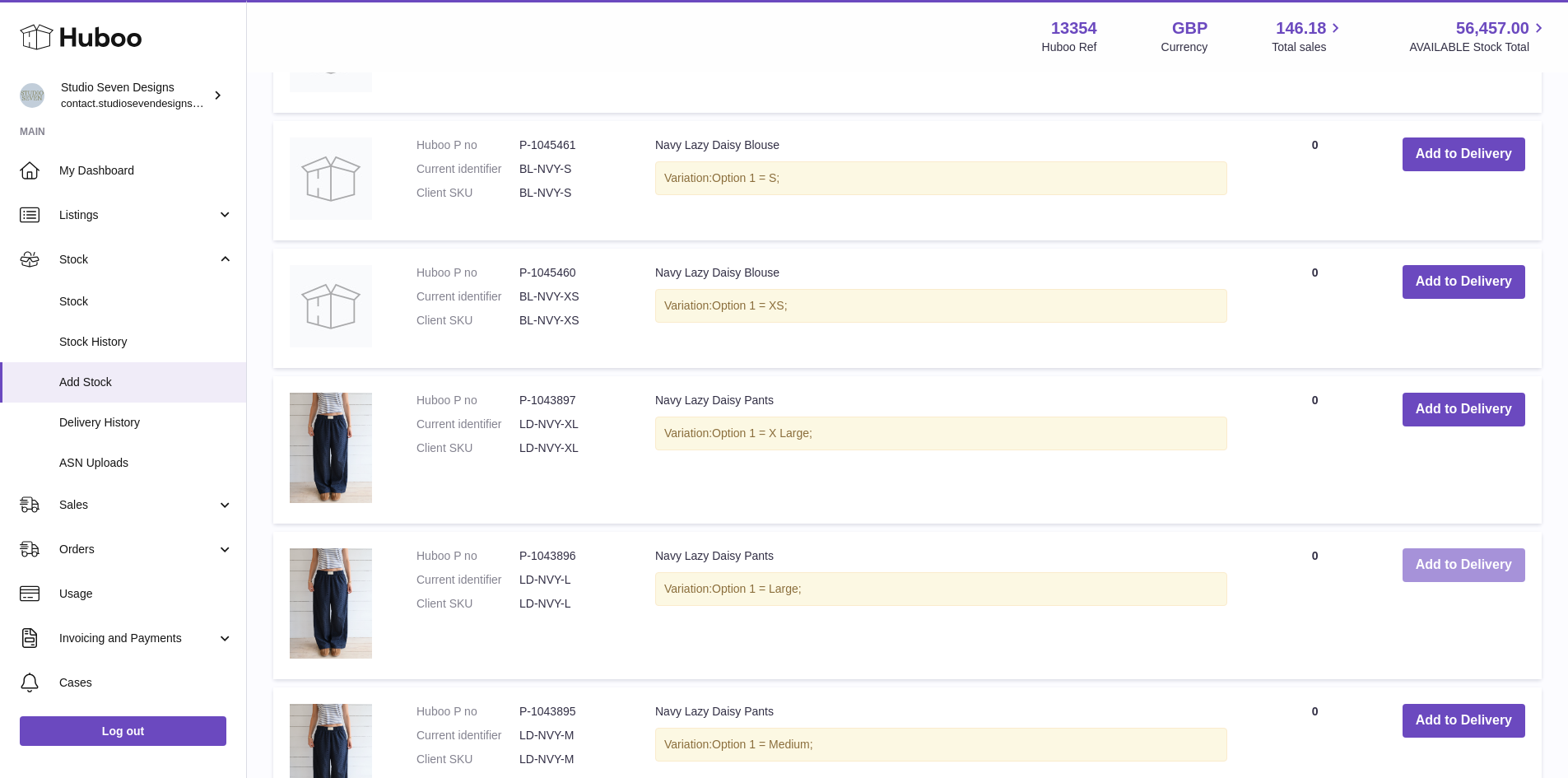 scroll, scrollTop: 1440, scrollLeft: 0, axis: vertical 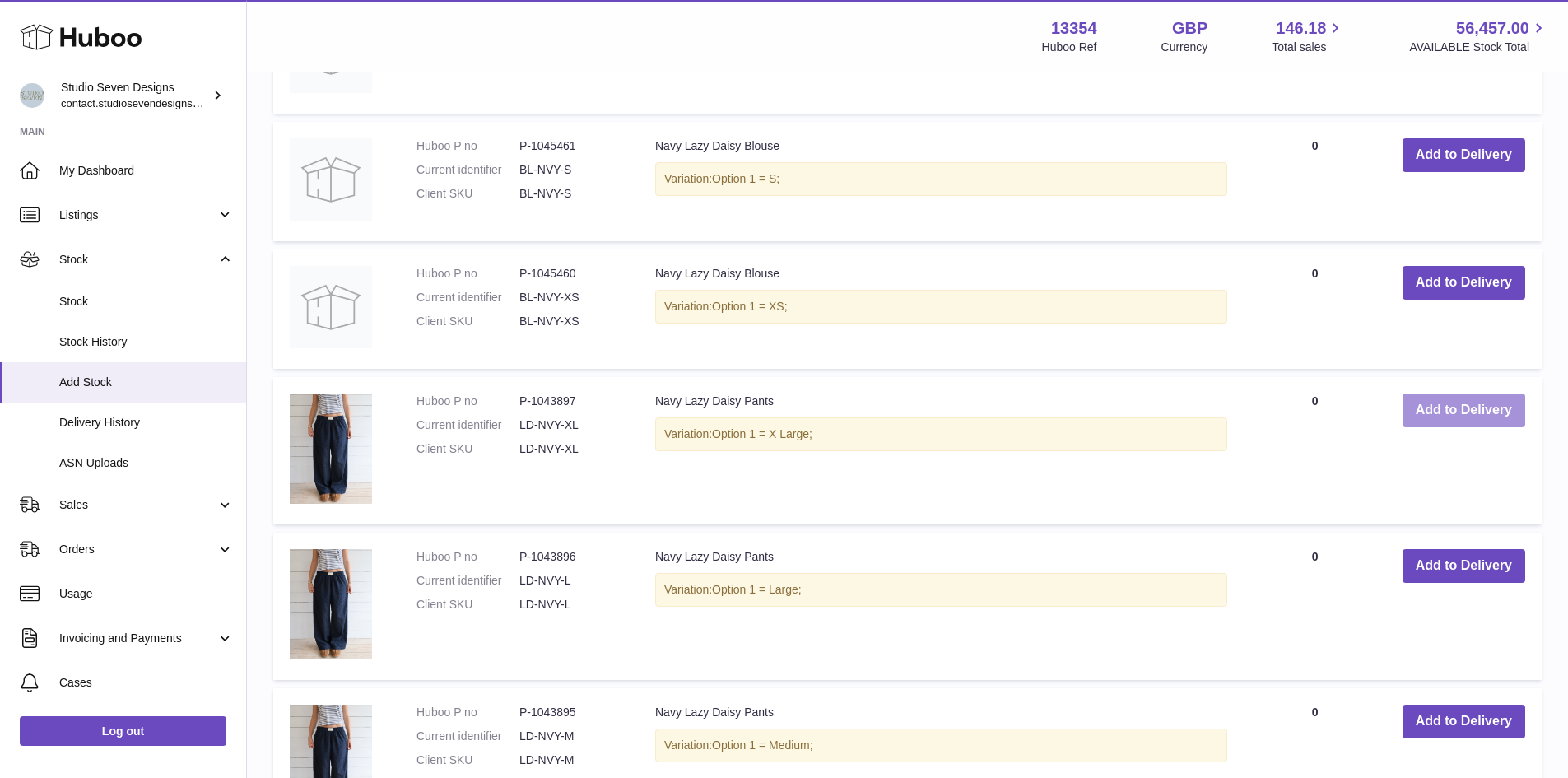 click on "Add to Delivery" at bounding box center (1463, 410) 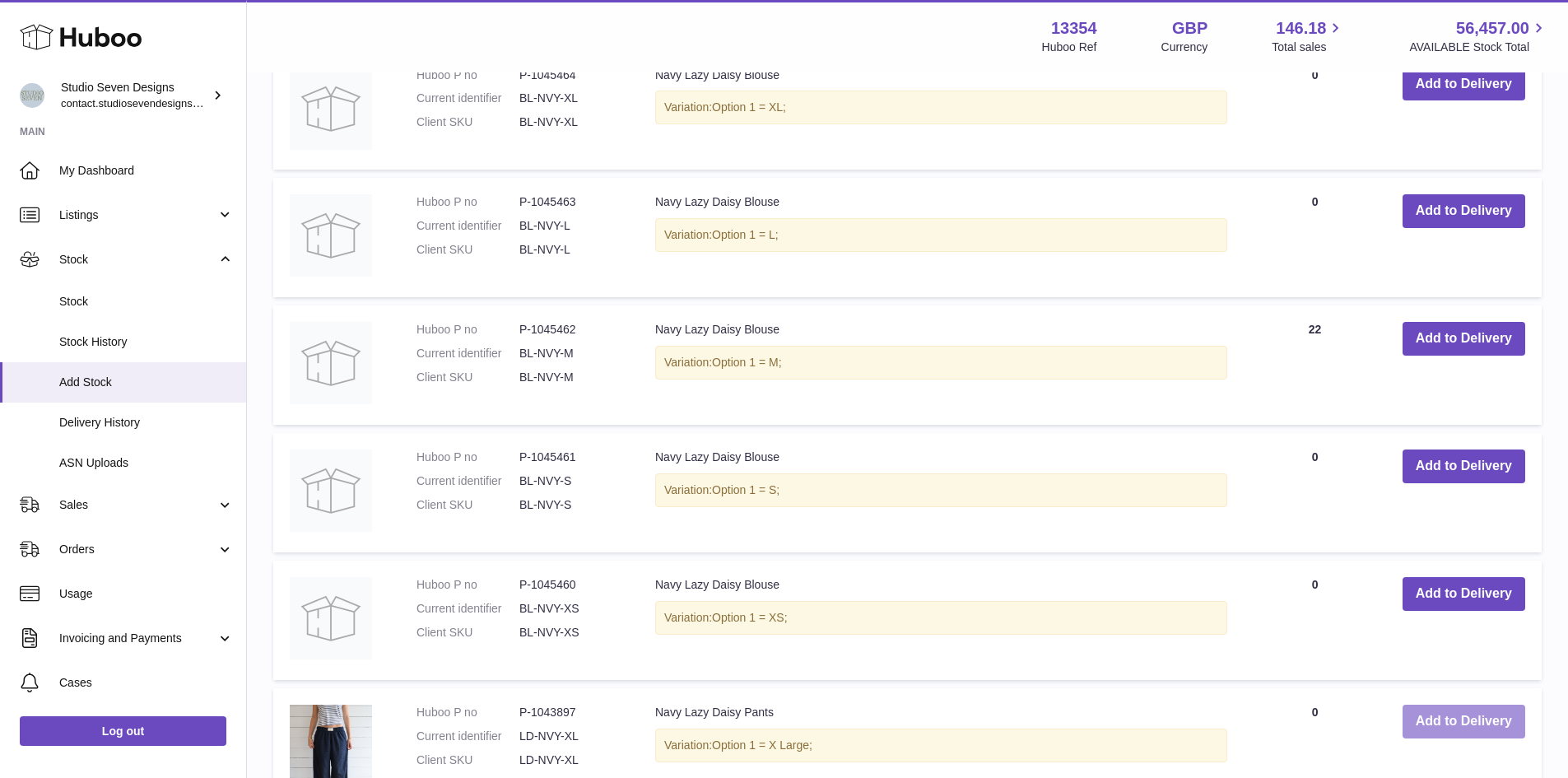 scroll, scrollTop: 1440, scrollLeft: 0, axis: vertical 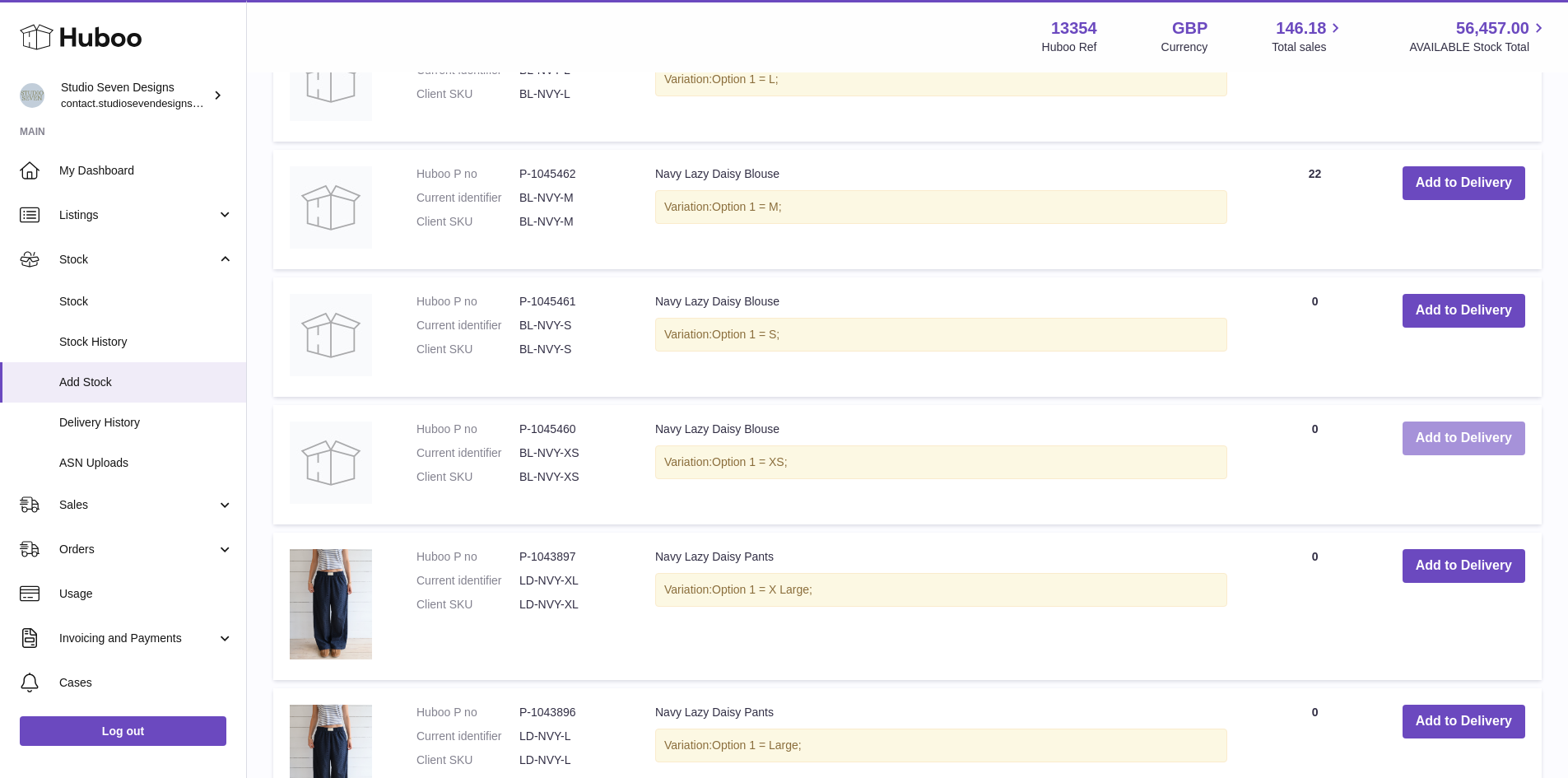 click on "Add to Delivery" at bounding box center [1463, 438] 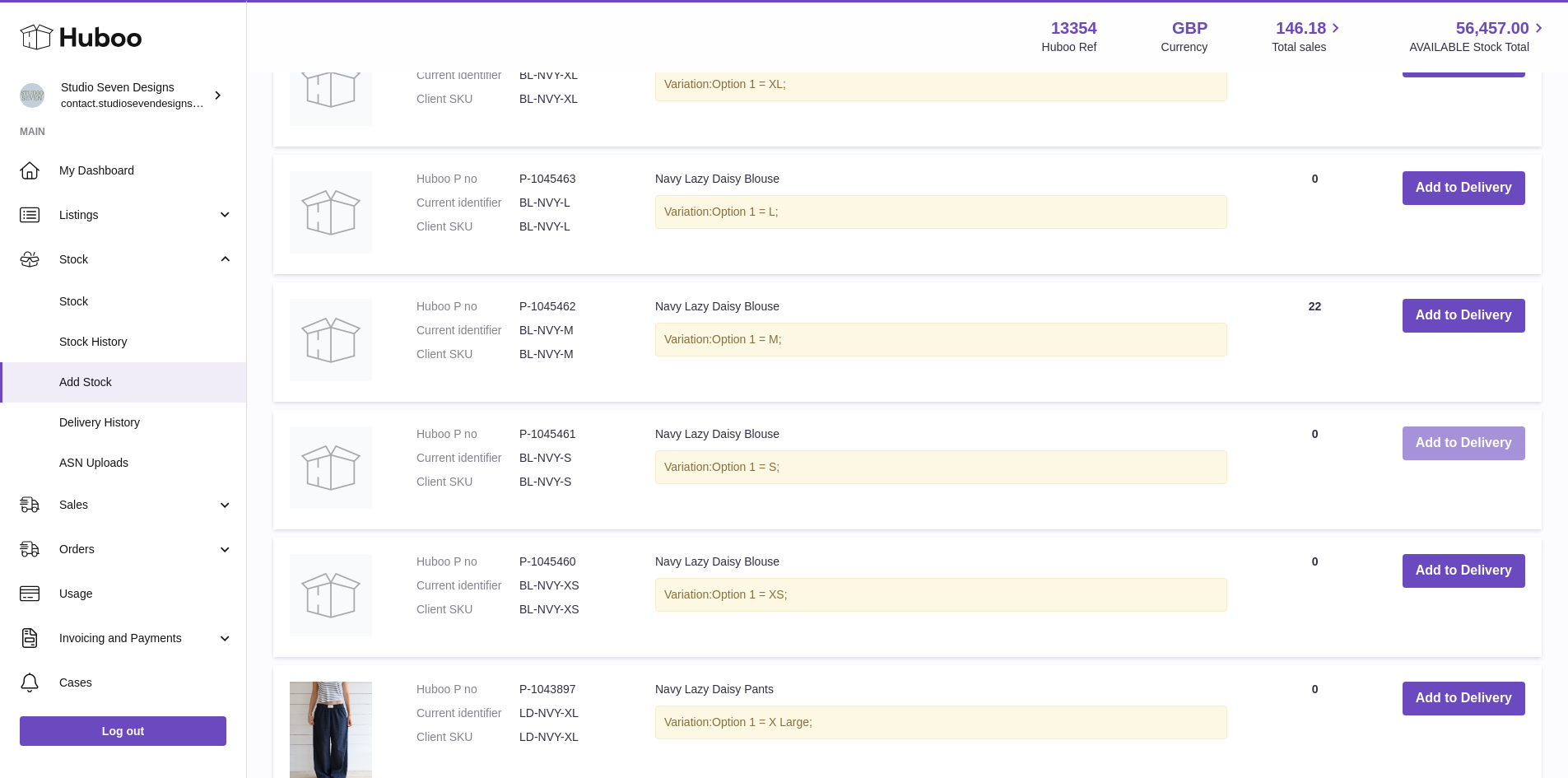 click on "Add to Delivery" at bounding box center [1463, 443] 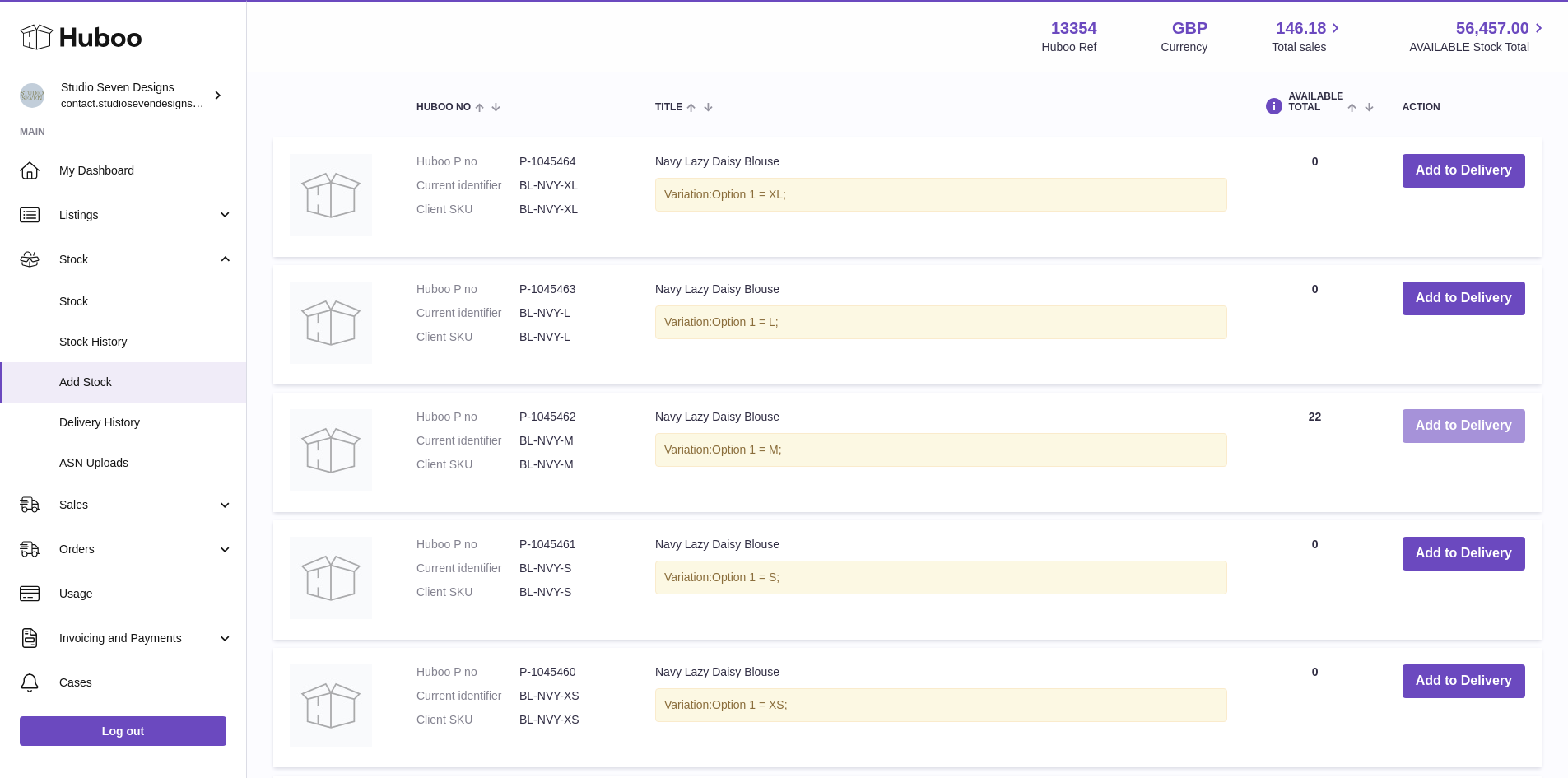 click on "Add to Delivery" at bounding box center (1463, 426) 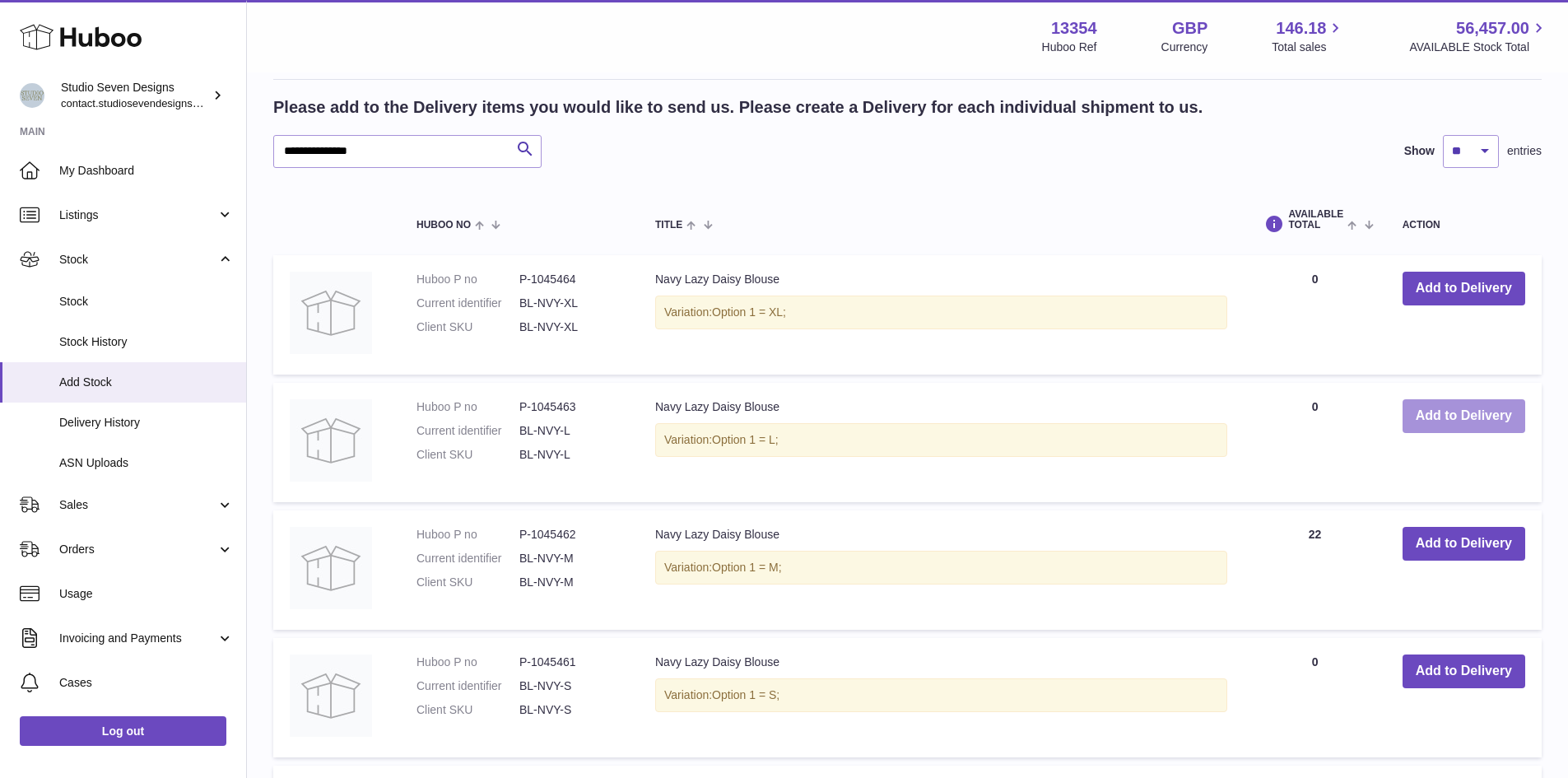 click on "Add to Delivery" at bounding box center [1463, 416] 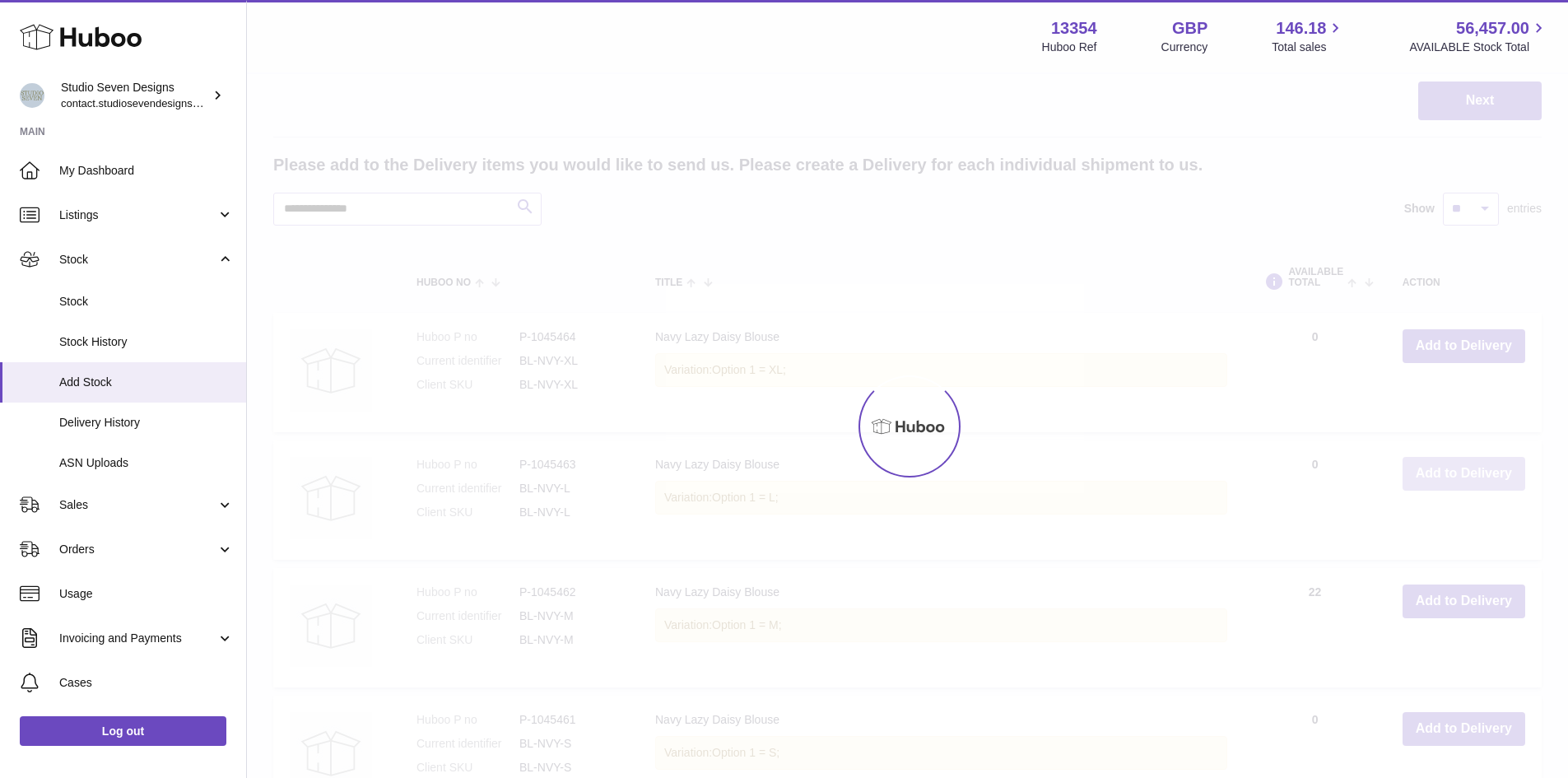 scroll, scrollTop: 1472, scrollLeft: 0, axis: vertical 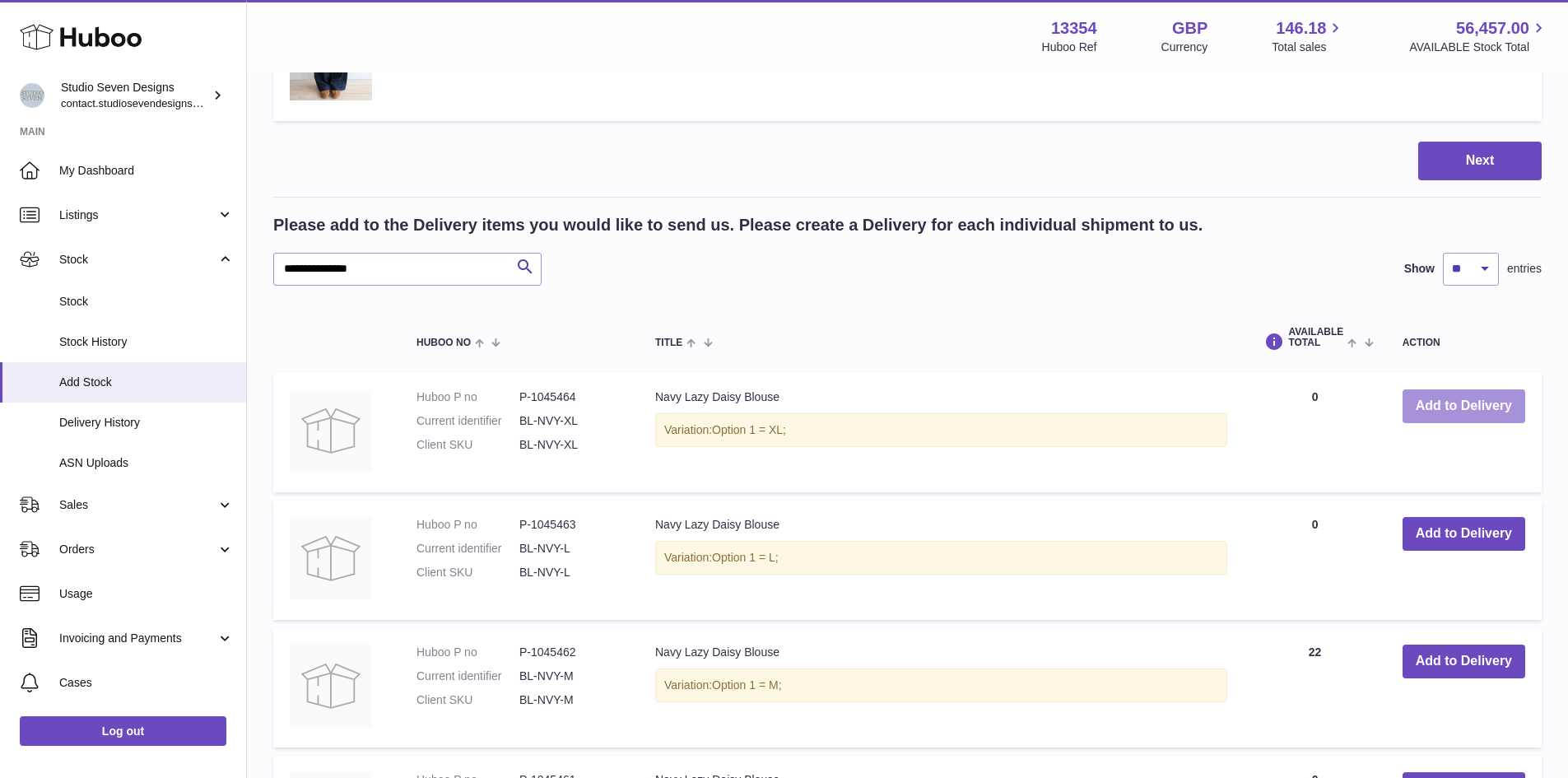 click on "Add to Delivery" at bounding box center [1463, 406] 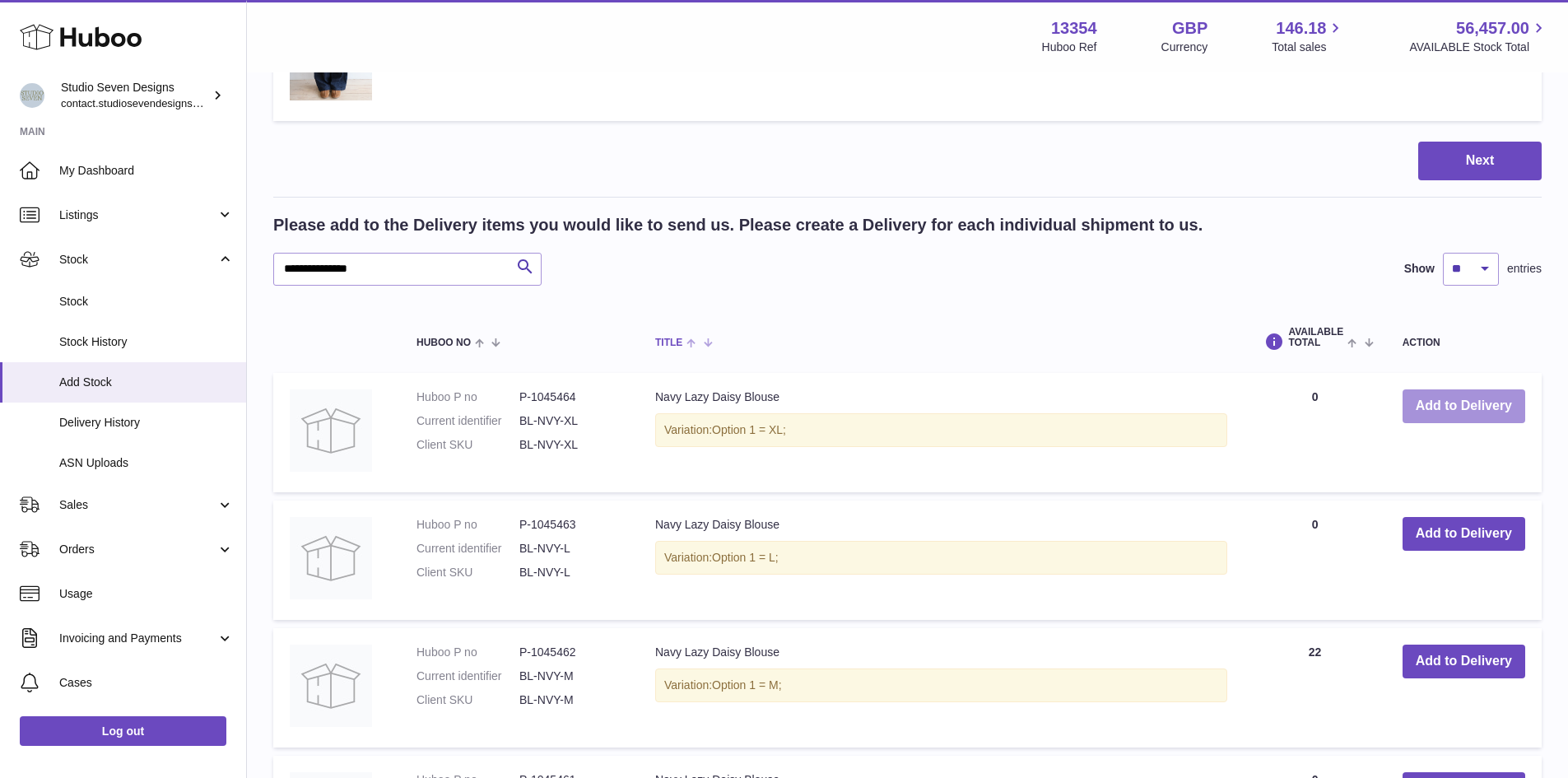 scroll, scrollTop: 1592, scrollLeft: 0, axis: vertical 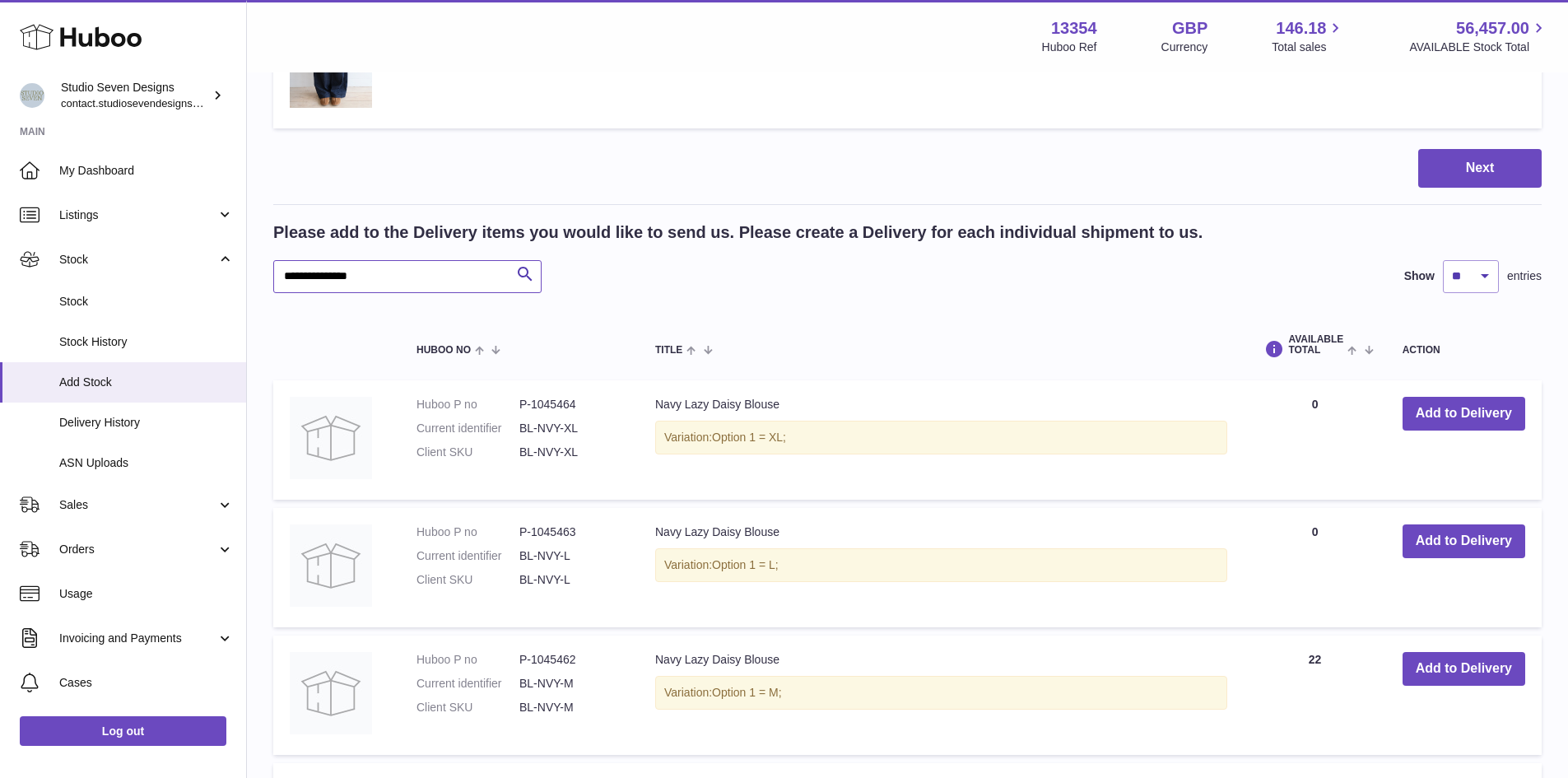 click on "**********" at bounding box center [407, 277] 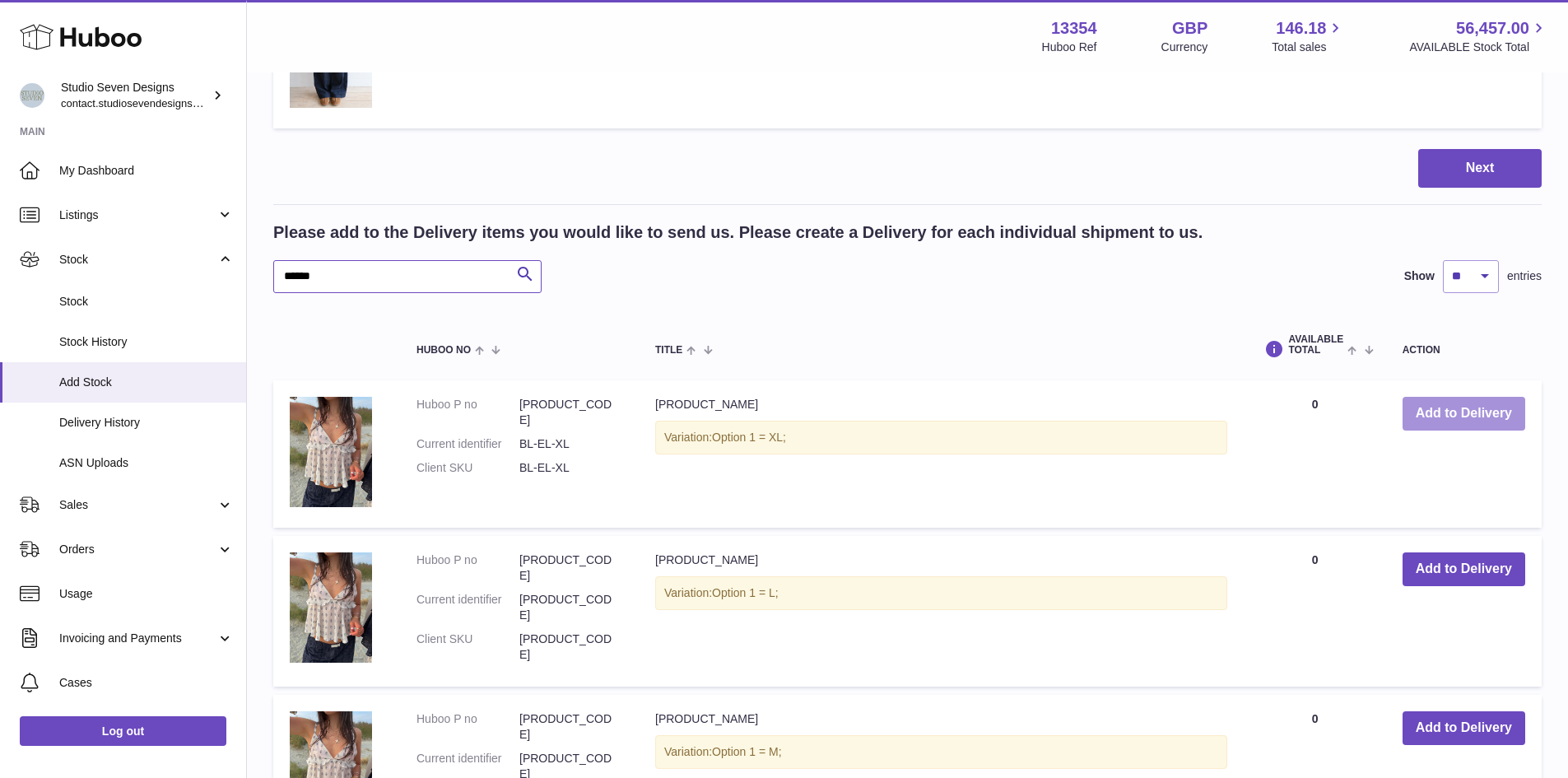 type on "******" 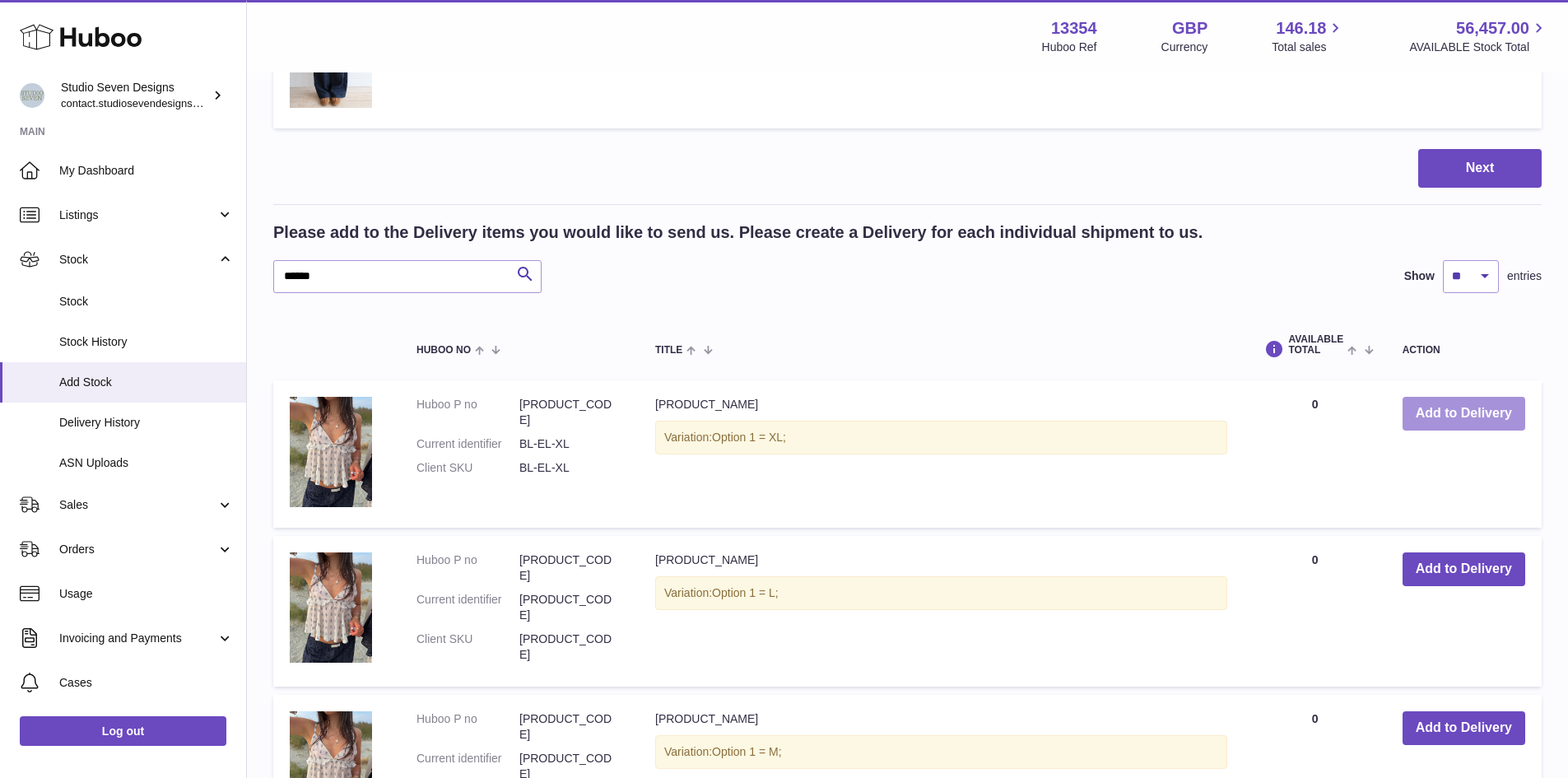 click on "Add to Delivery" at bounding box center (1463, 413) 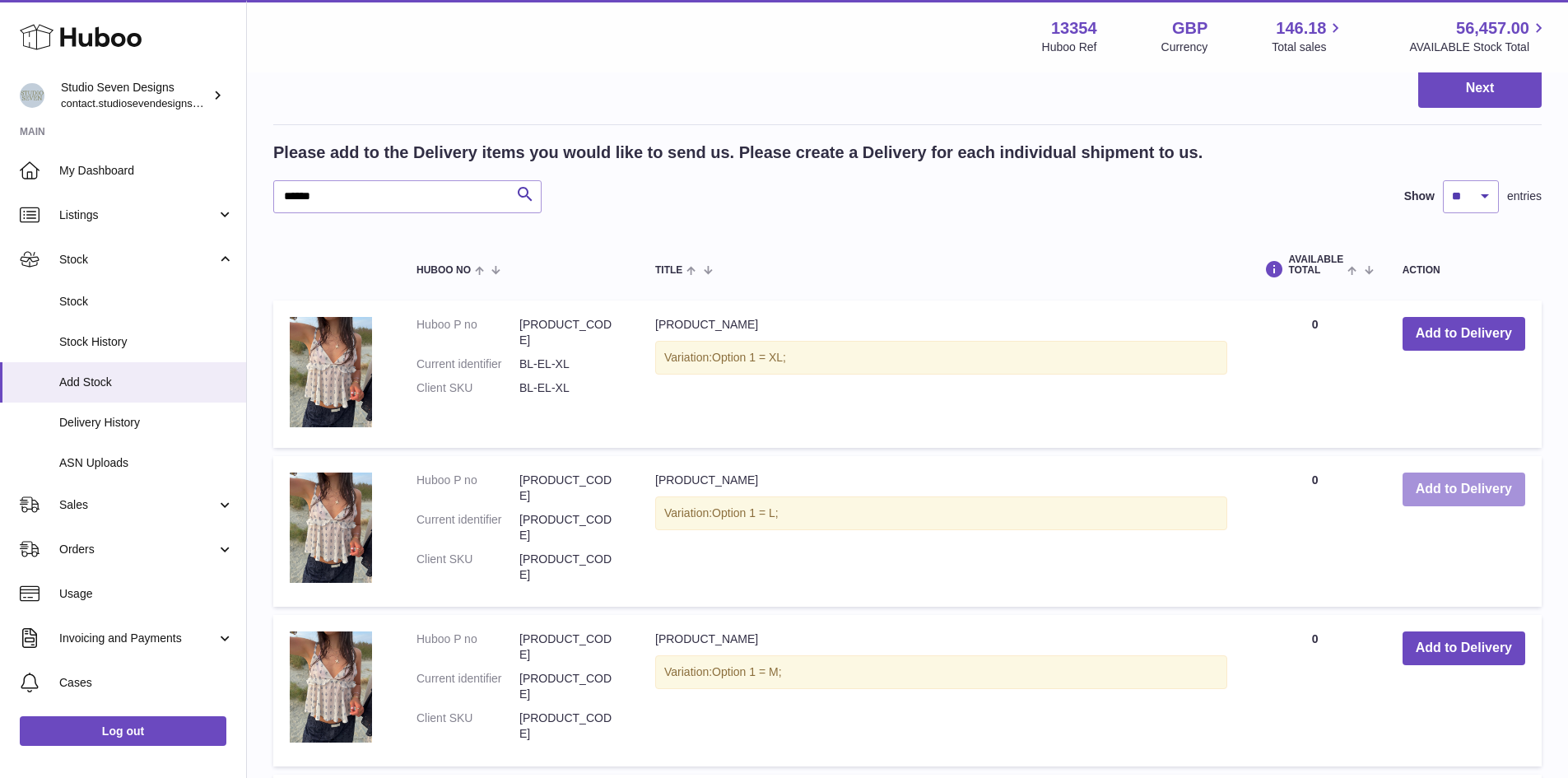 click on "Add to Delivery" at bounding box center [1463, 489] 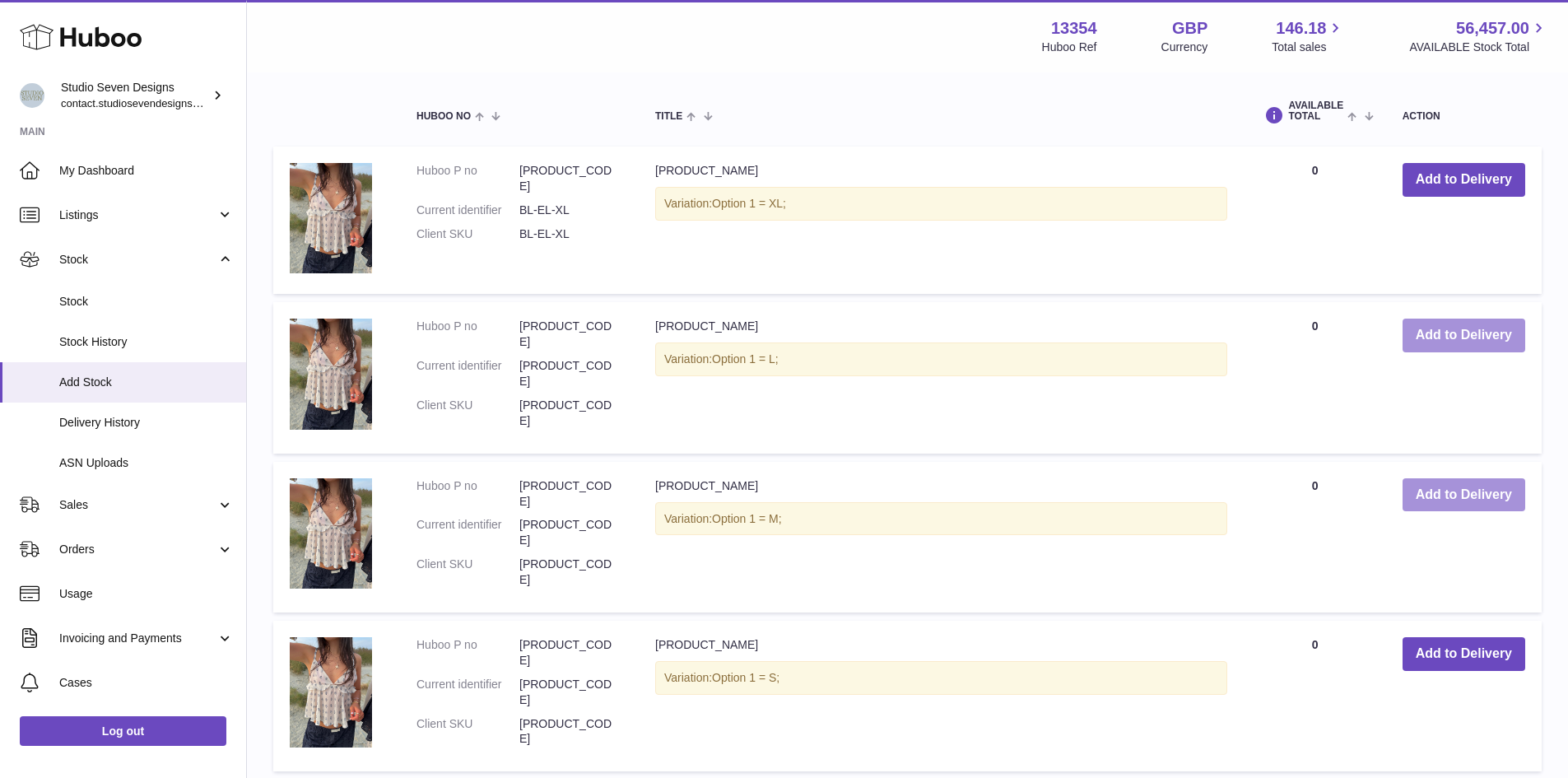 click on "Add to Delivery" at bounding box center [1463, 495] 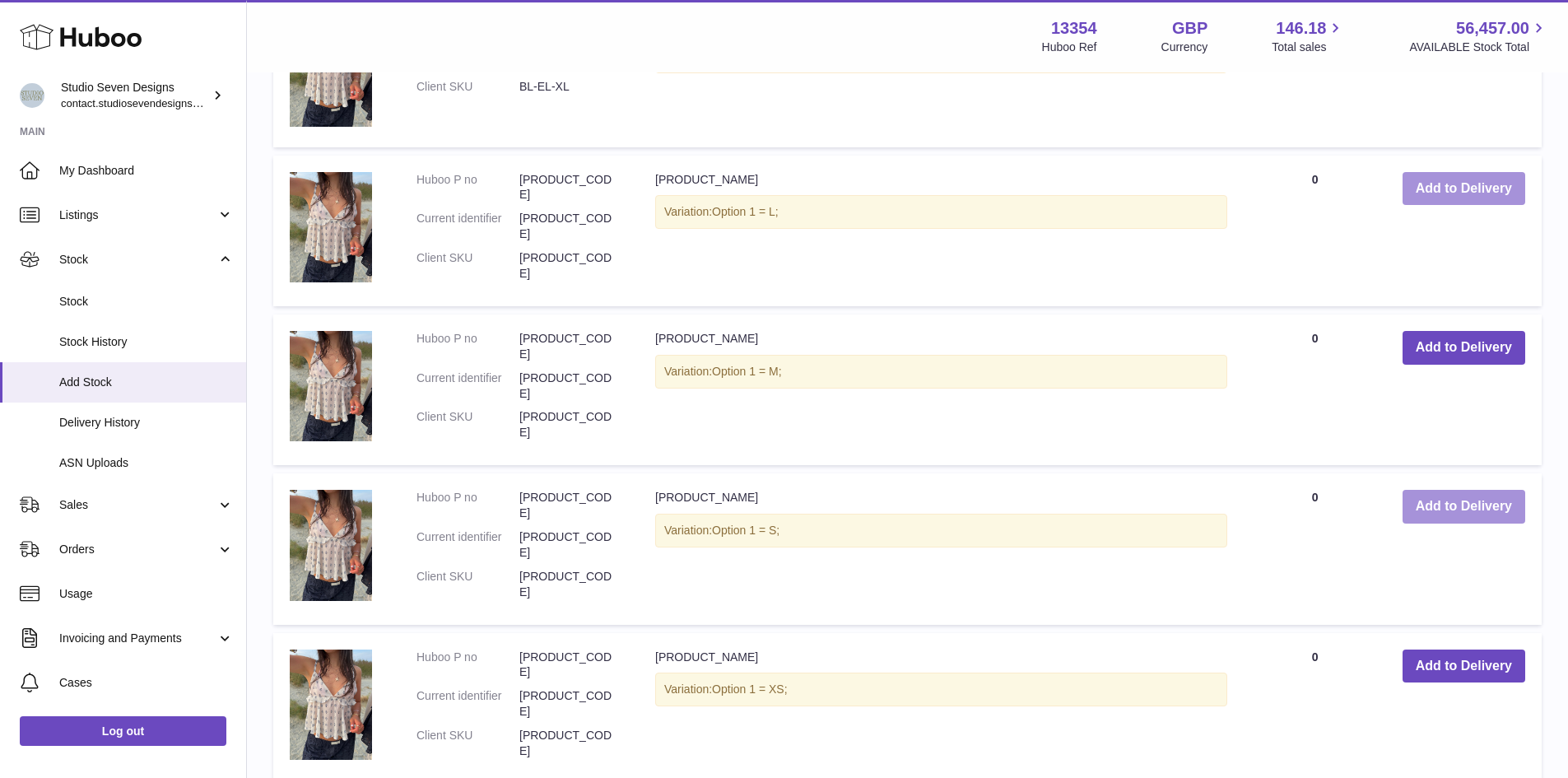 click on "Add to Delivery" at bounding box center [1463, 506] 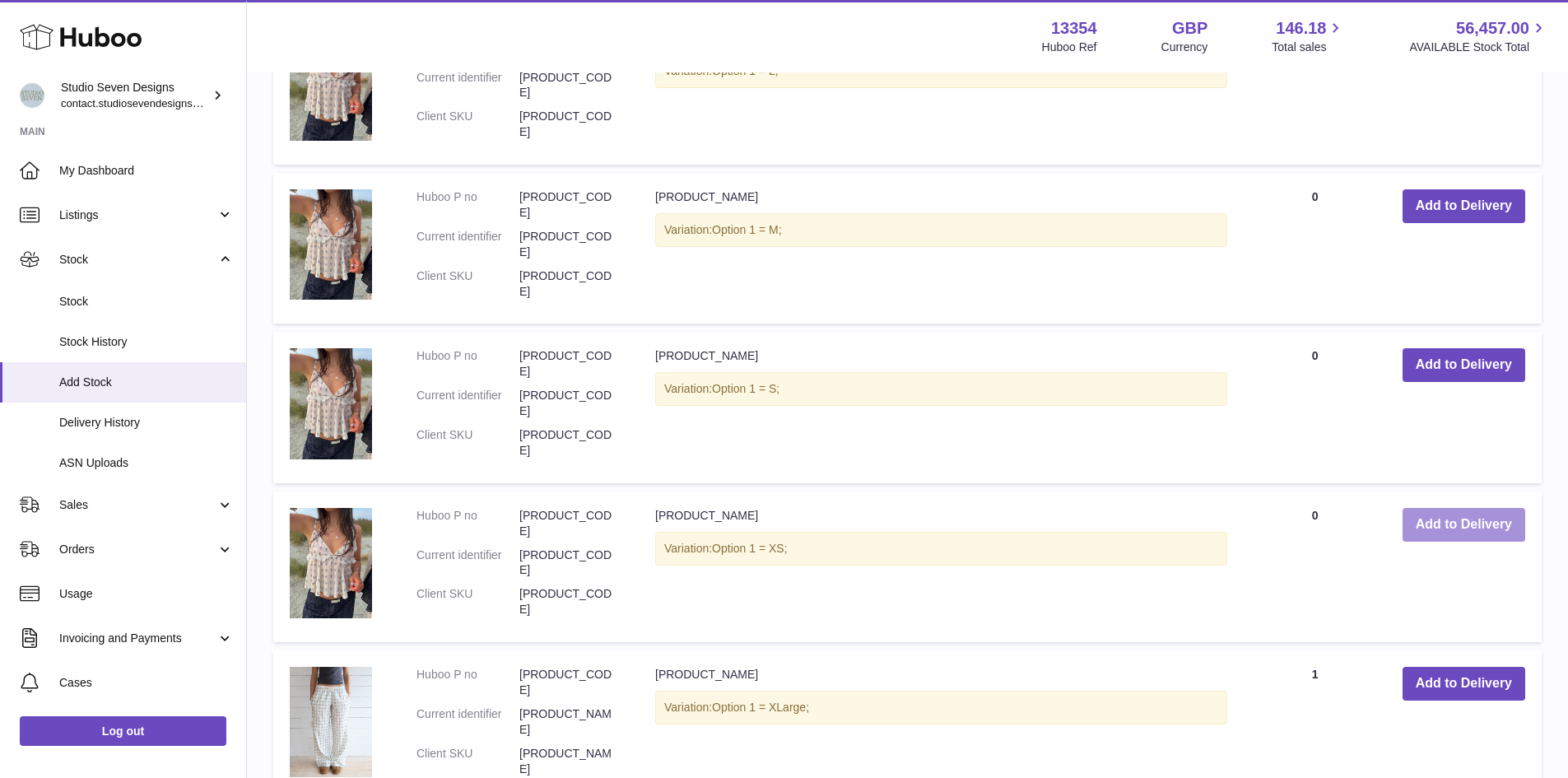 click on "Add to Delivery" at bounding box center (1463, 524) 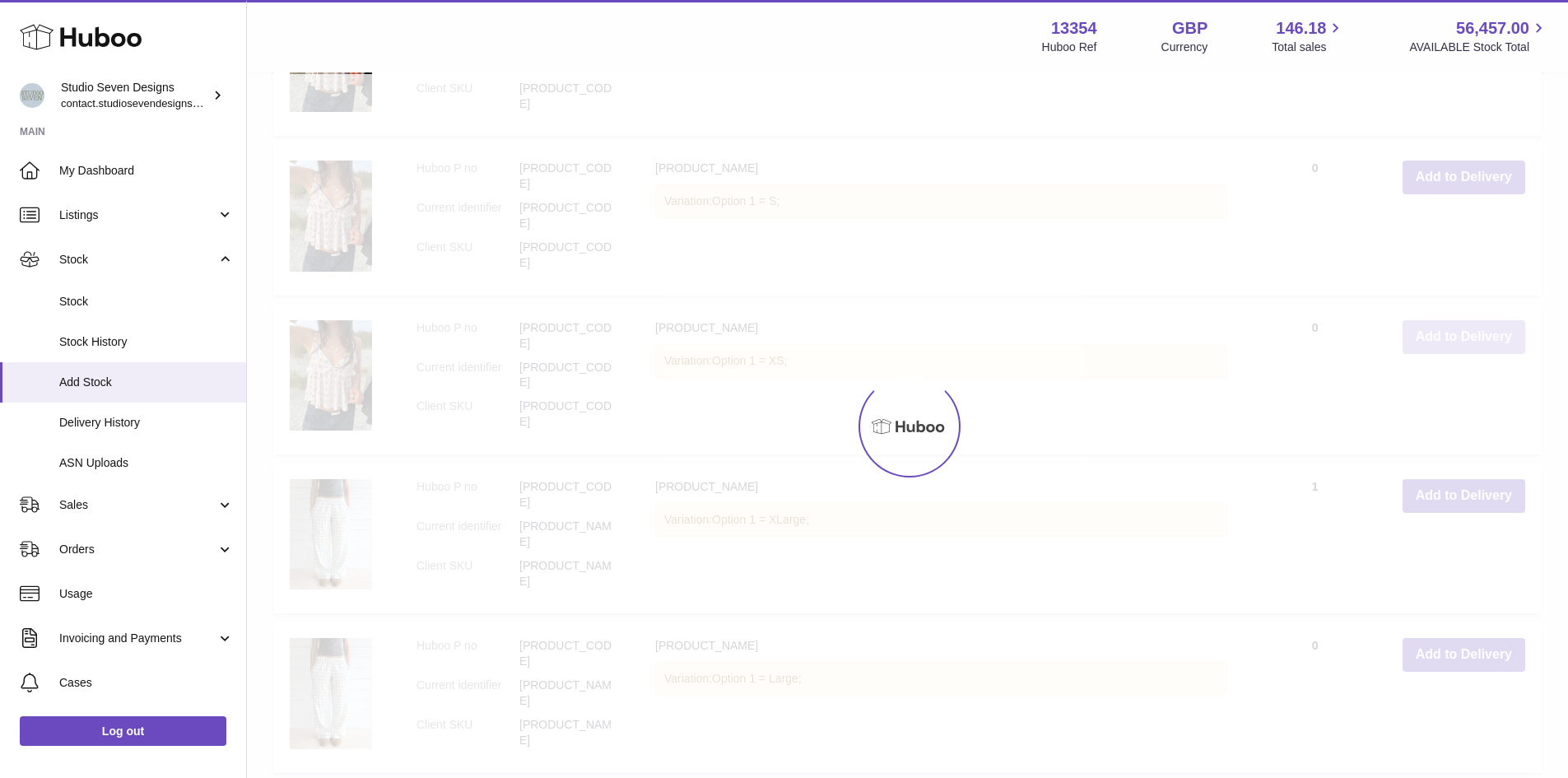 scroll, scrollTop: 2359, scrollLeft: 0, axis: vertical 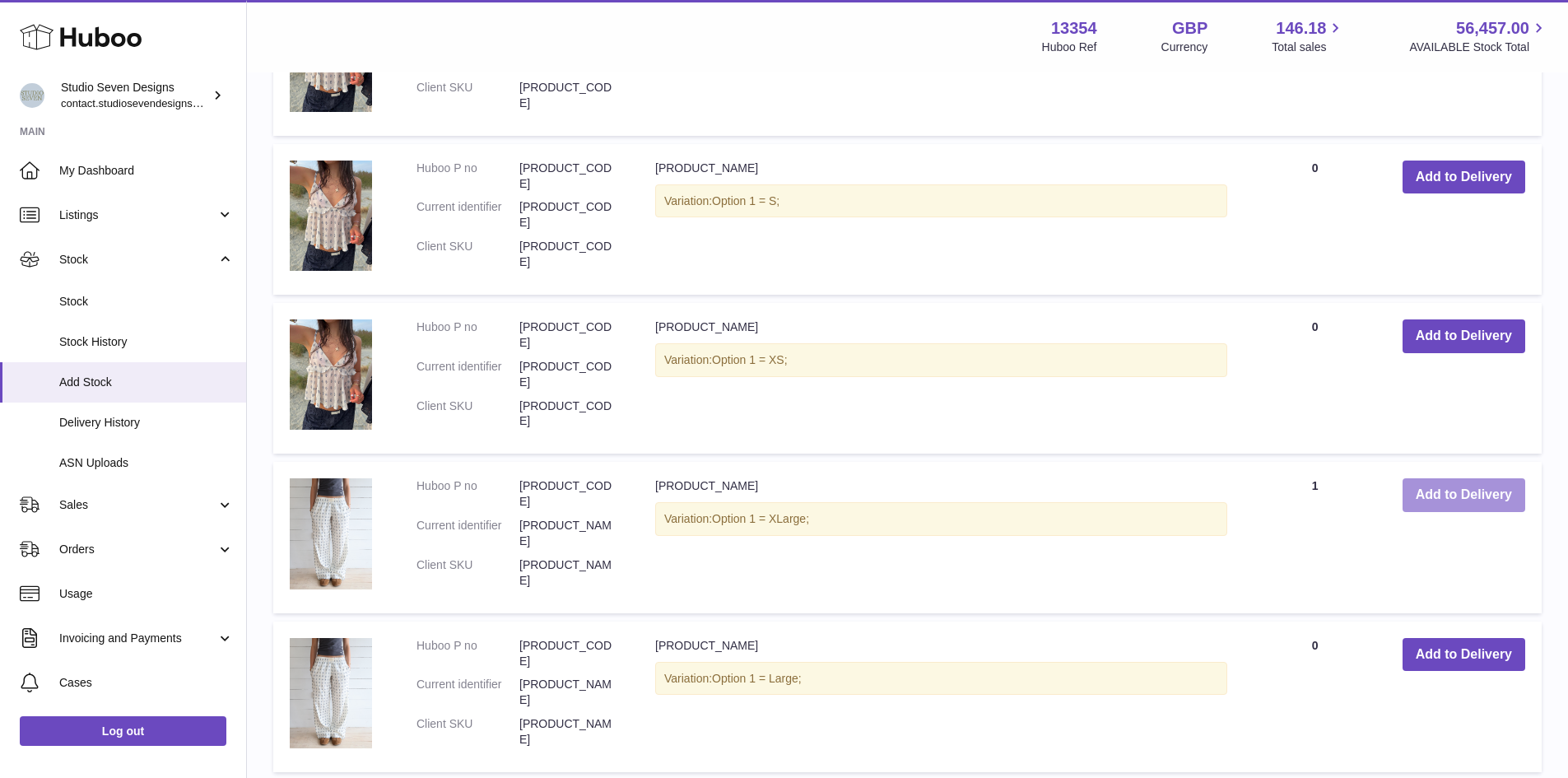 click on "Add to Delivery" at bounding box center (1463, 495) 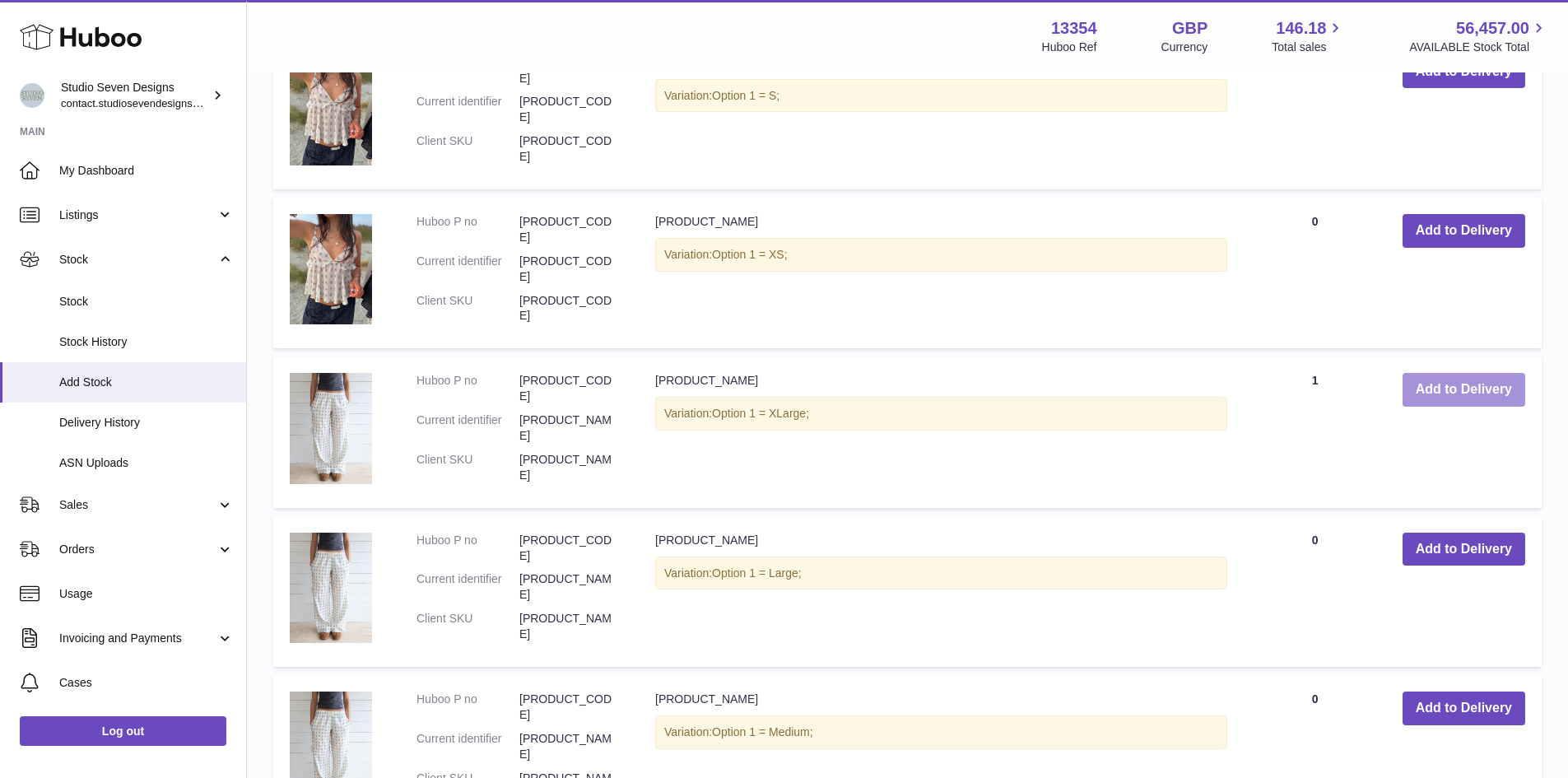 scroll, scrollTop: 2465, scrollLeft: 0, axis: vertical 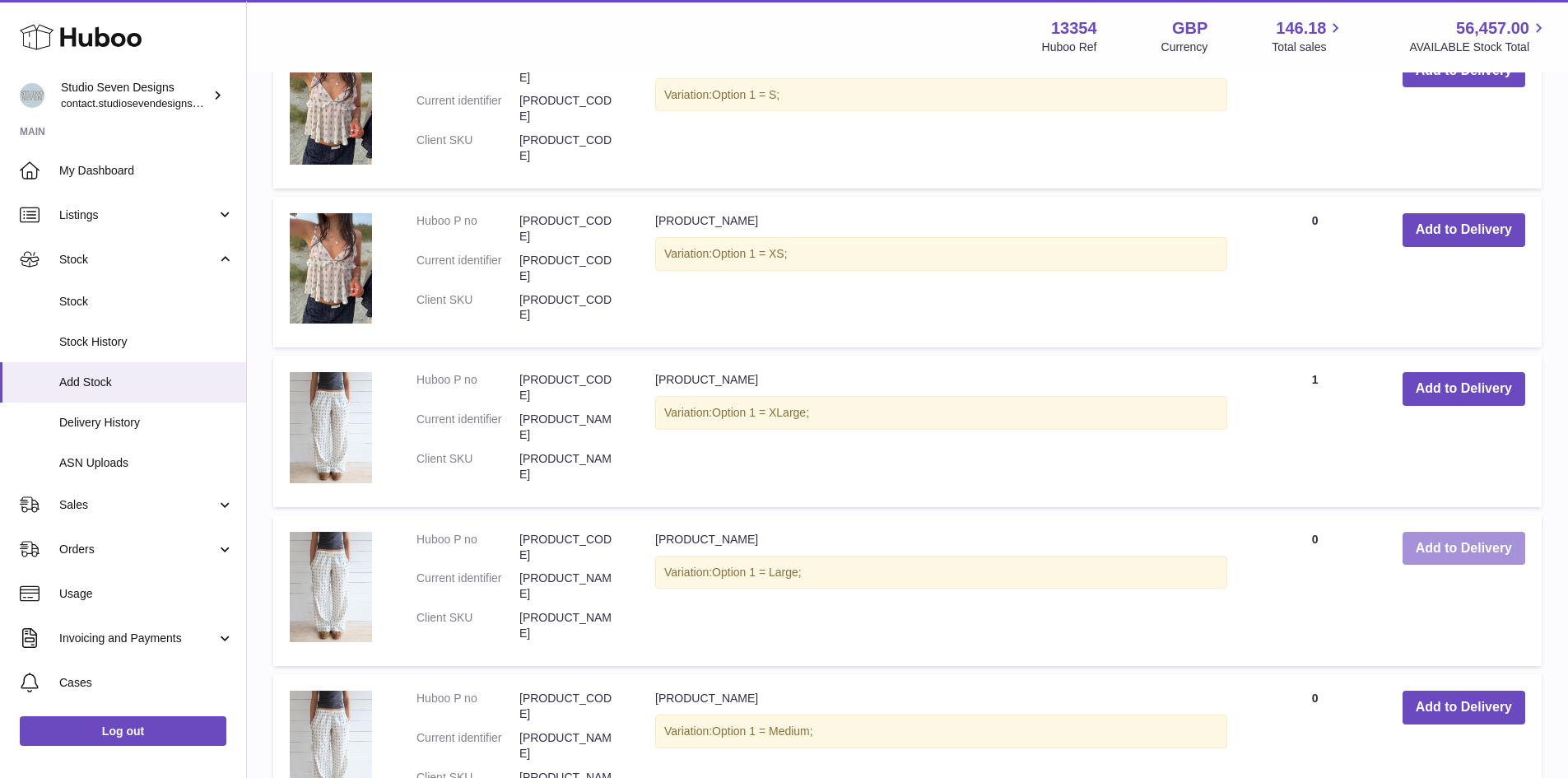 click on "Add to Delivery" at bounding box center [1463, 548] 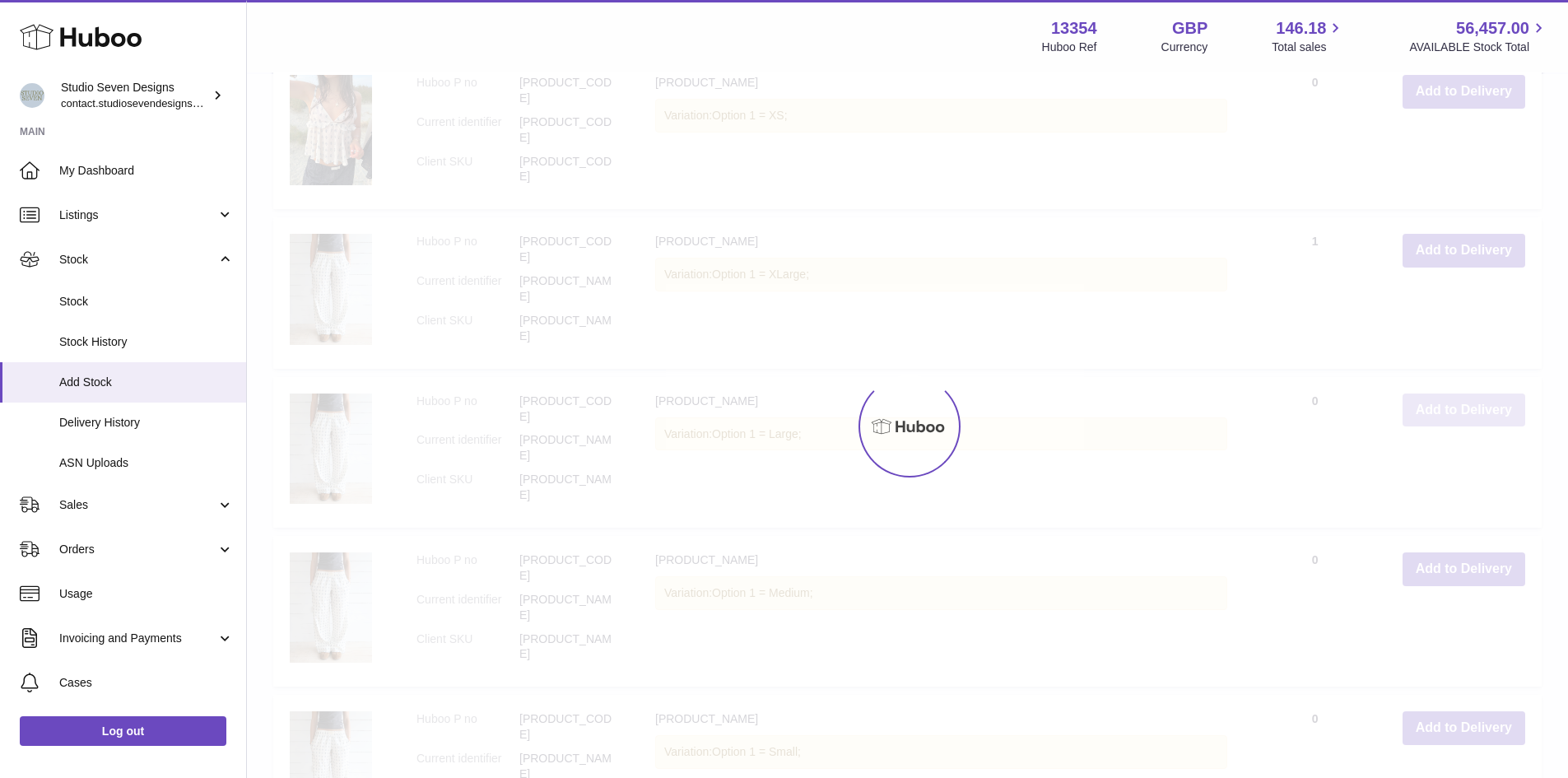 scroll, scrollTop: 2607, scrollLeft: 0, axis: vertical 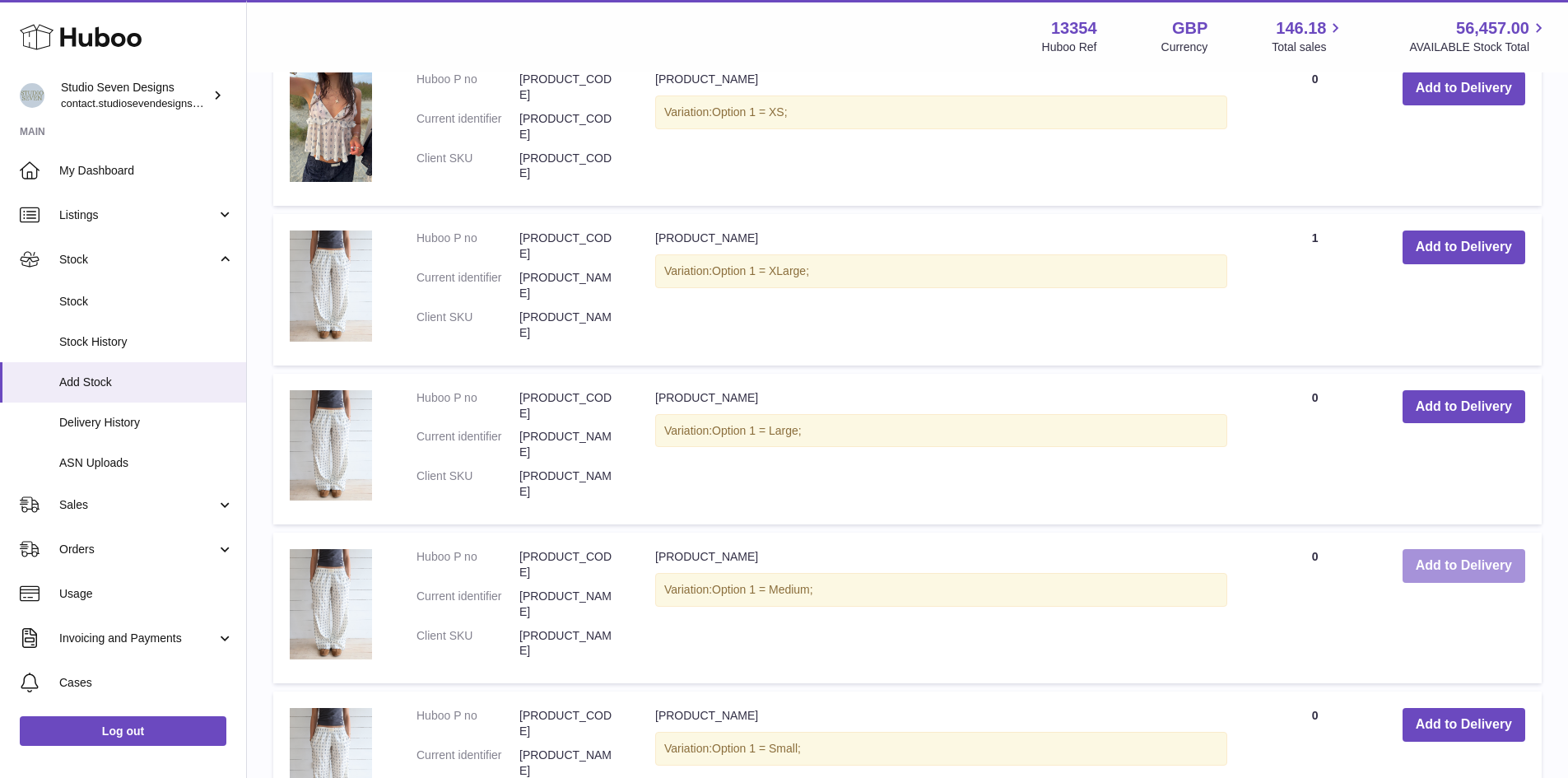 click on "Add to Delivery" at bounding box center [1463, 566] 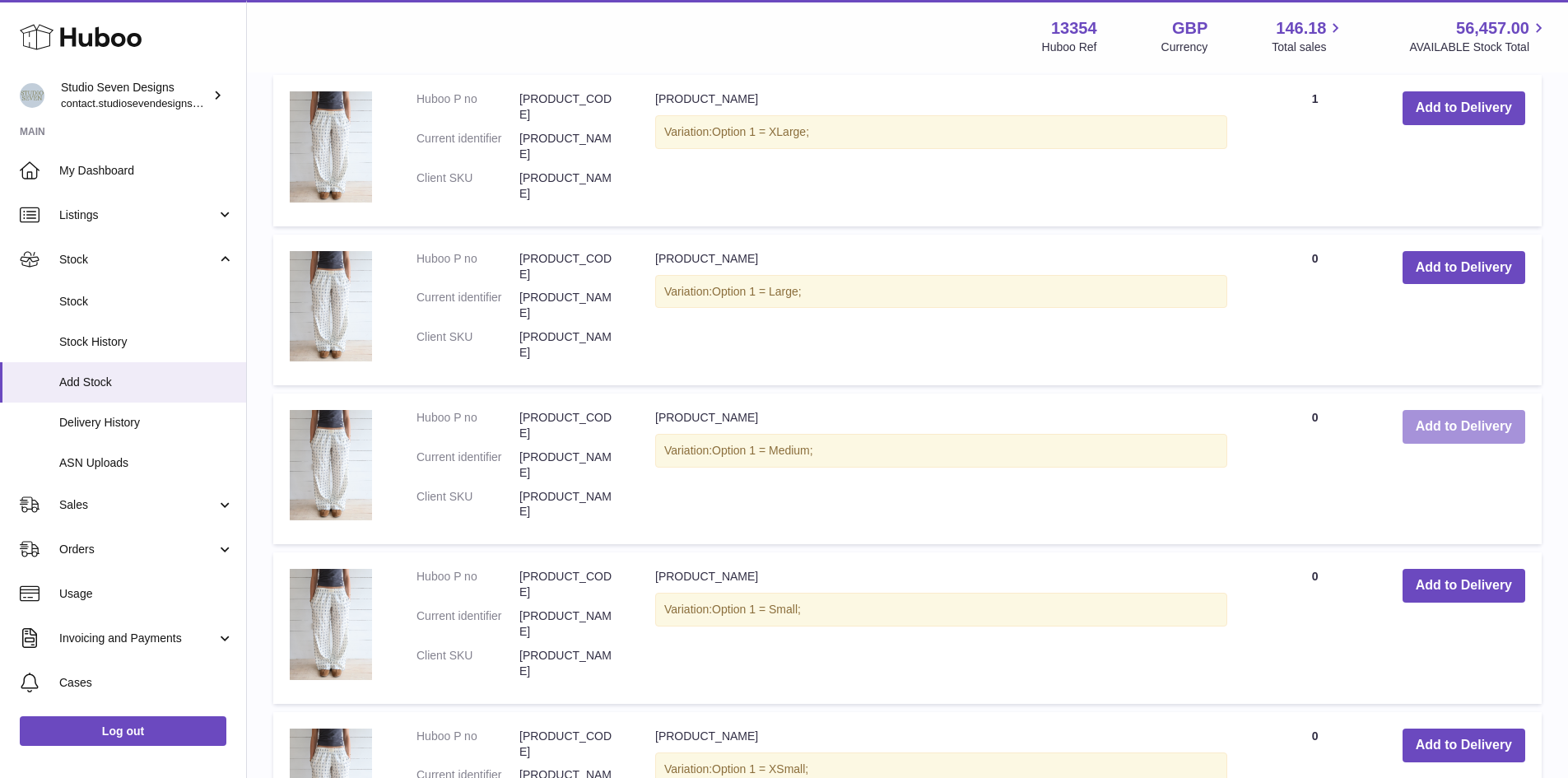 scroll, scrollTop: 2762, scrollLeft: 0, axis: vertical 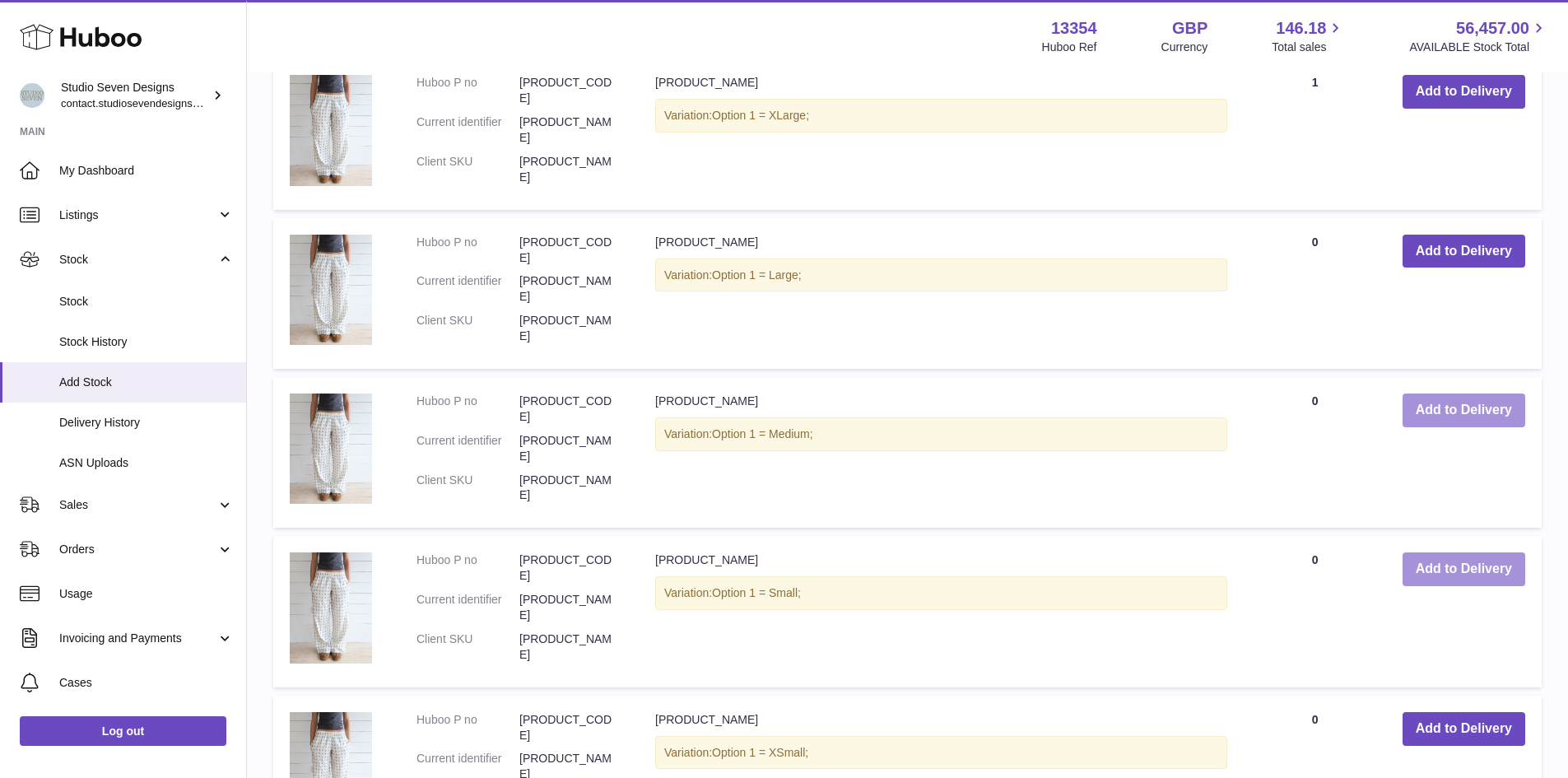 click on "Add to Delivery" at bounding box center (1463, 569) 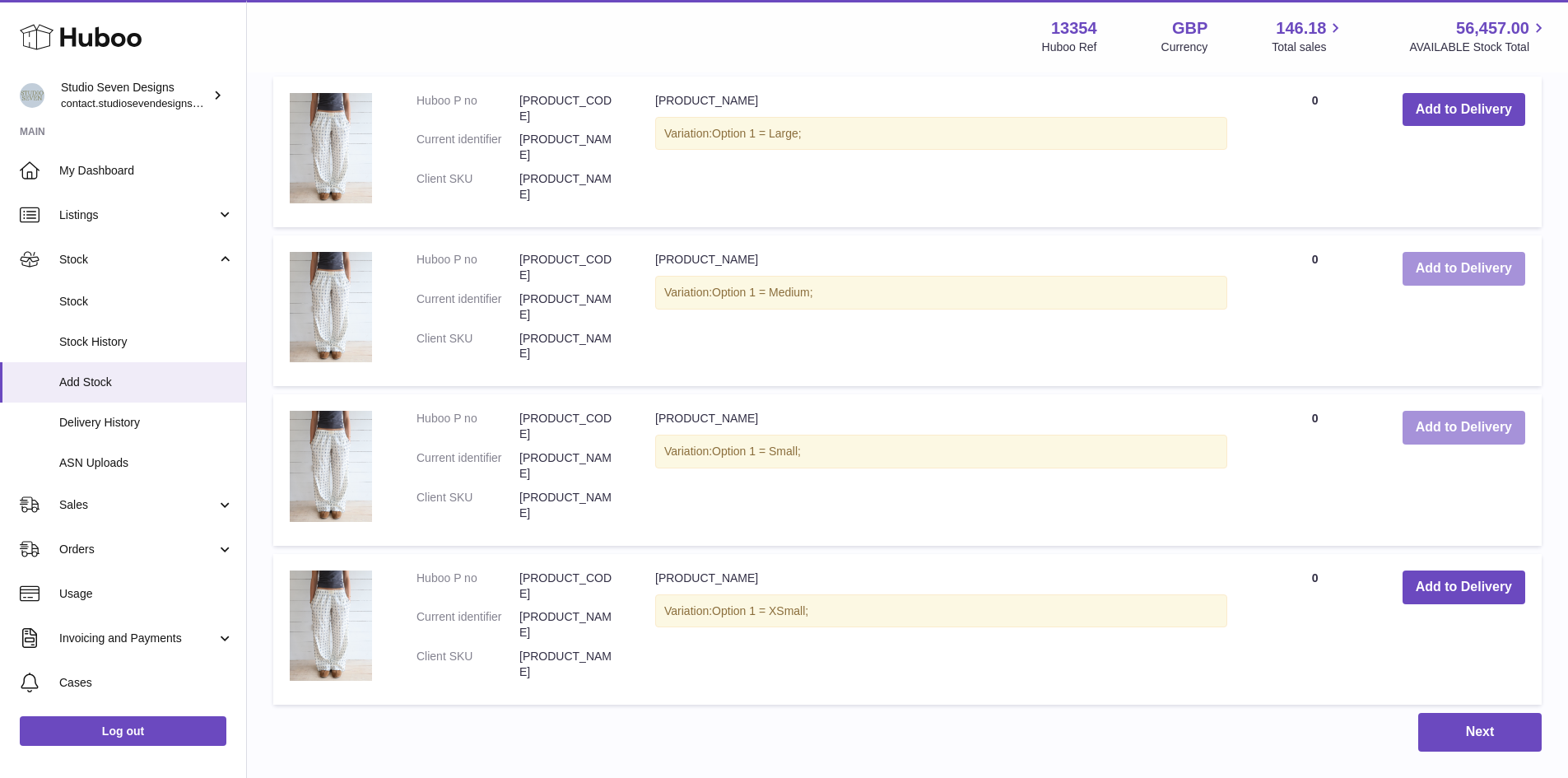 scroll, scrollTop: 2905, scrollLeft: 0, axis: vertical 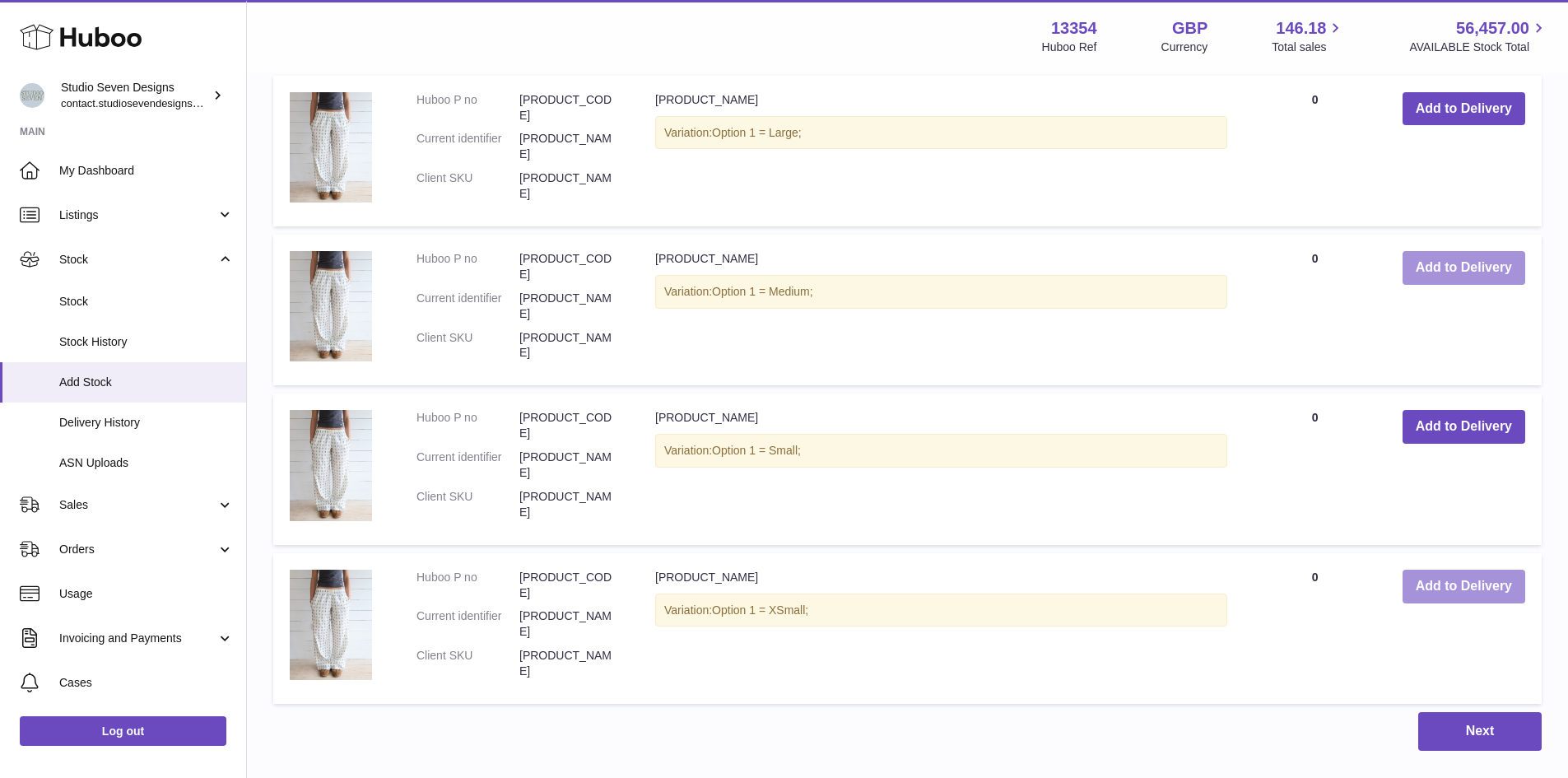 click on "Add to Delivery" at bounding box center [1463, 586] 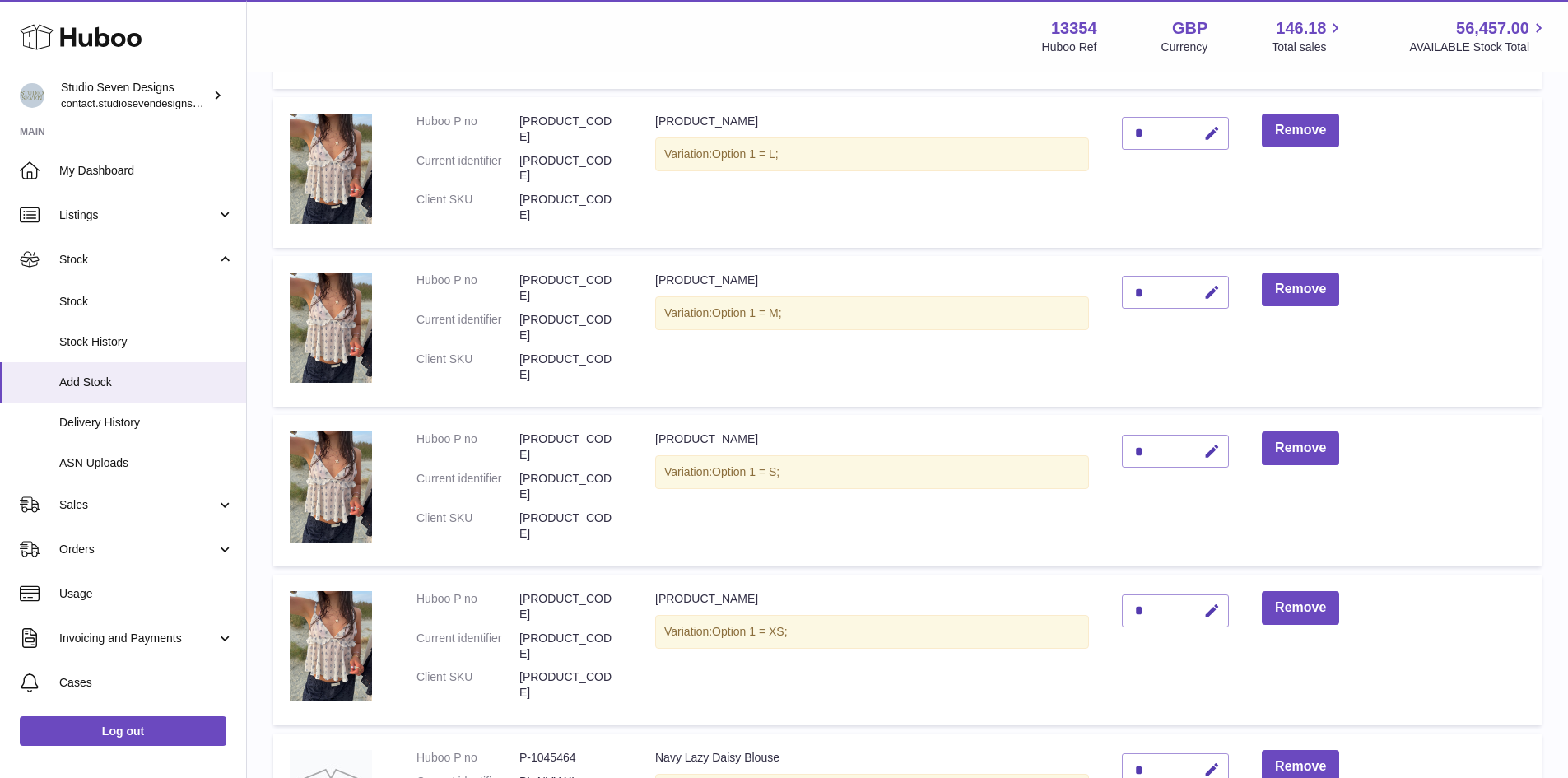 scroll, scrollTop: 0, scrollLeft: 0, axis: both 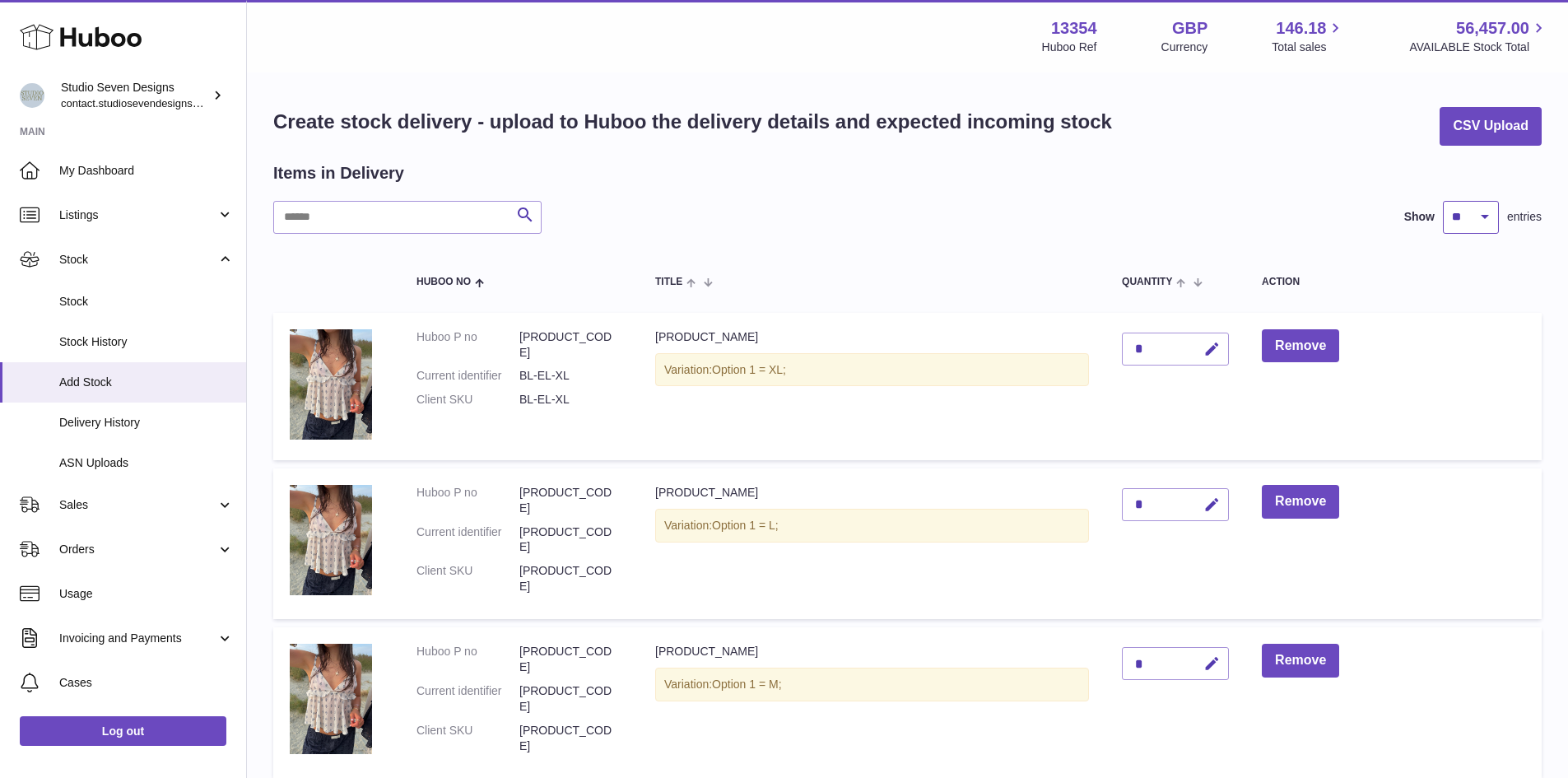 click on "** ** ** ***" at bounding box center [1471, 217] 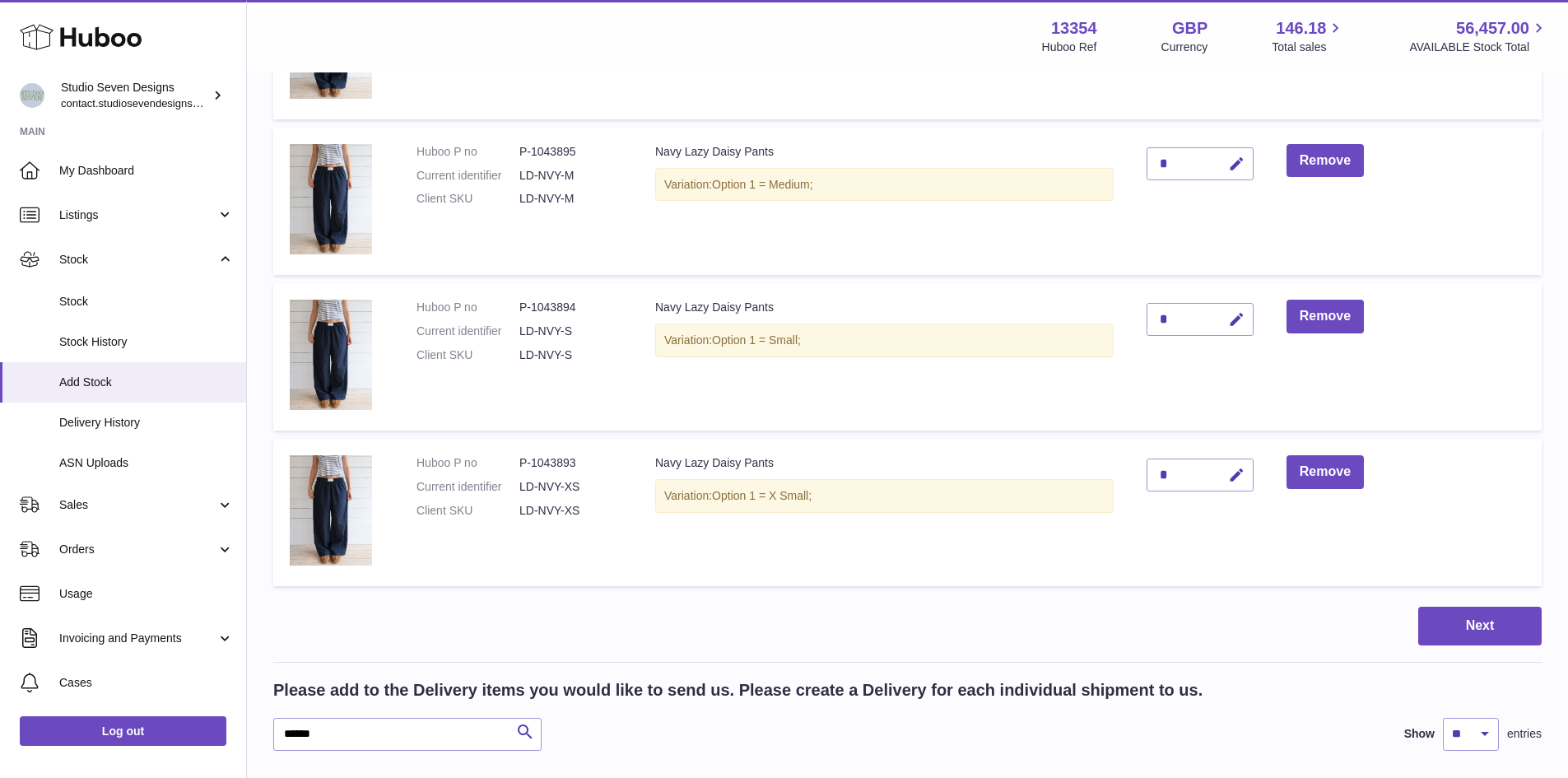 scroll, scrollTop: 2732, scrollLeft: 0, axis: vertical 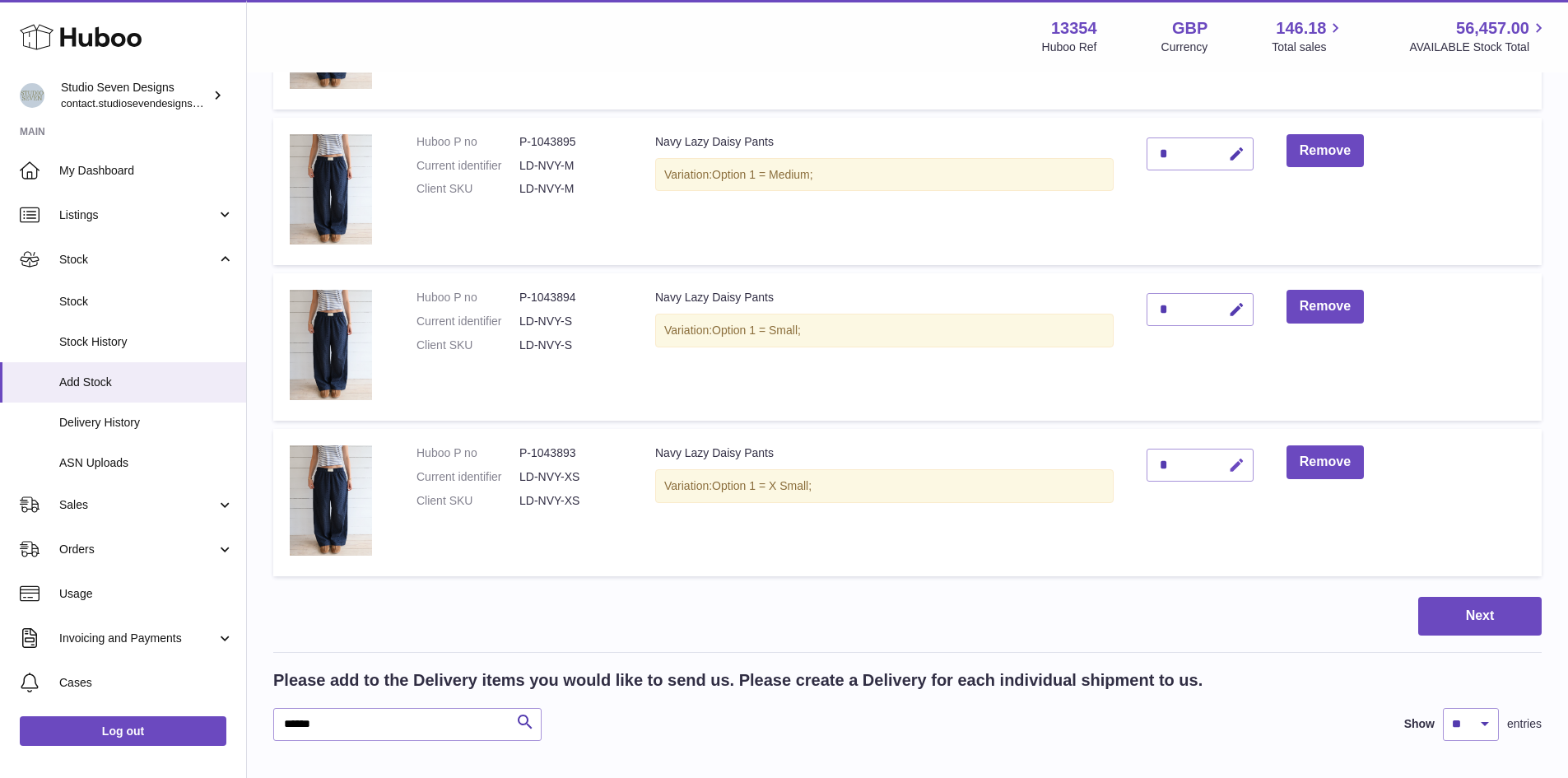 click at bounding box center [1236, 465] 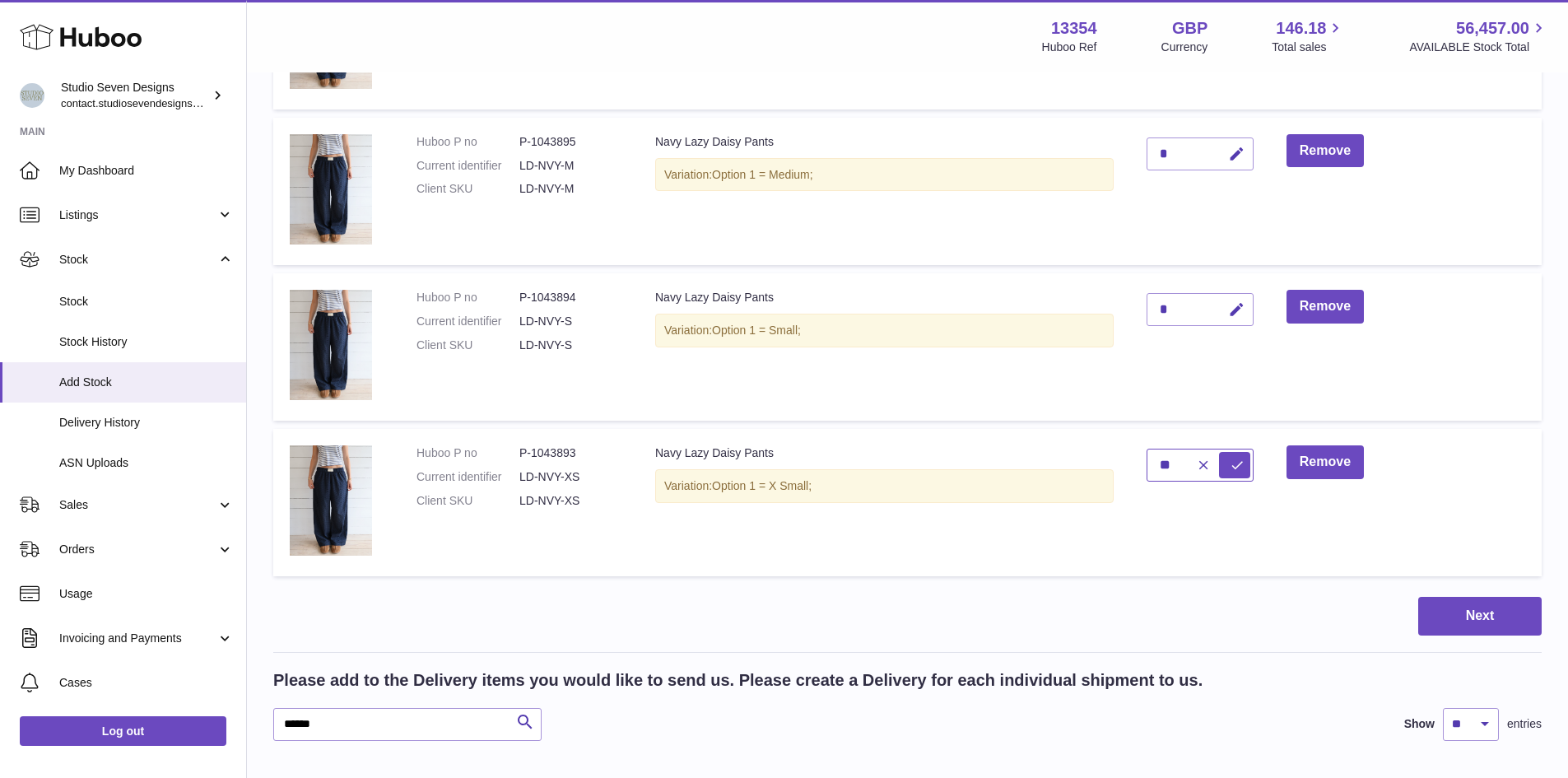 type on "**" 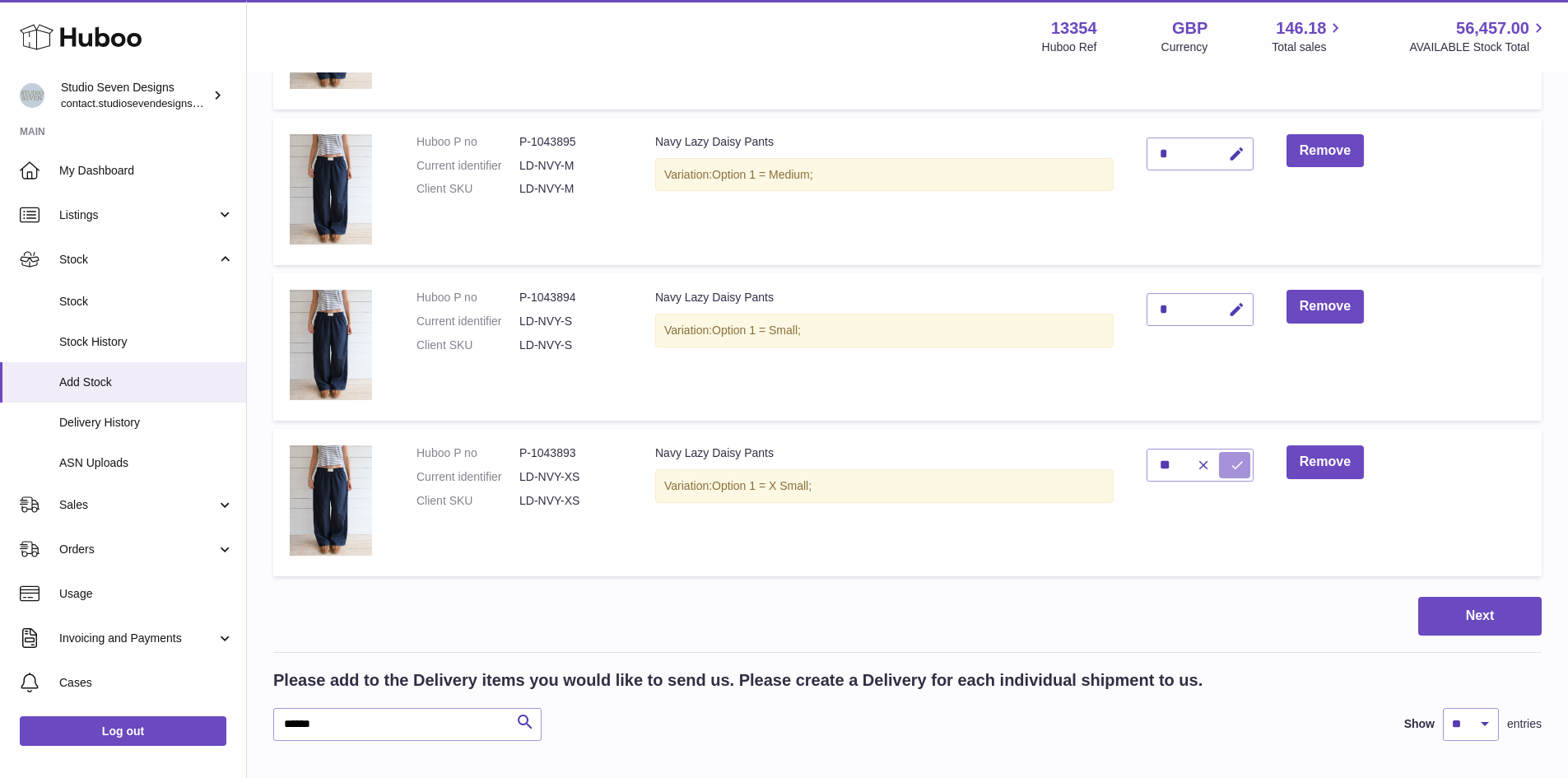 click at bounding box center [1237, 465] 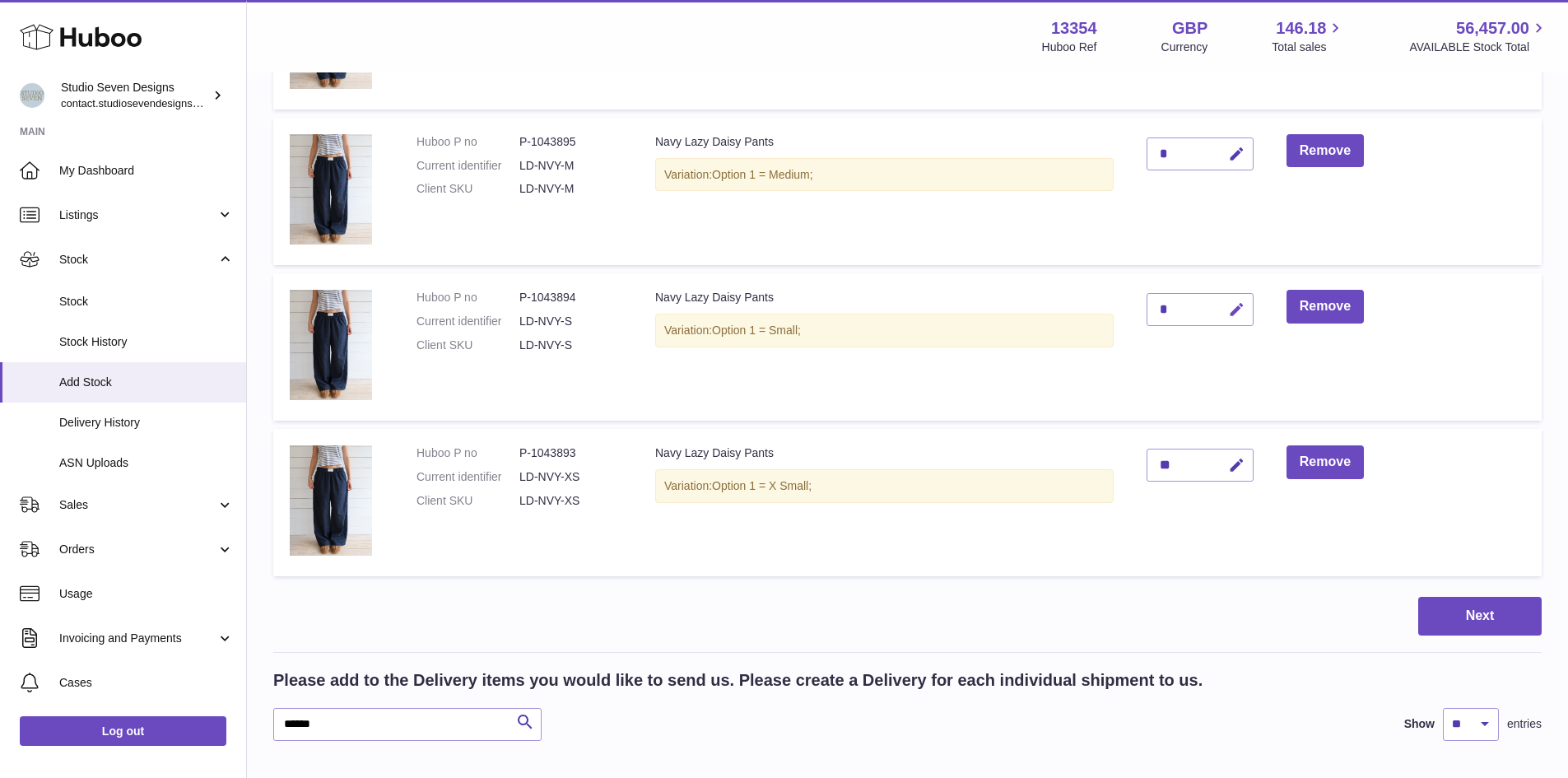 click at bounding box center (1236, 310) 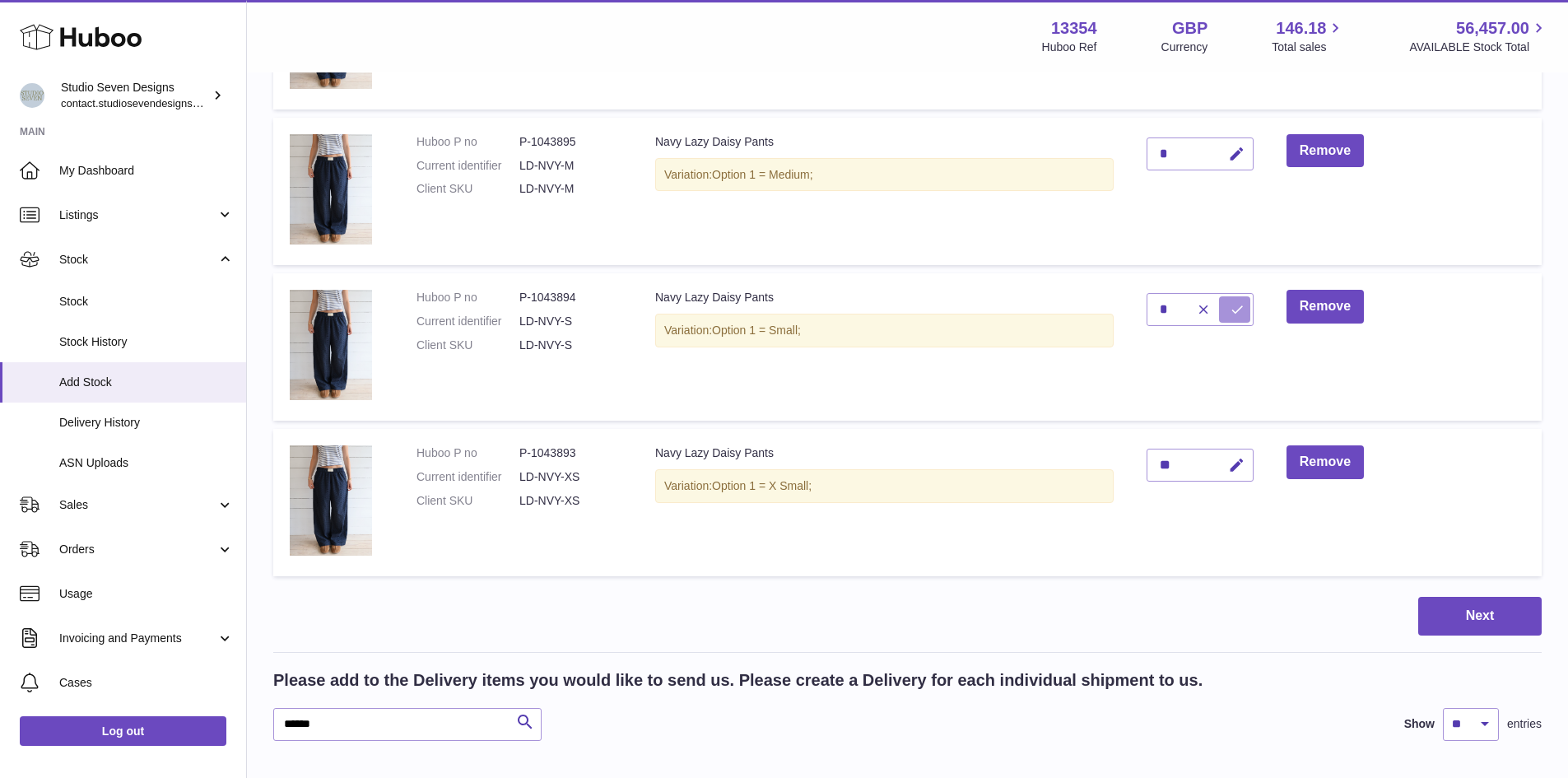 click at bounding box center (1237, 310) 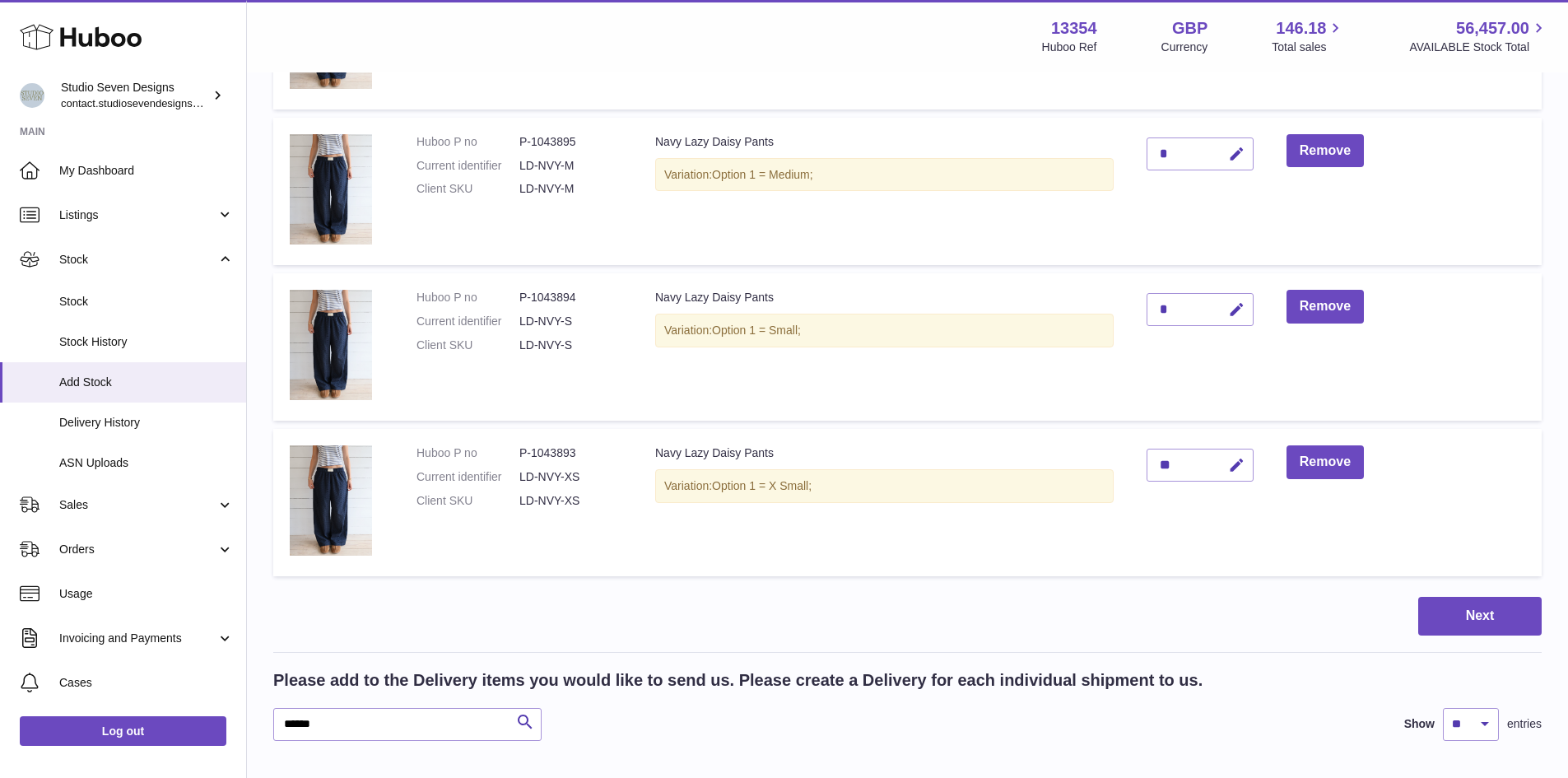 click at bounding box center [1236, 310] 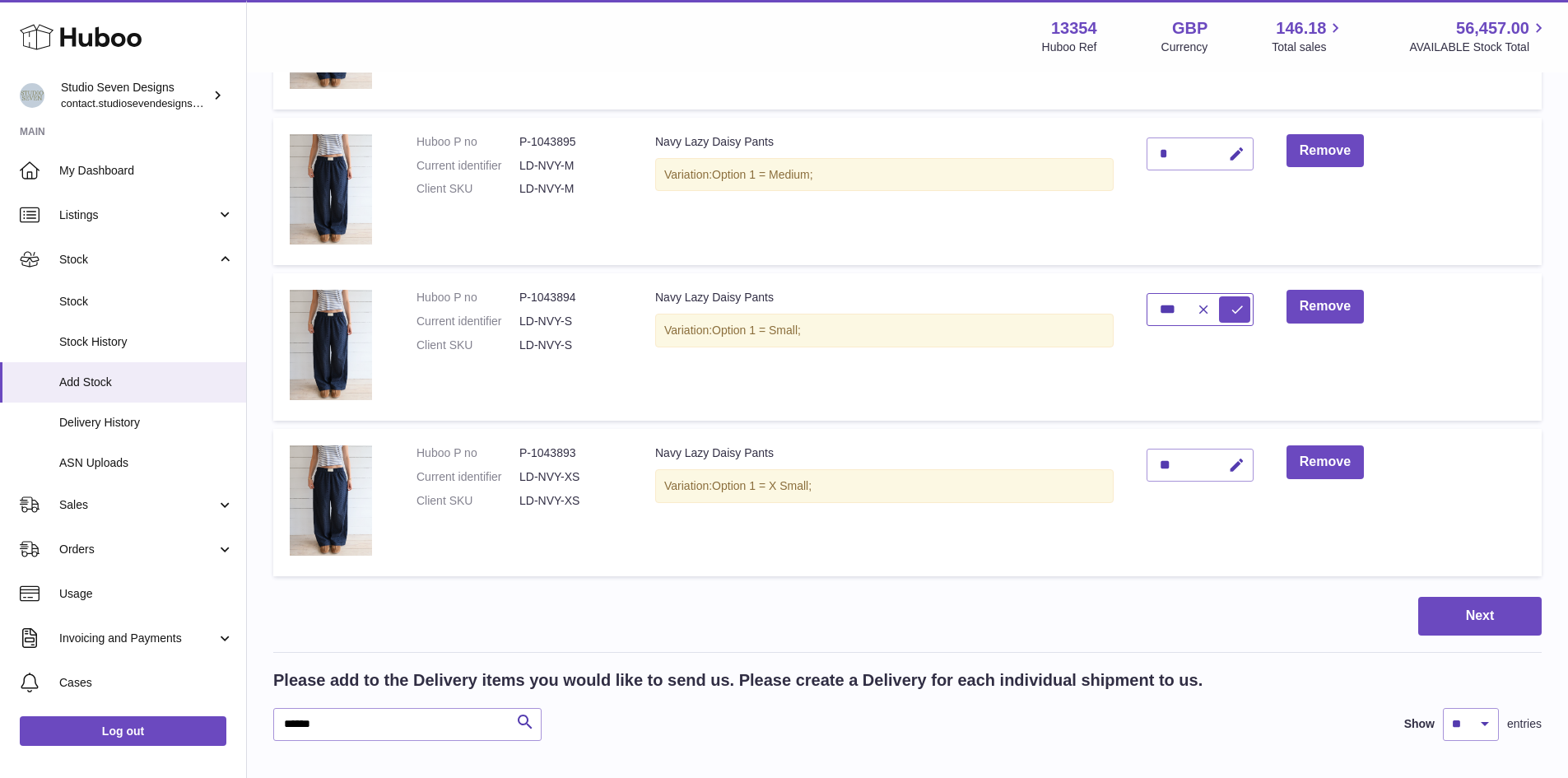 type on "***" 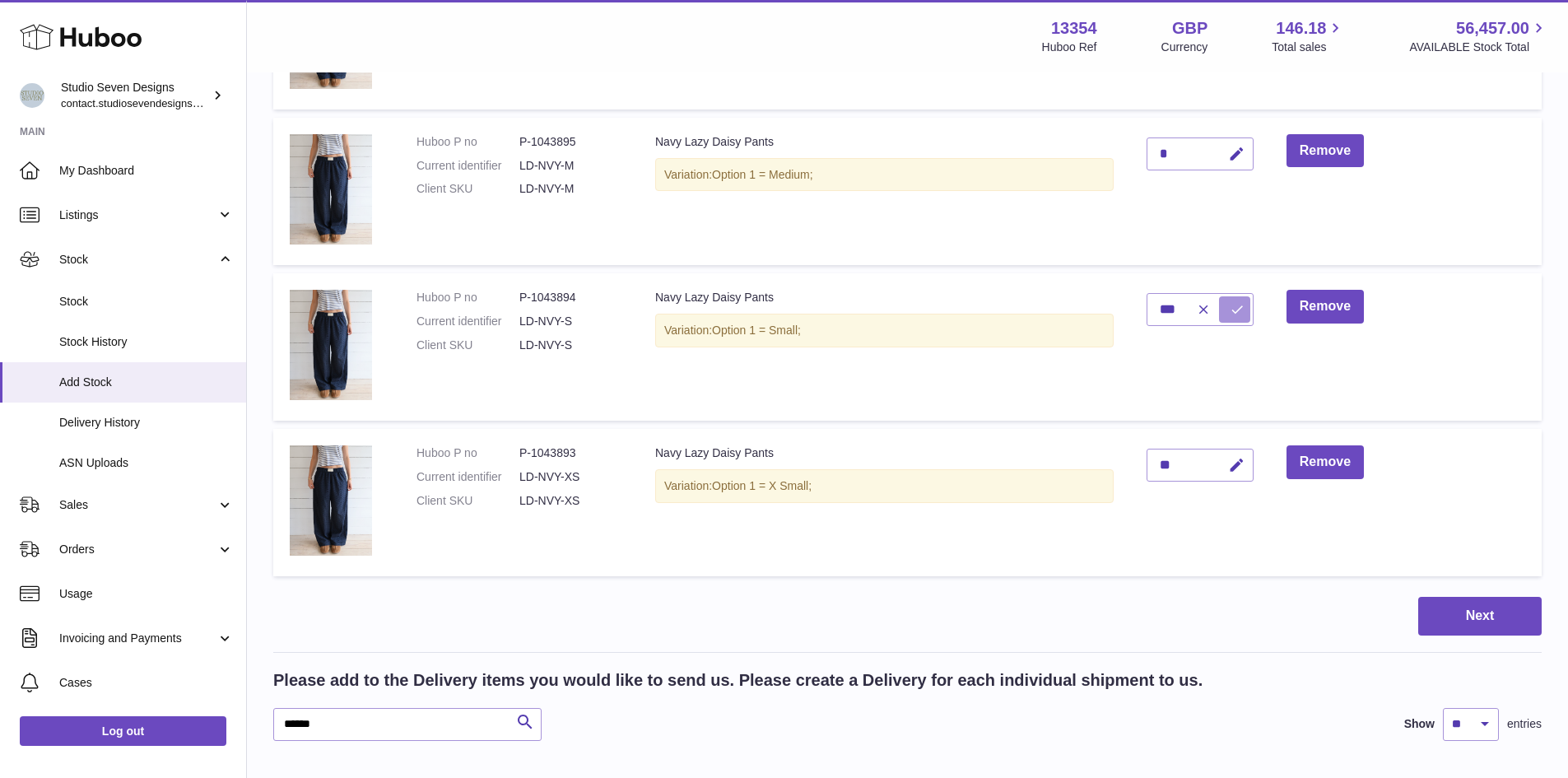 click at bounding box center [1237, 310] 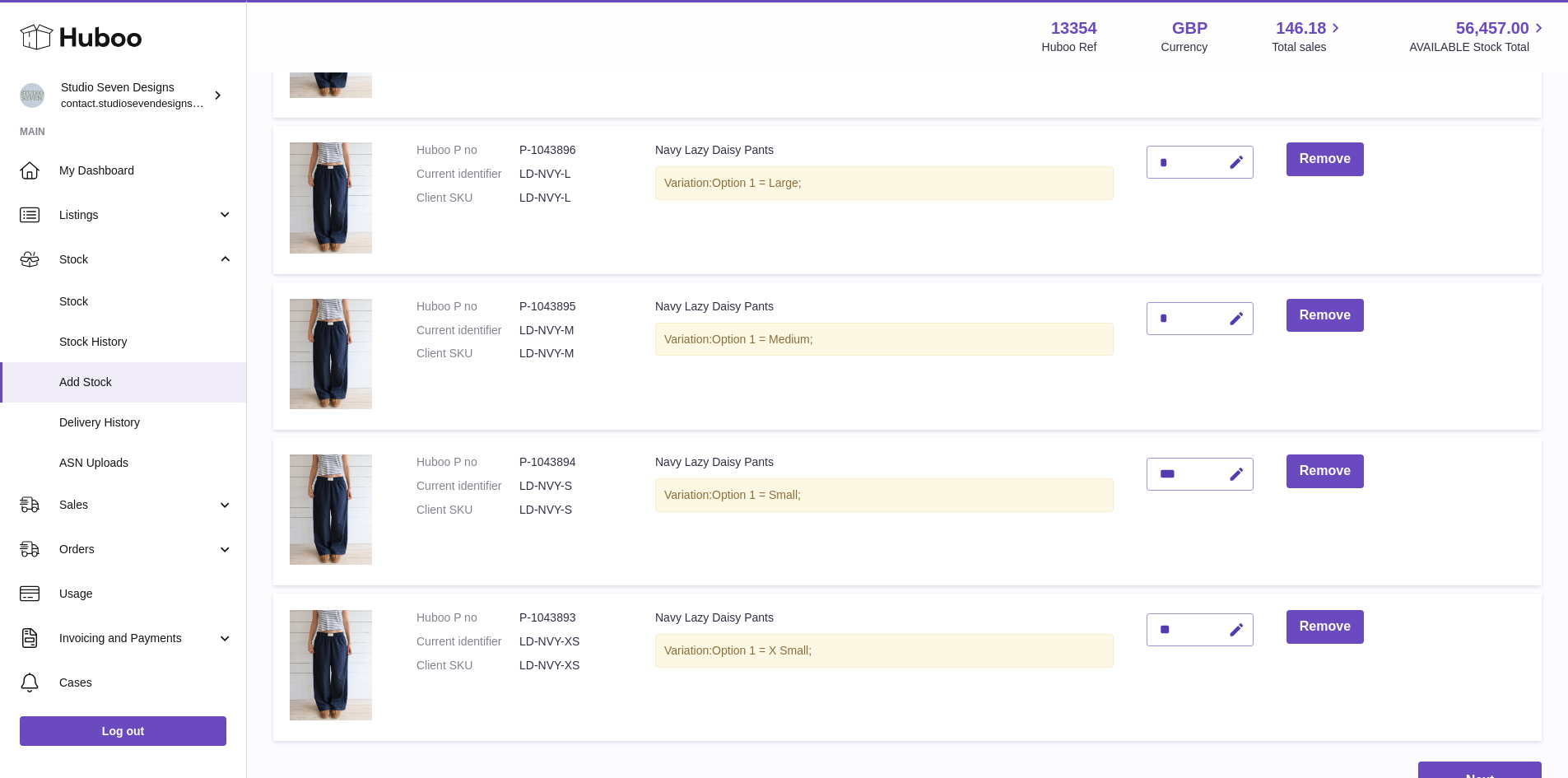 scroll, scrollTop: 2567, scrollLeft: 0, axis: vertical 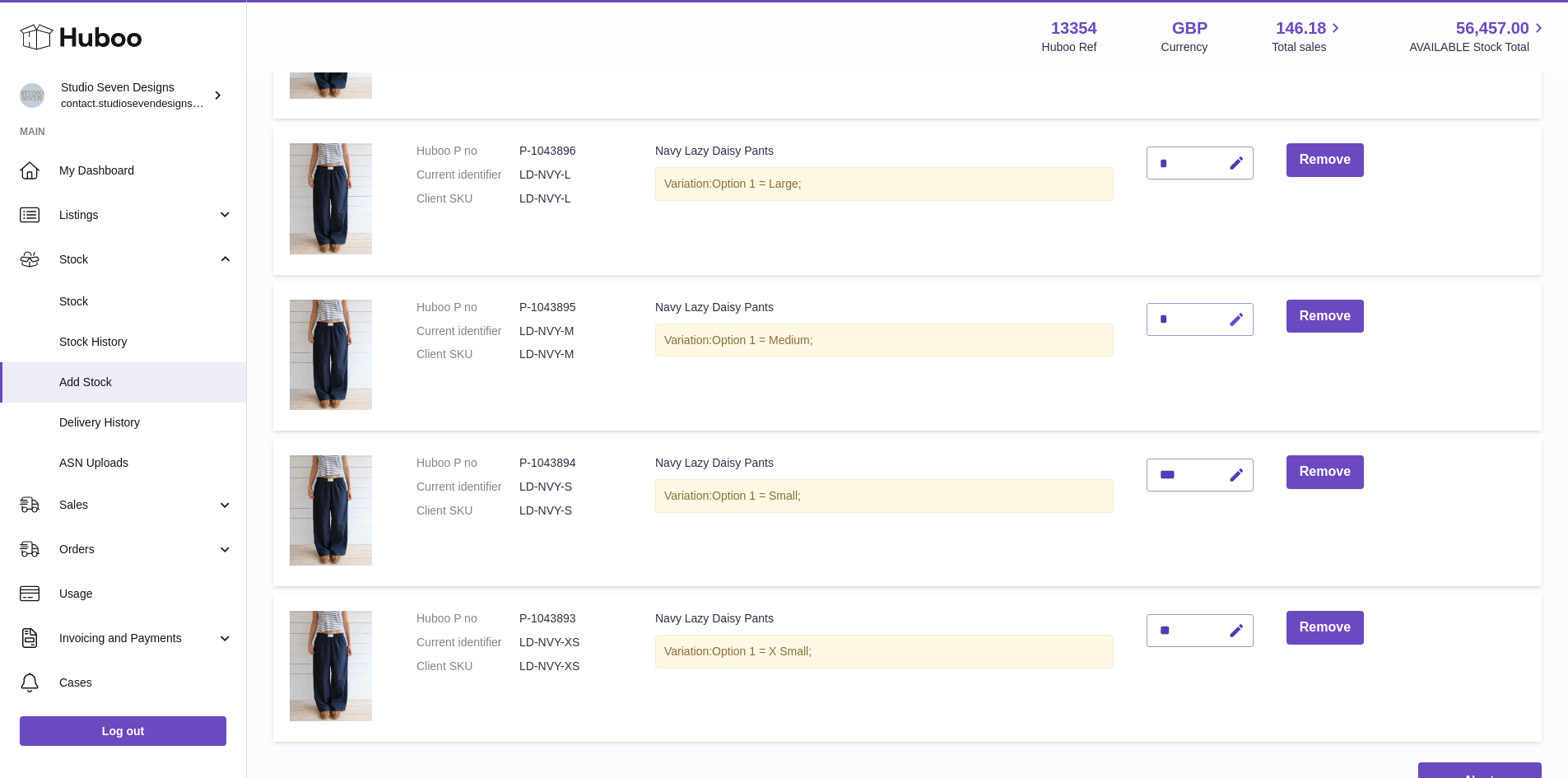 click at bounding box center [1236, 319] 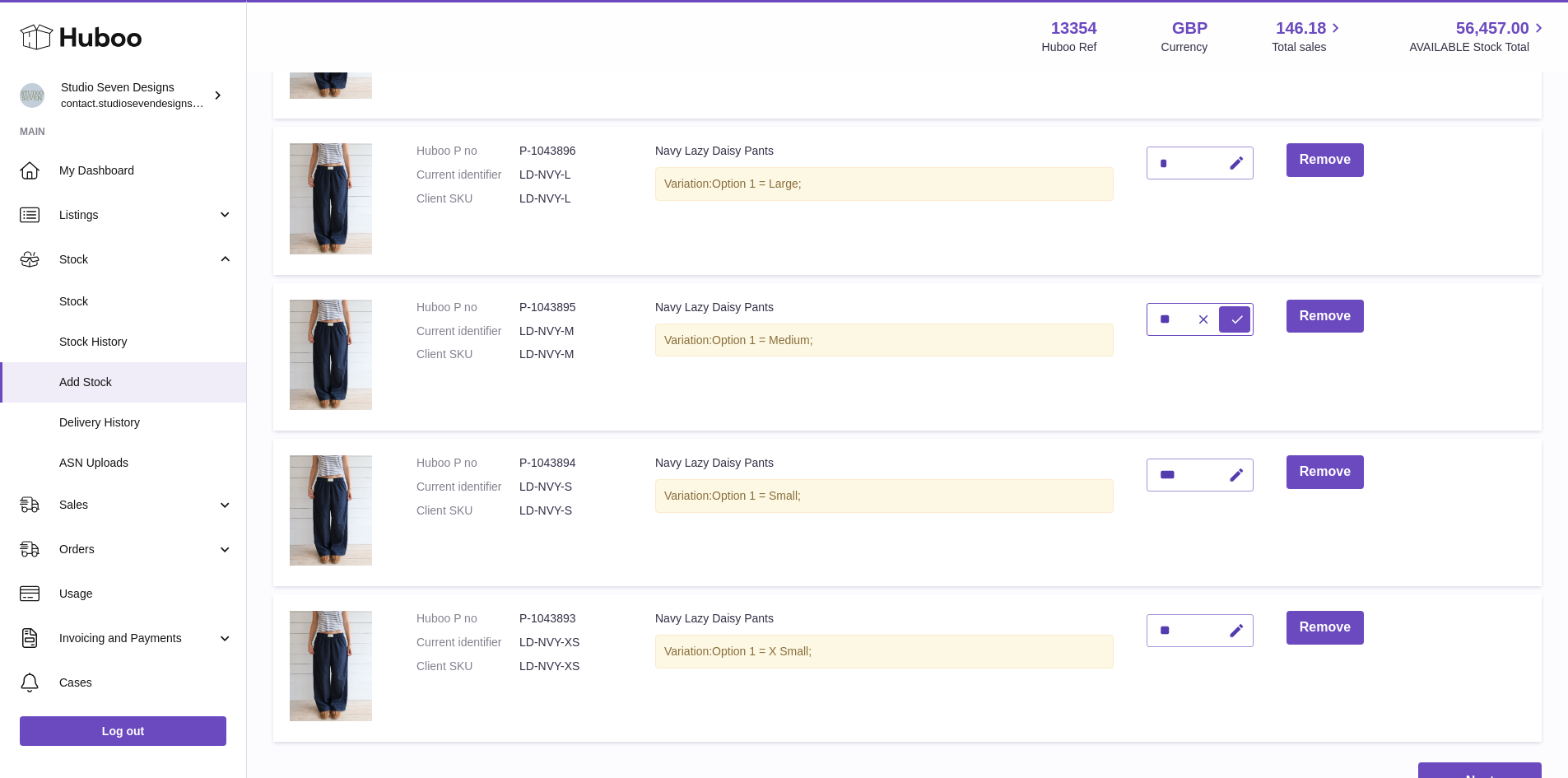 type on "**" 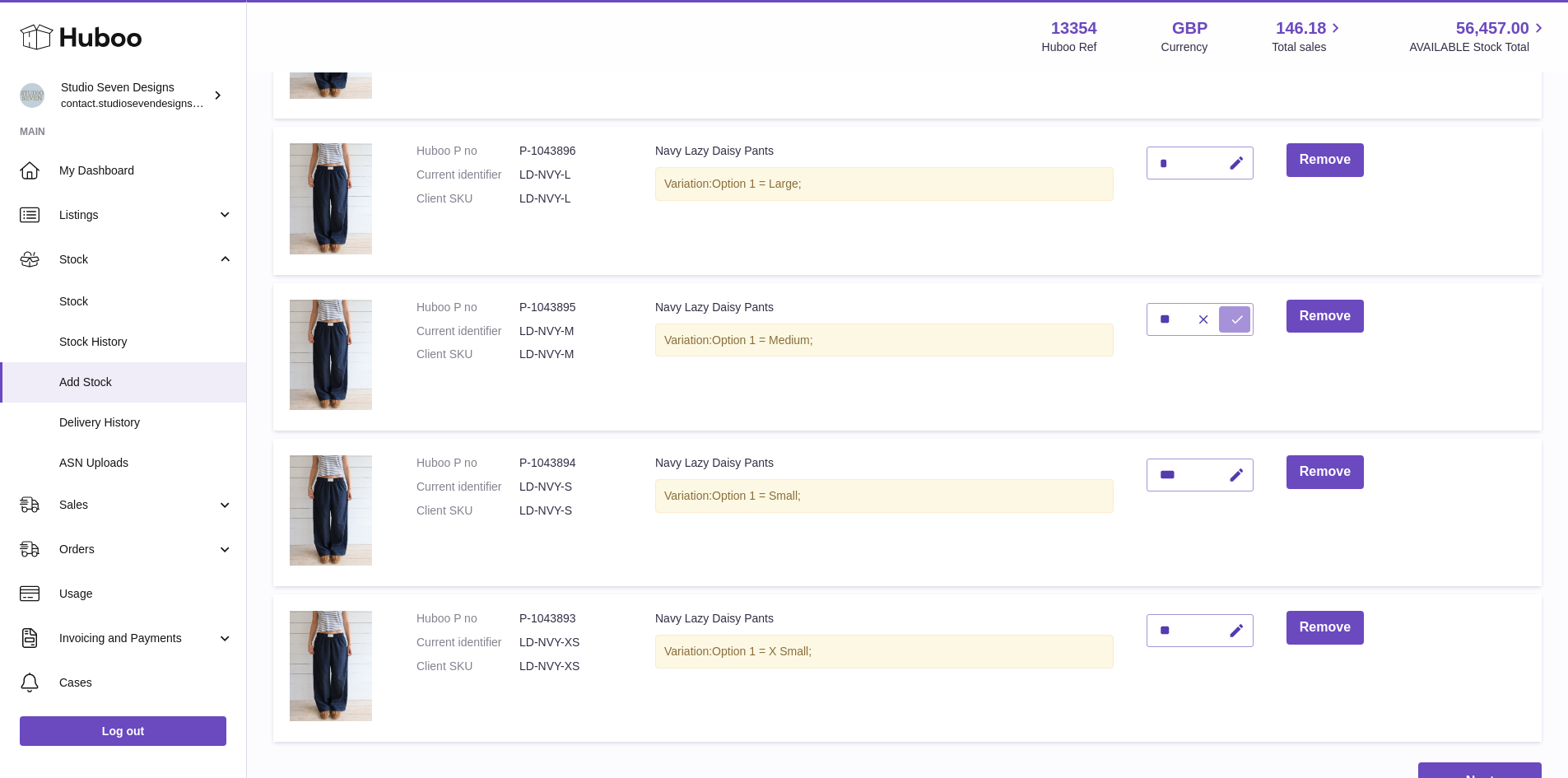 click at bounding box center (1237, 319) 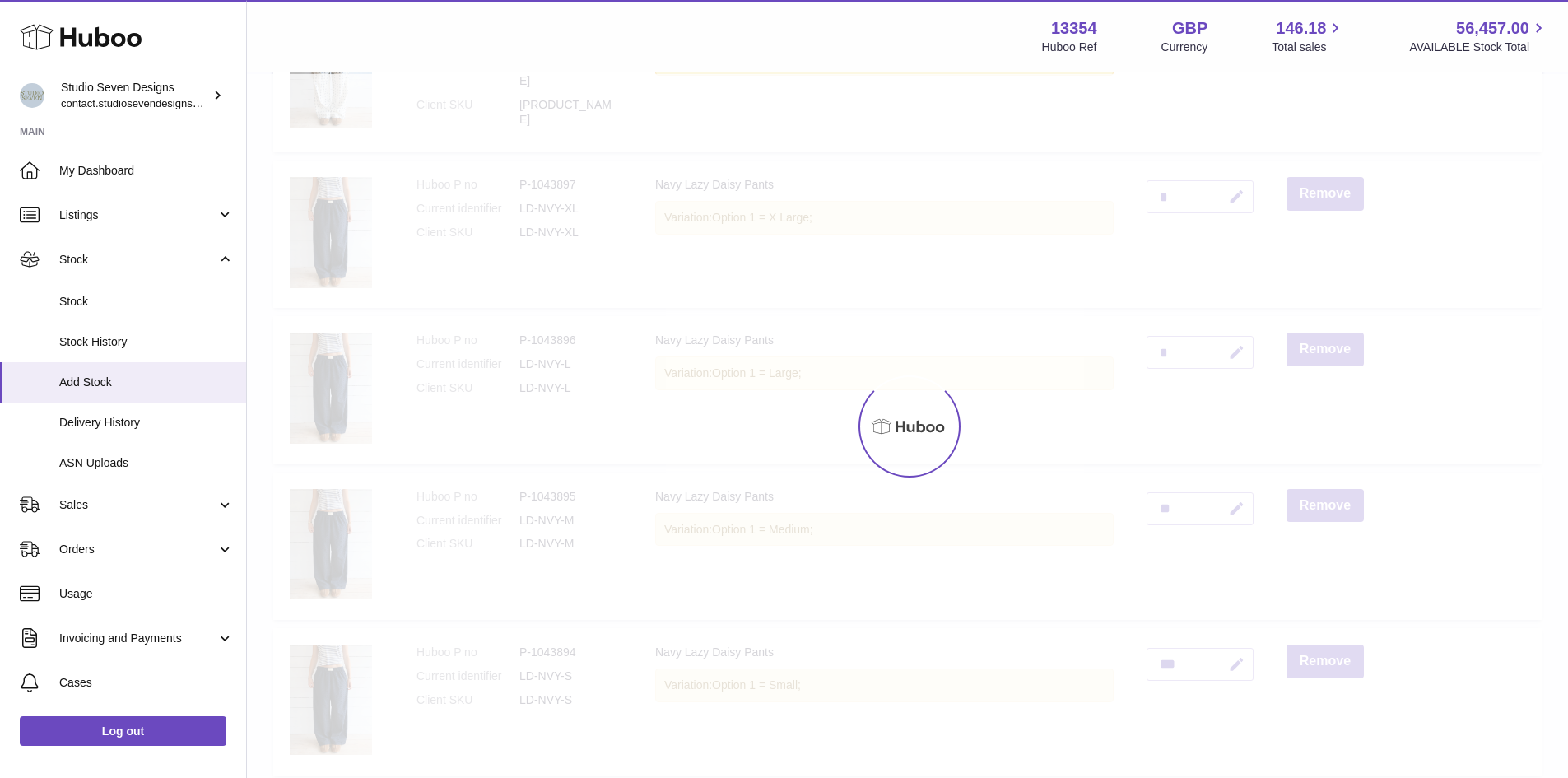 scroll, scrollTop: 2377, scrollLeft: 0, axis: vertical 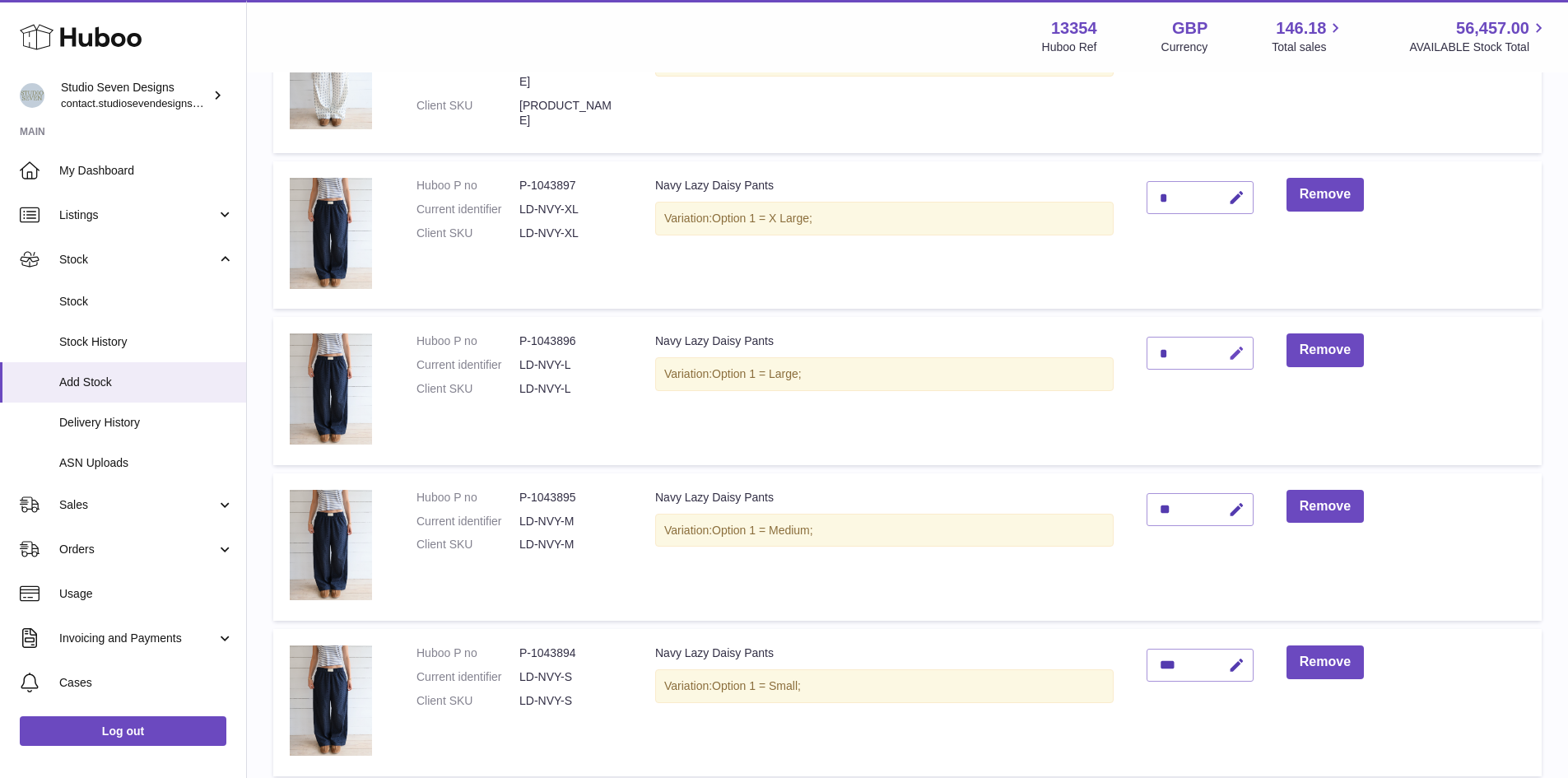 click at bounding box center [1236, 353] 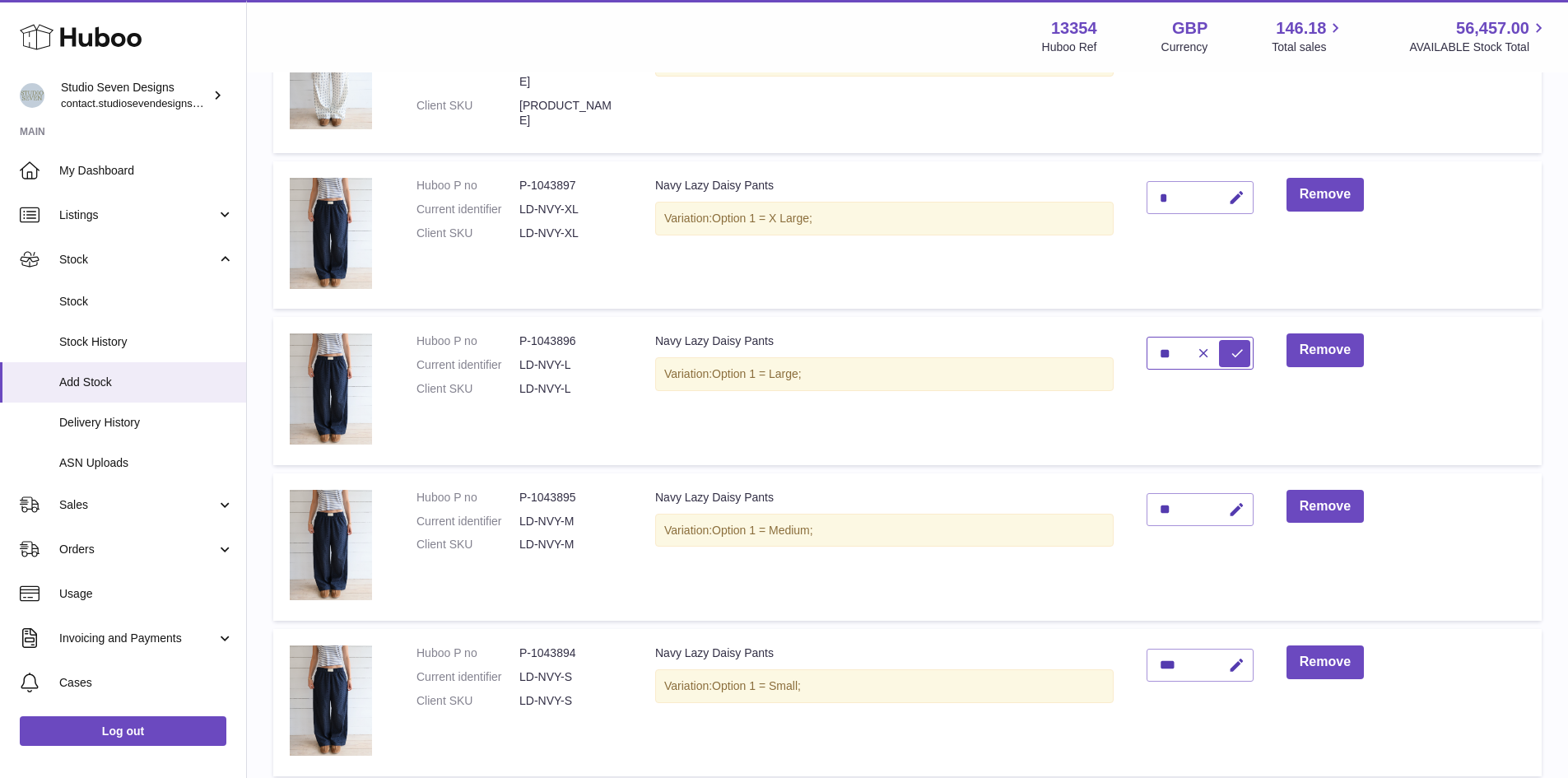 type on "**" 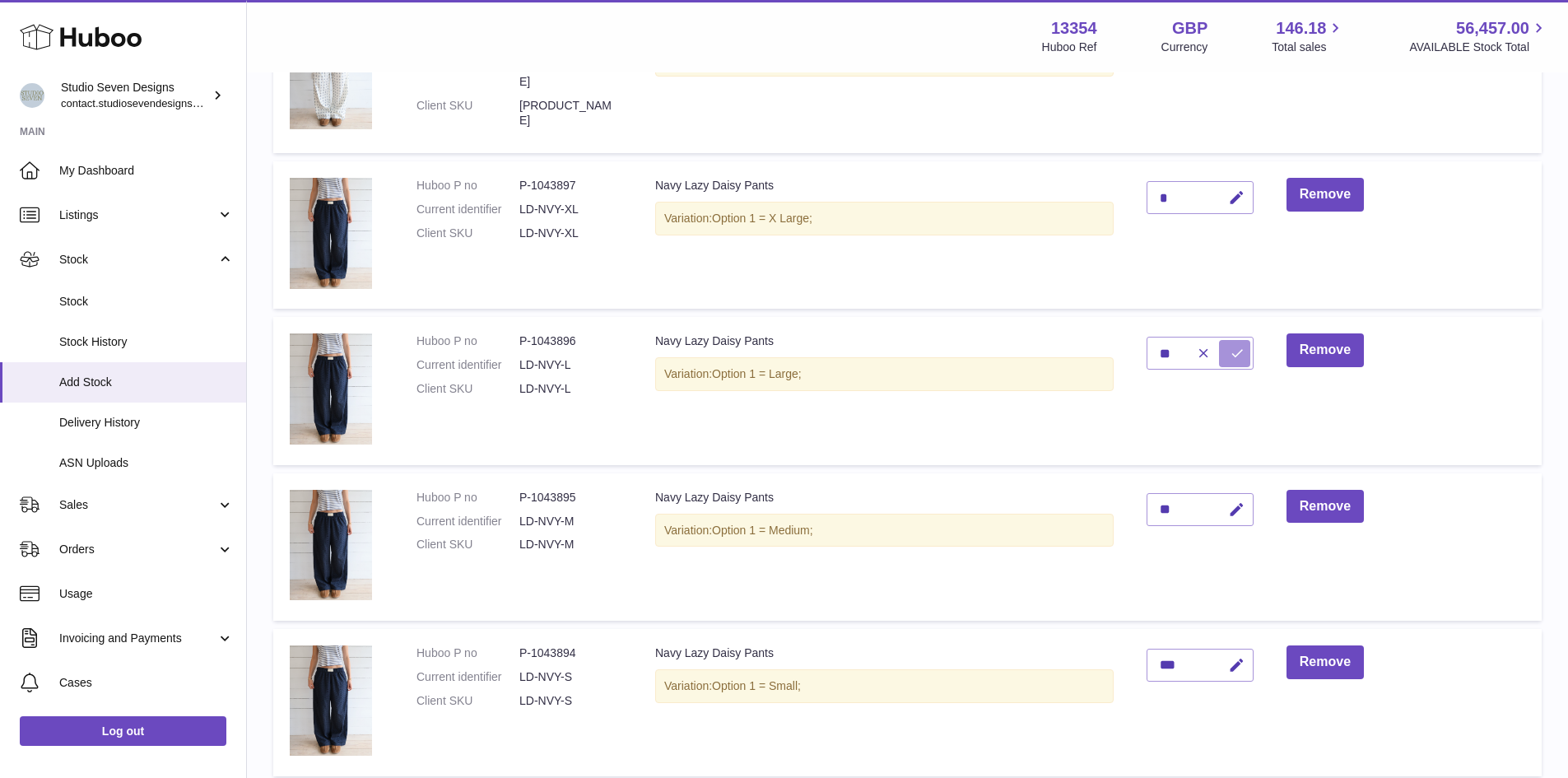 click at bounding box center (1235, 353) 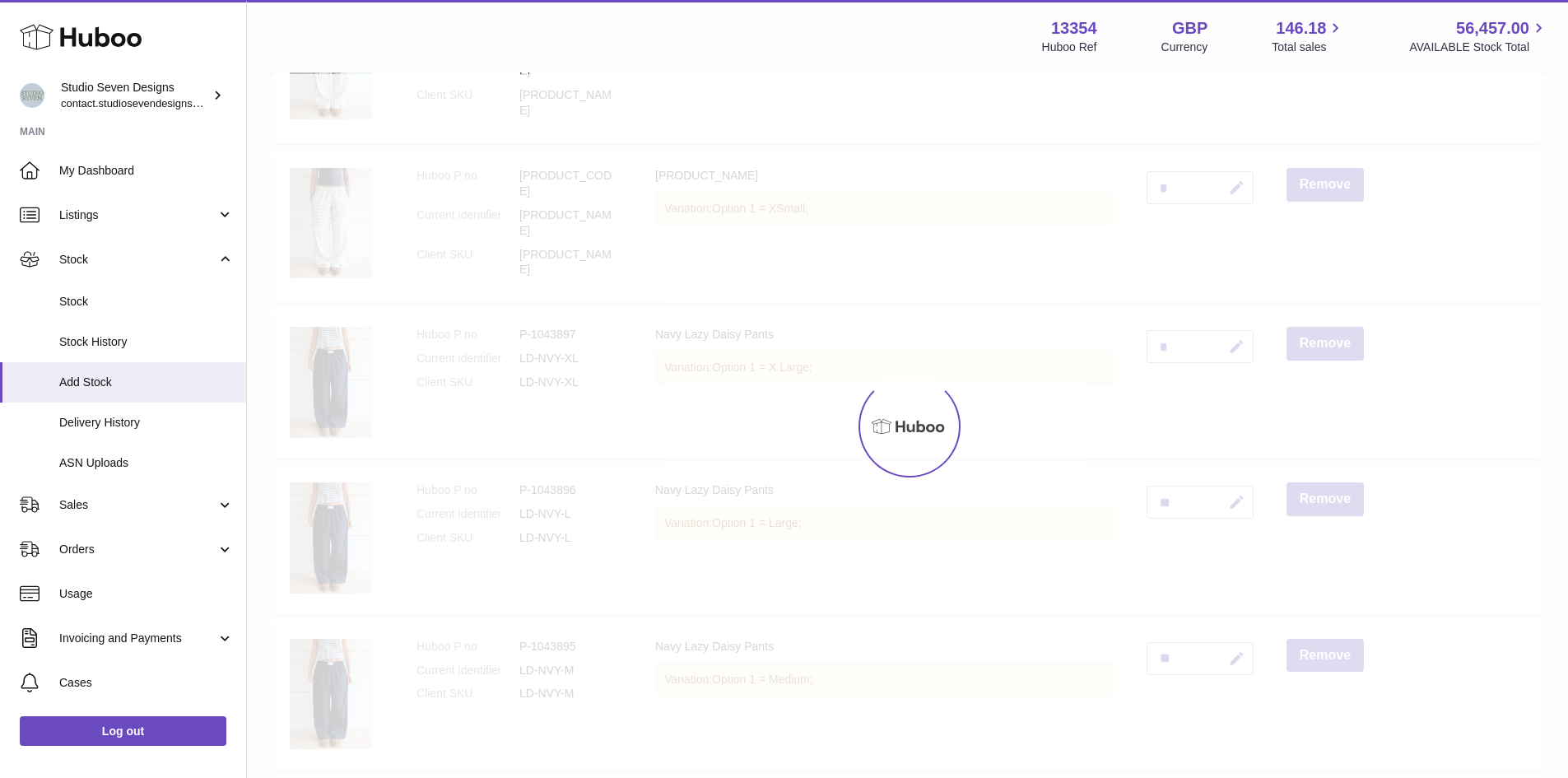 scroll, scrollTop: 2206, scrollLeft: 0, axis: vertical 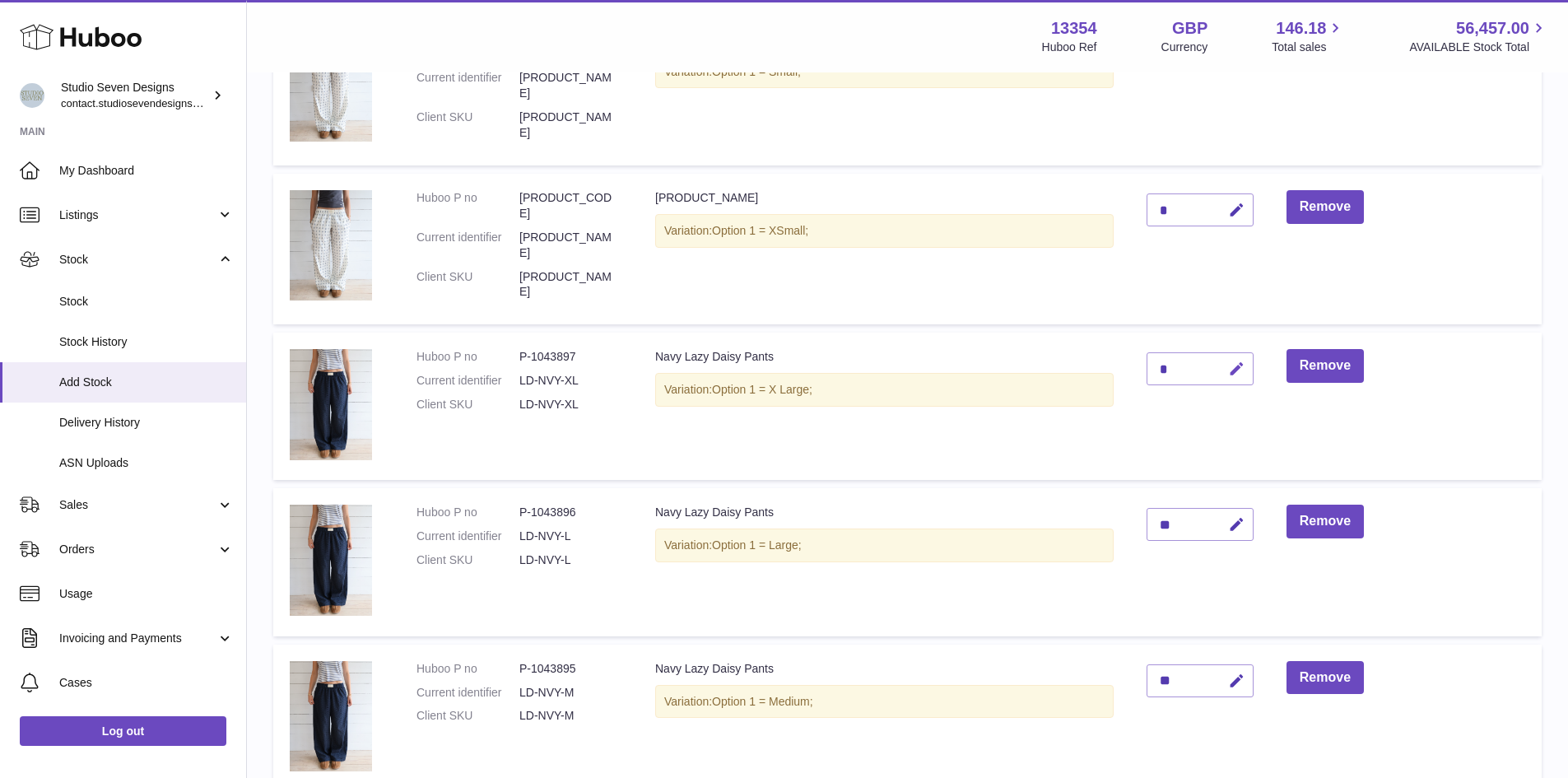 click at bounding box center [1236, 369] 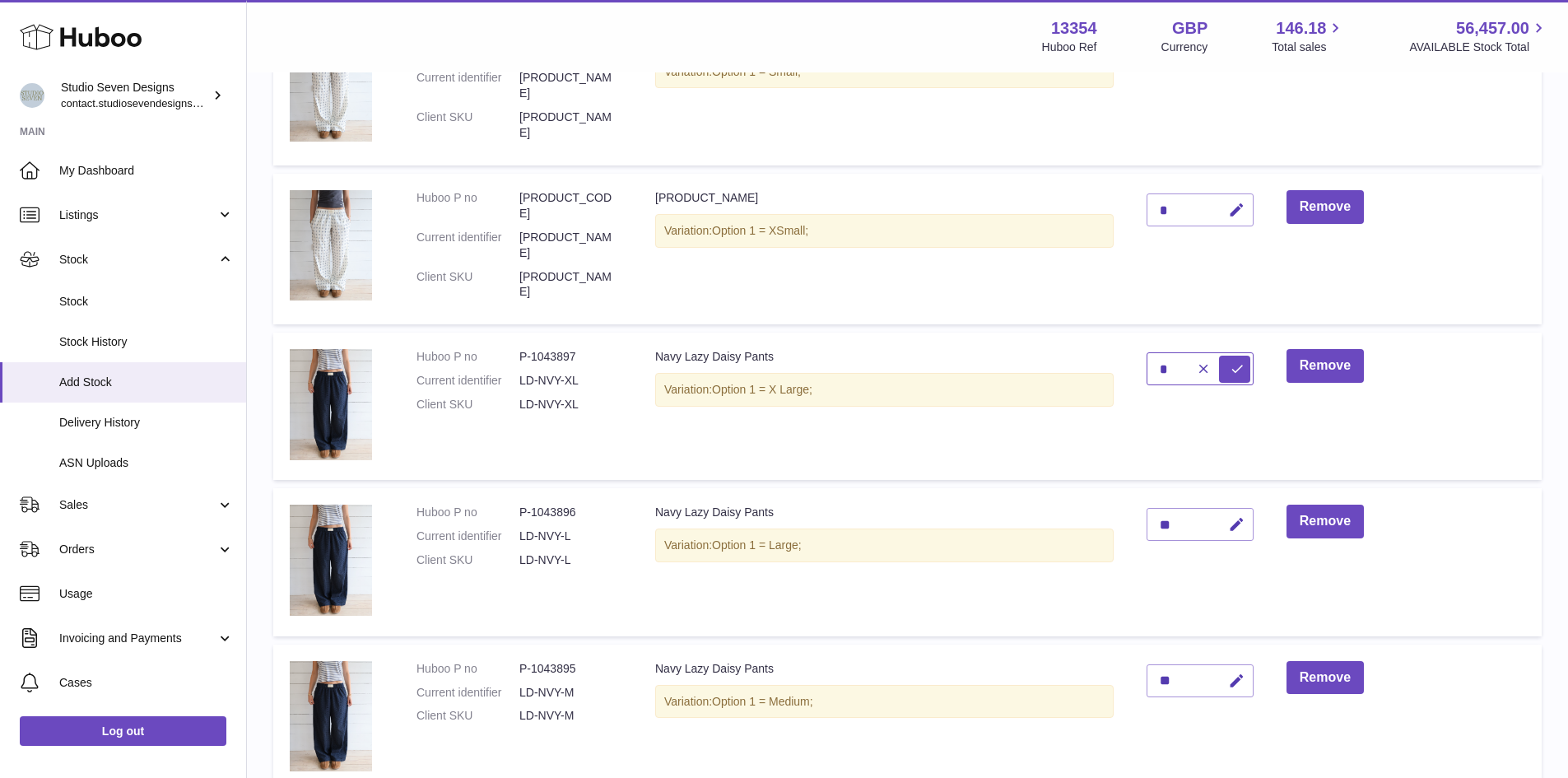 type on "*" 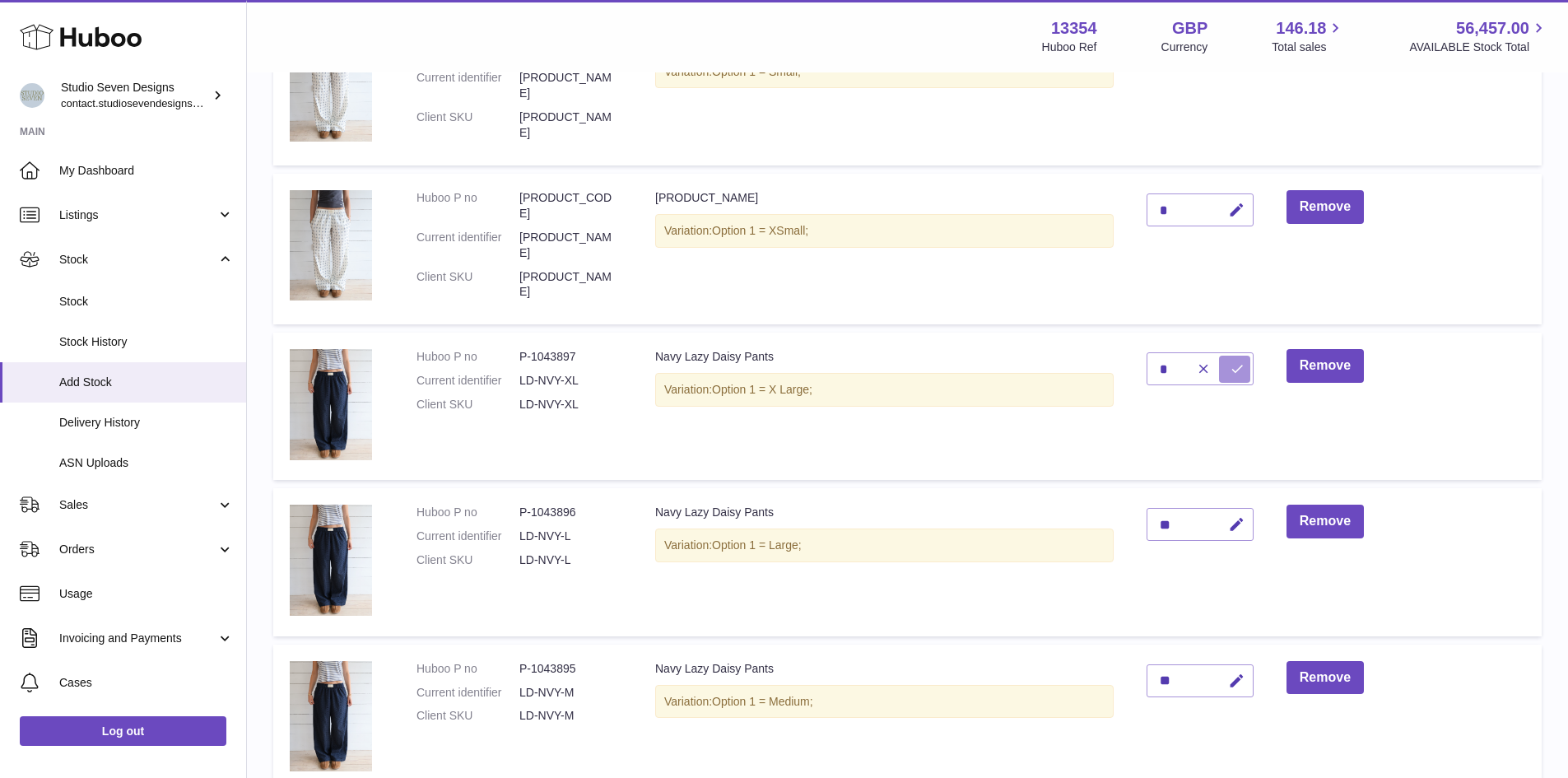 click at bounding box center [1237, 369] 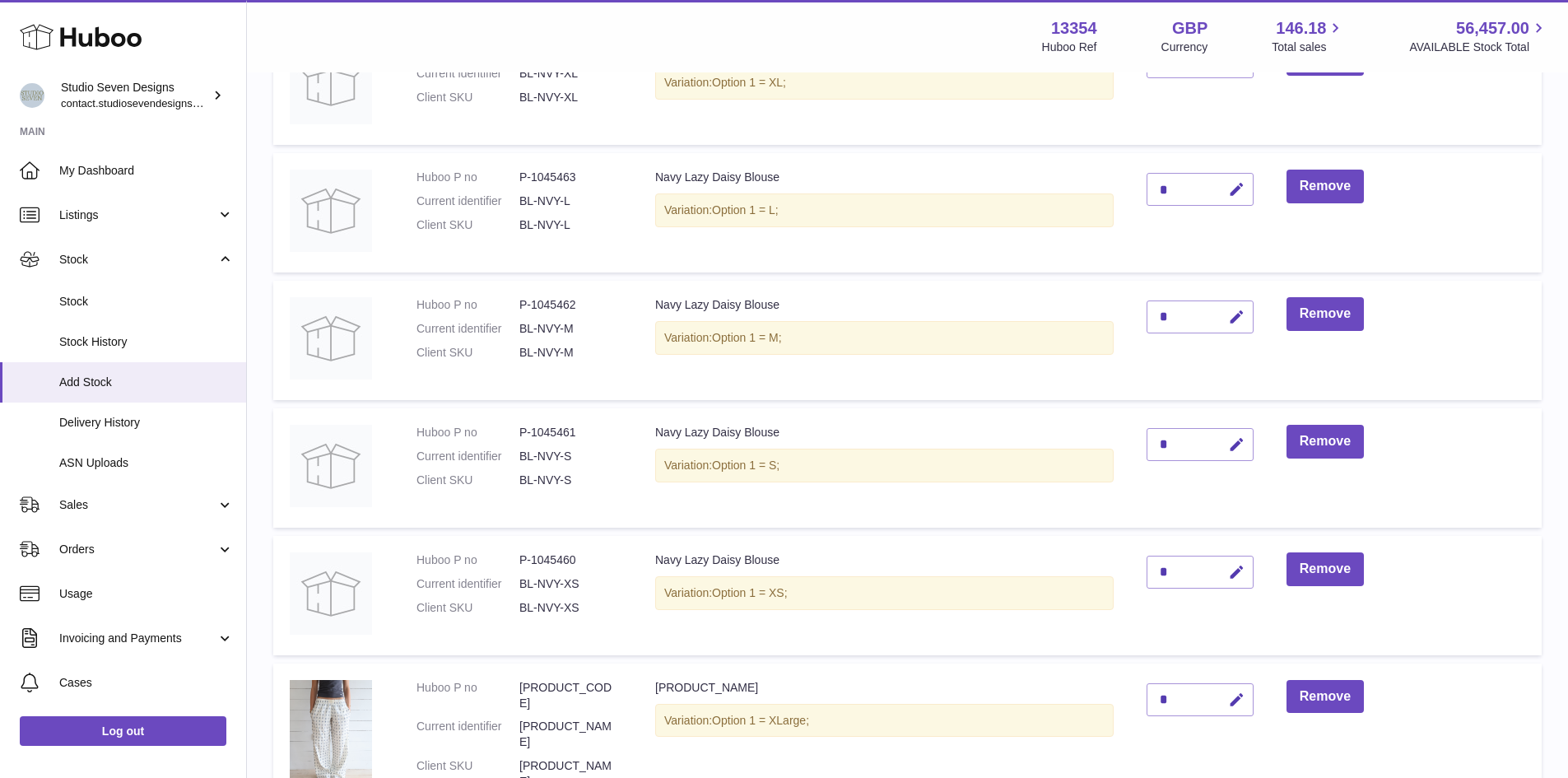 scroll, scrollTop: 1081, scrollLeft: 0, axis: vertical 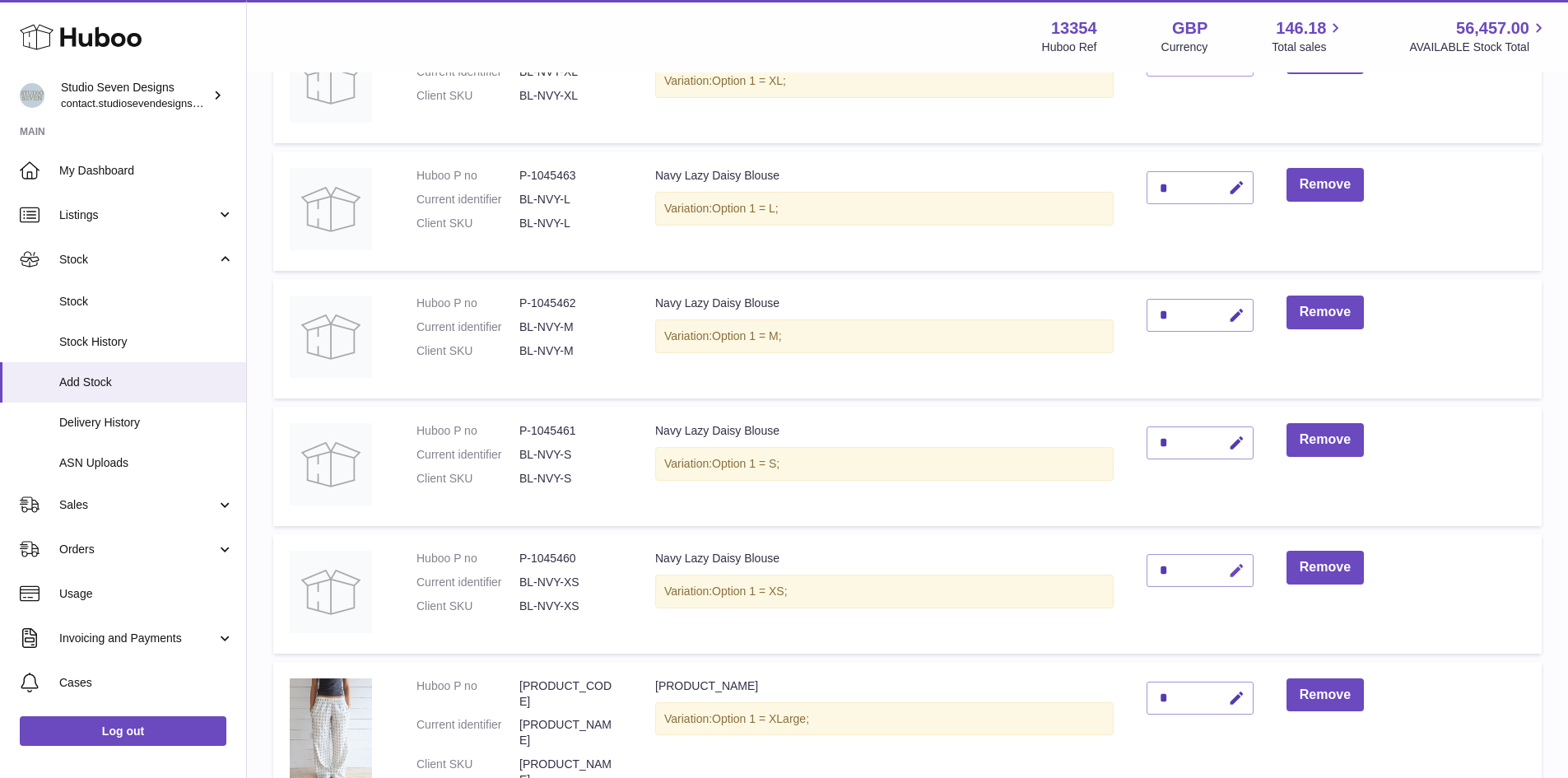 click at bounding box center (1236, 571) 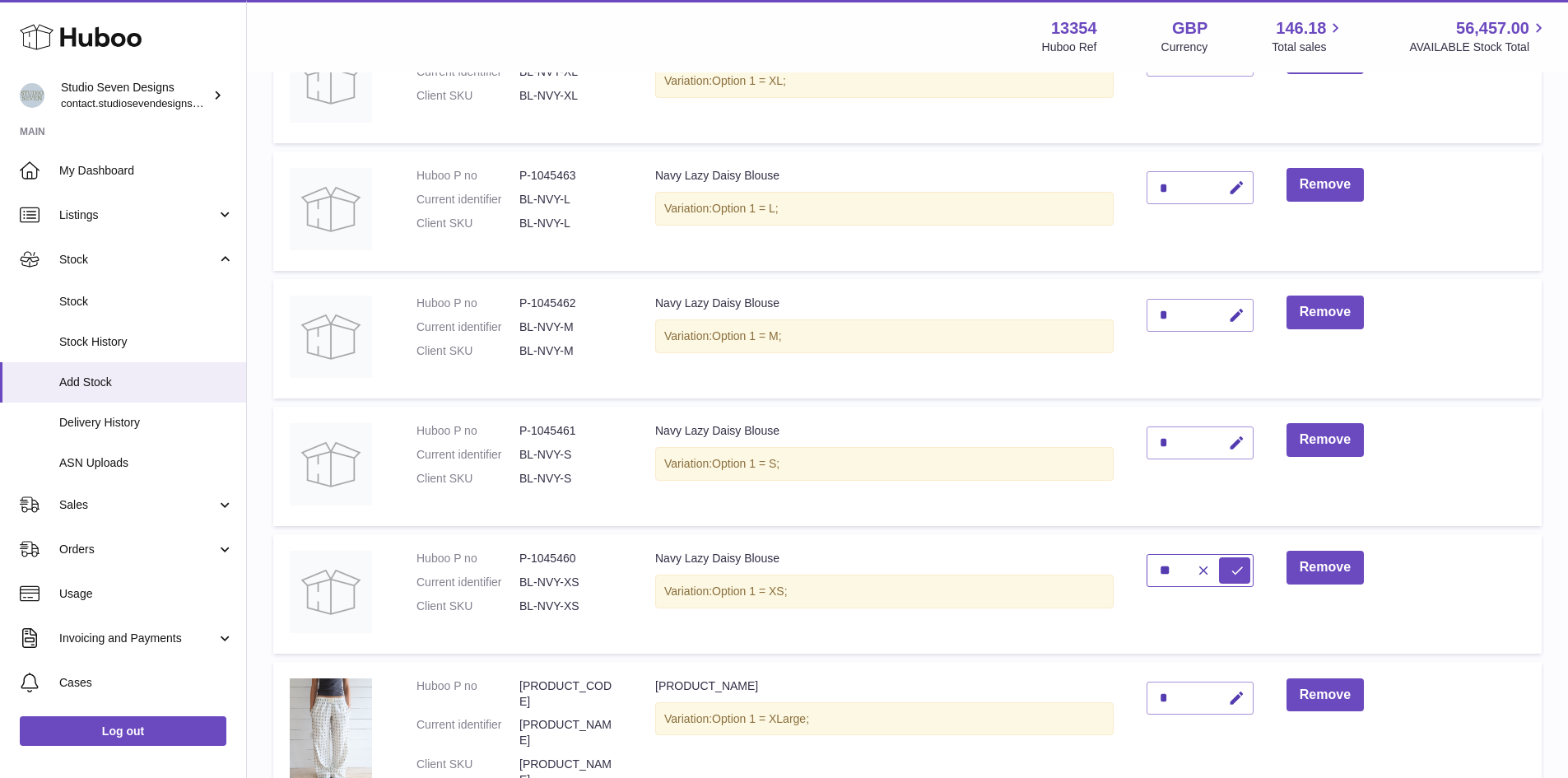 type on "**" 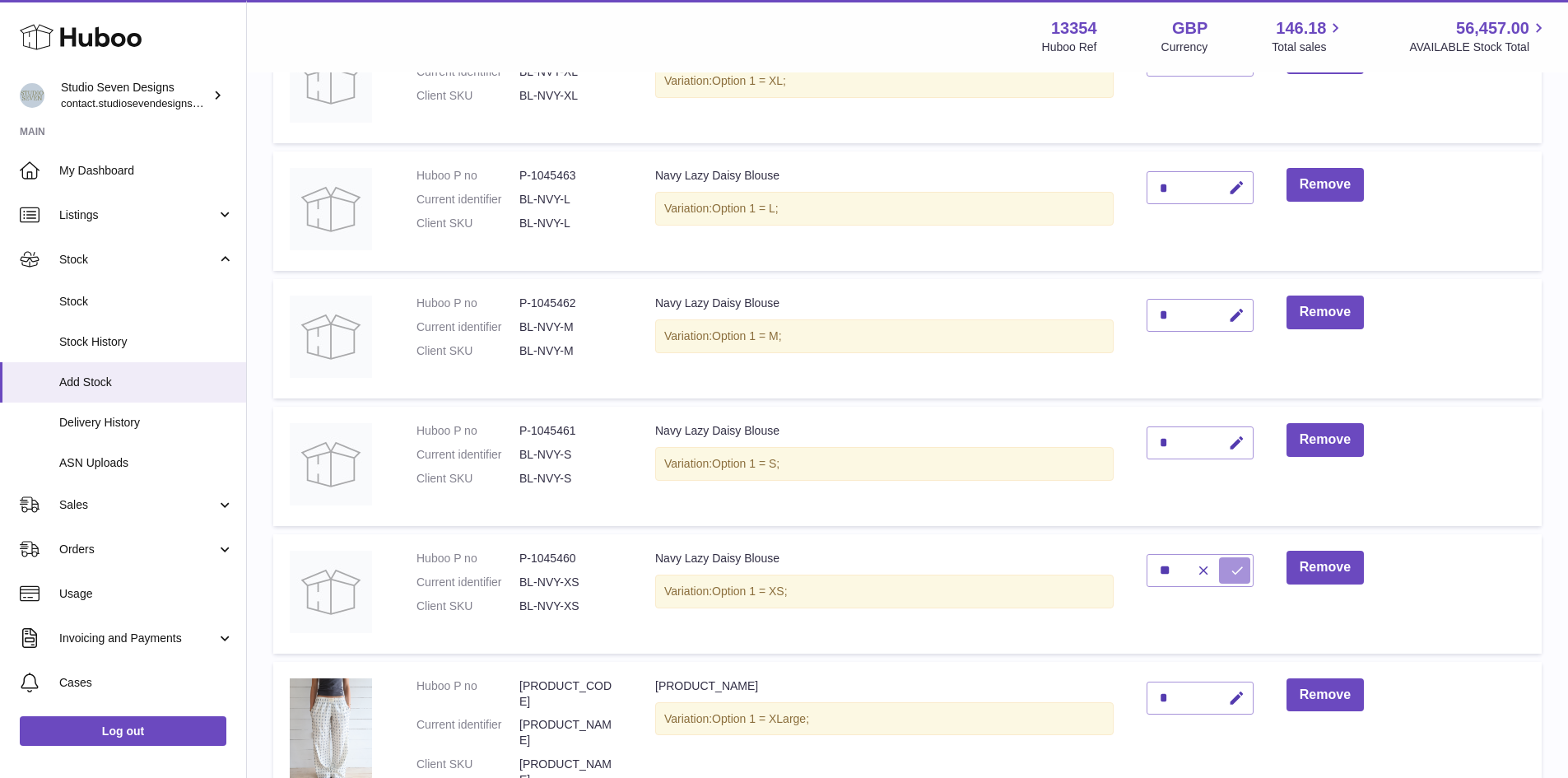 click at bounding box center (1237, 571) 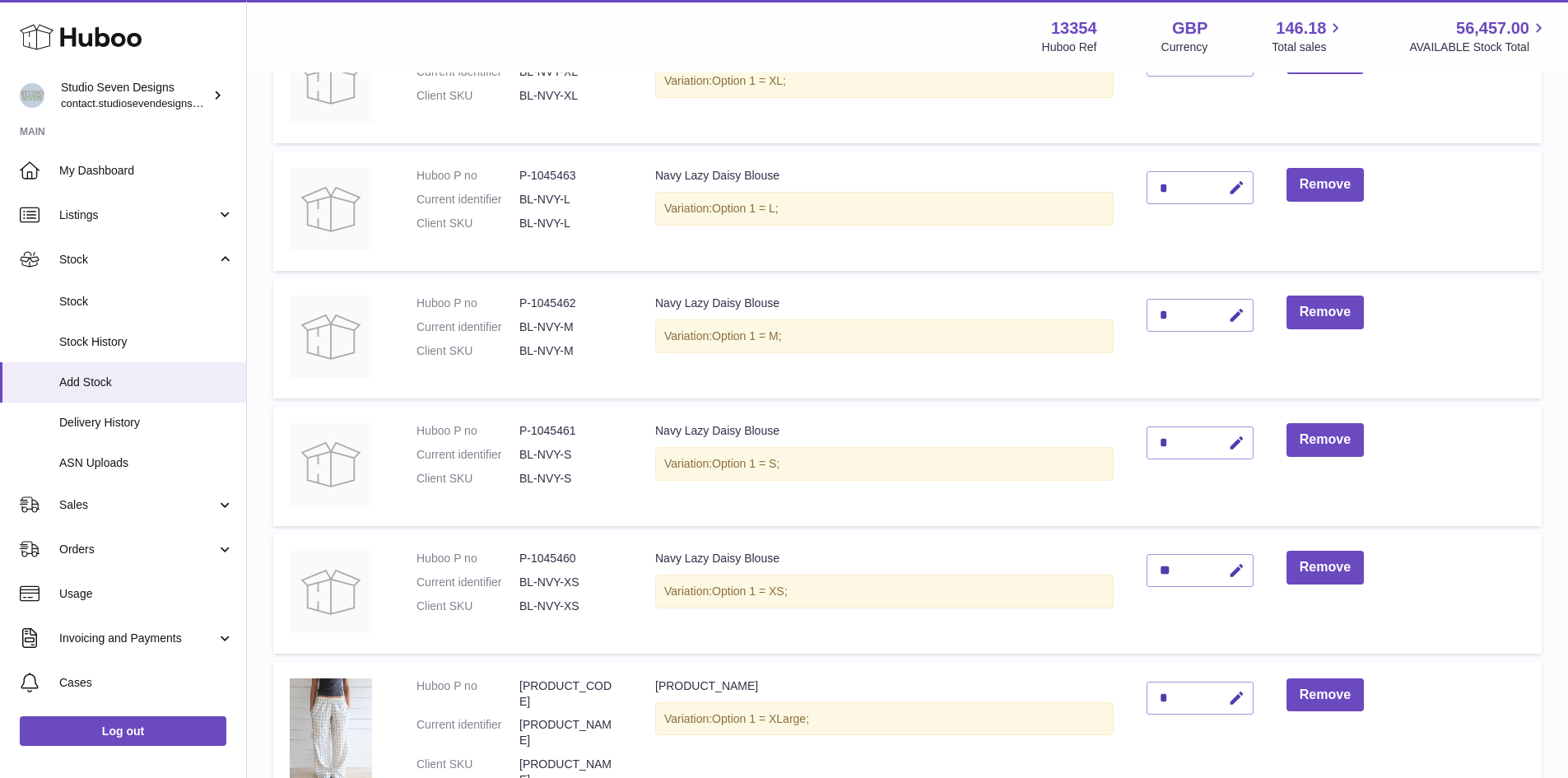 click at bounding box center [1236, 443] 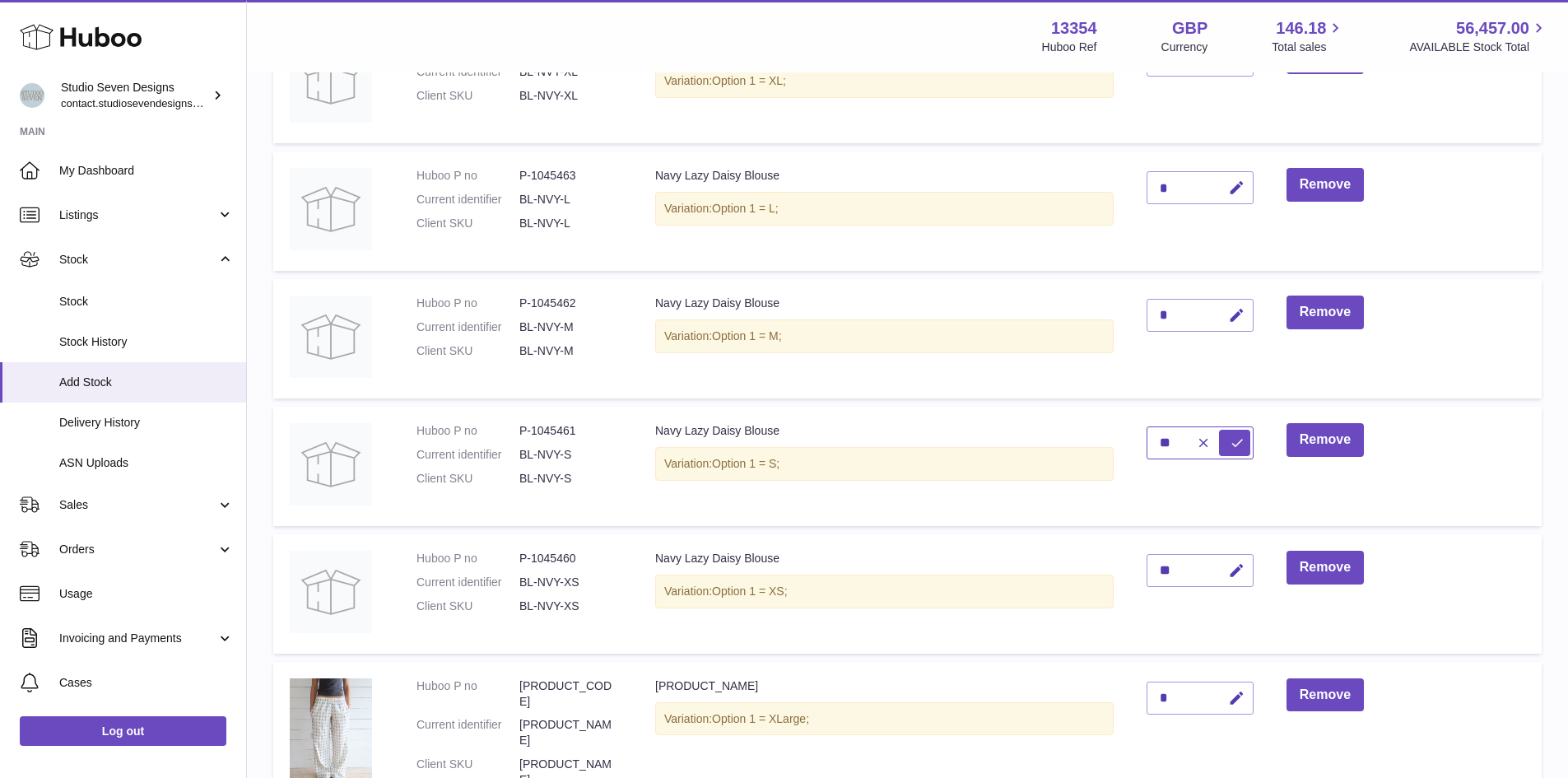 type on "**" 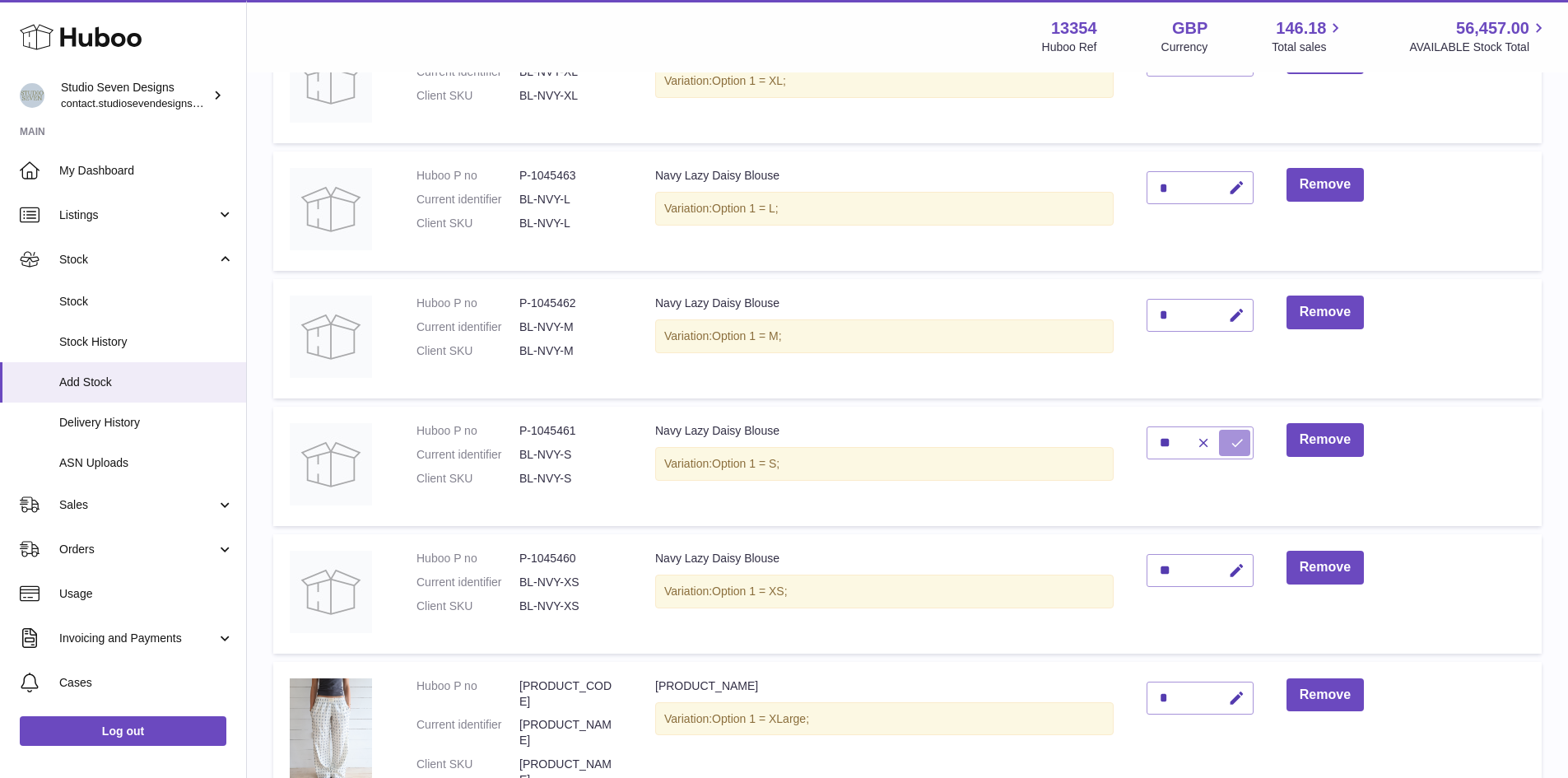click at bounding box center (1237, 443) 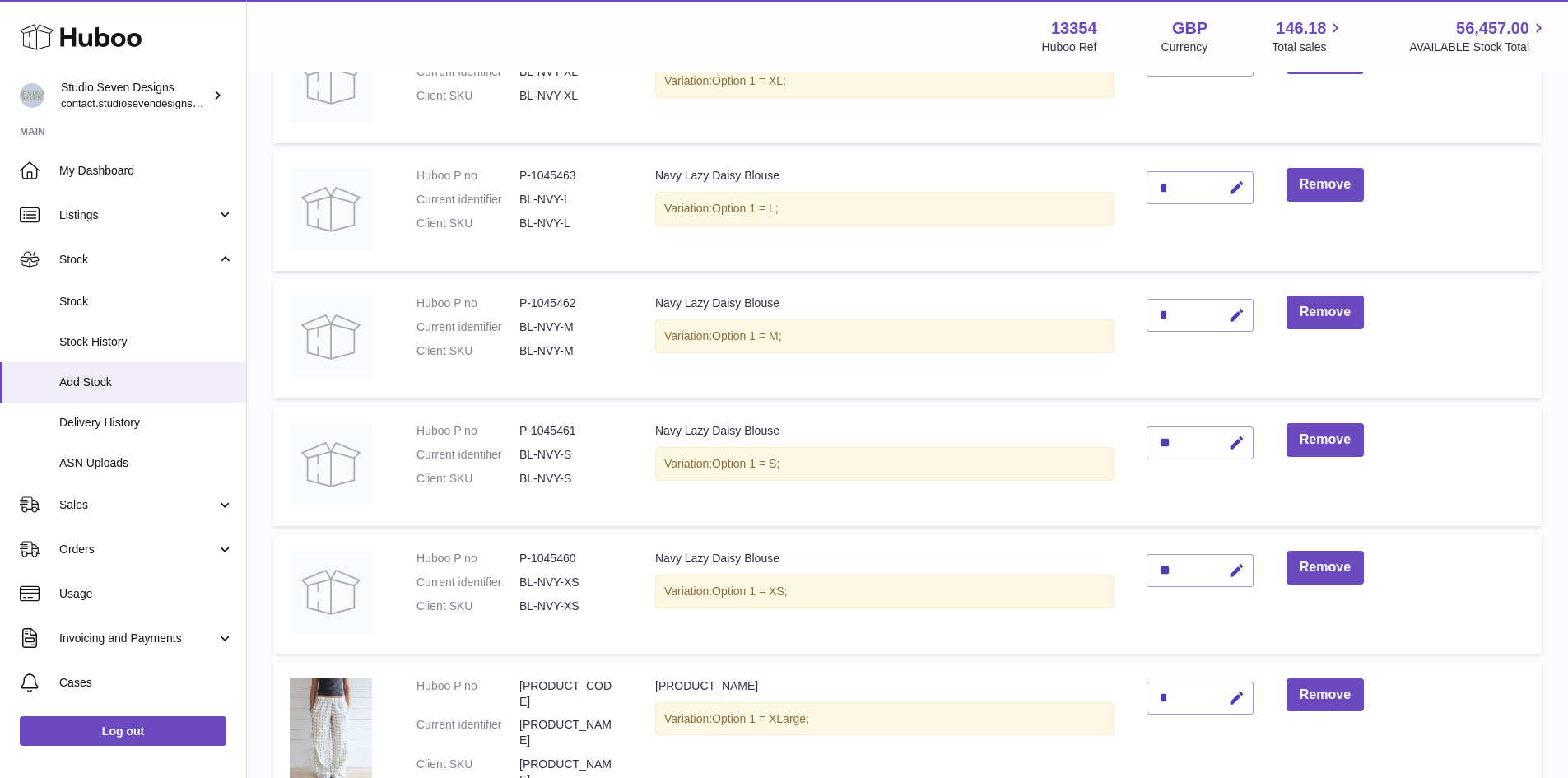 click at bounding box center [1236, 315] 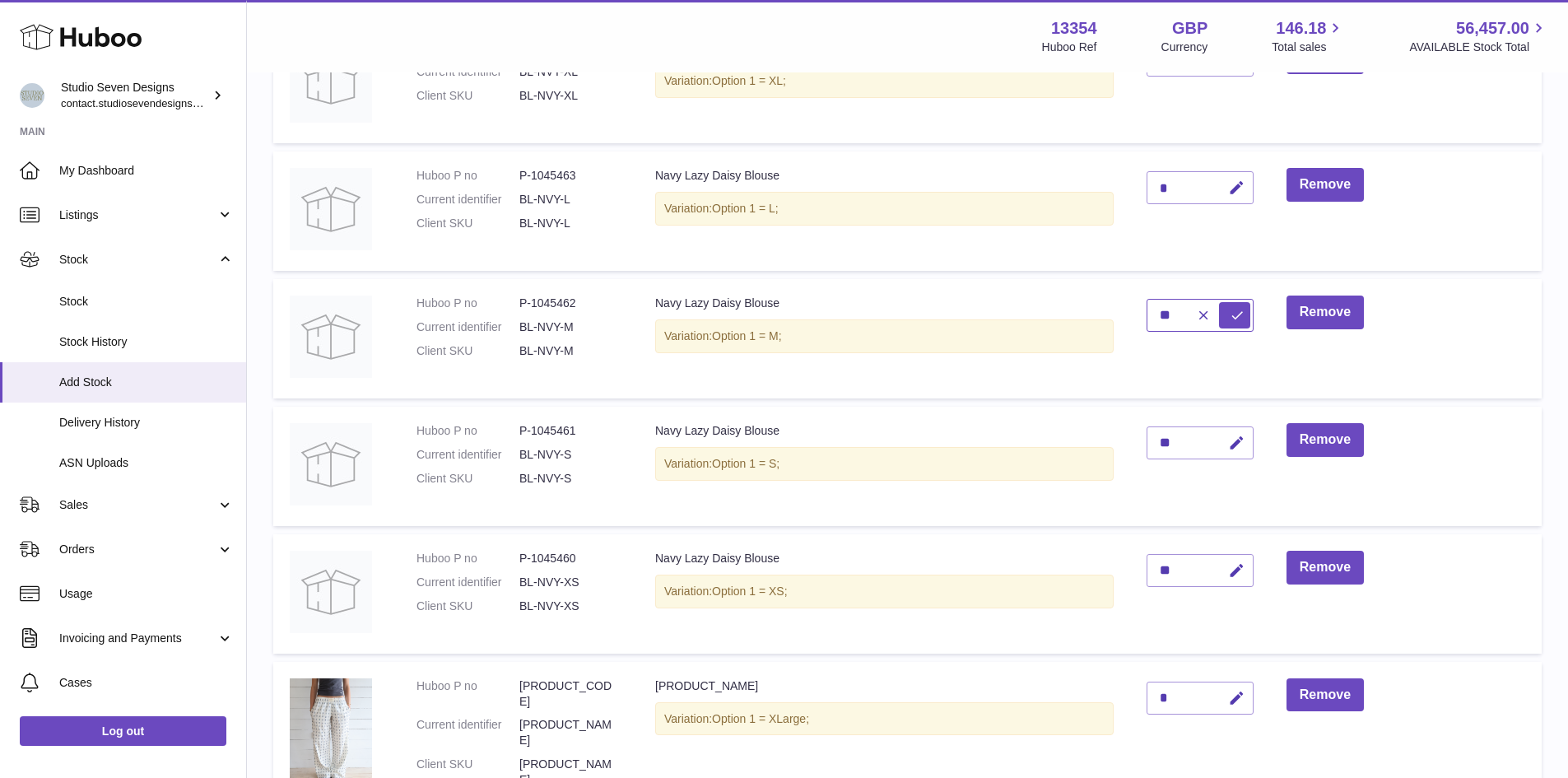 type on "**" 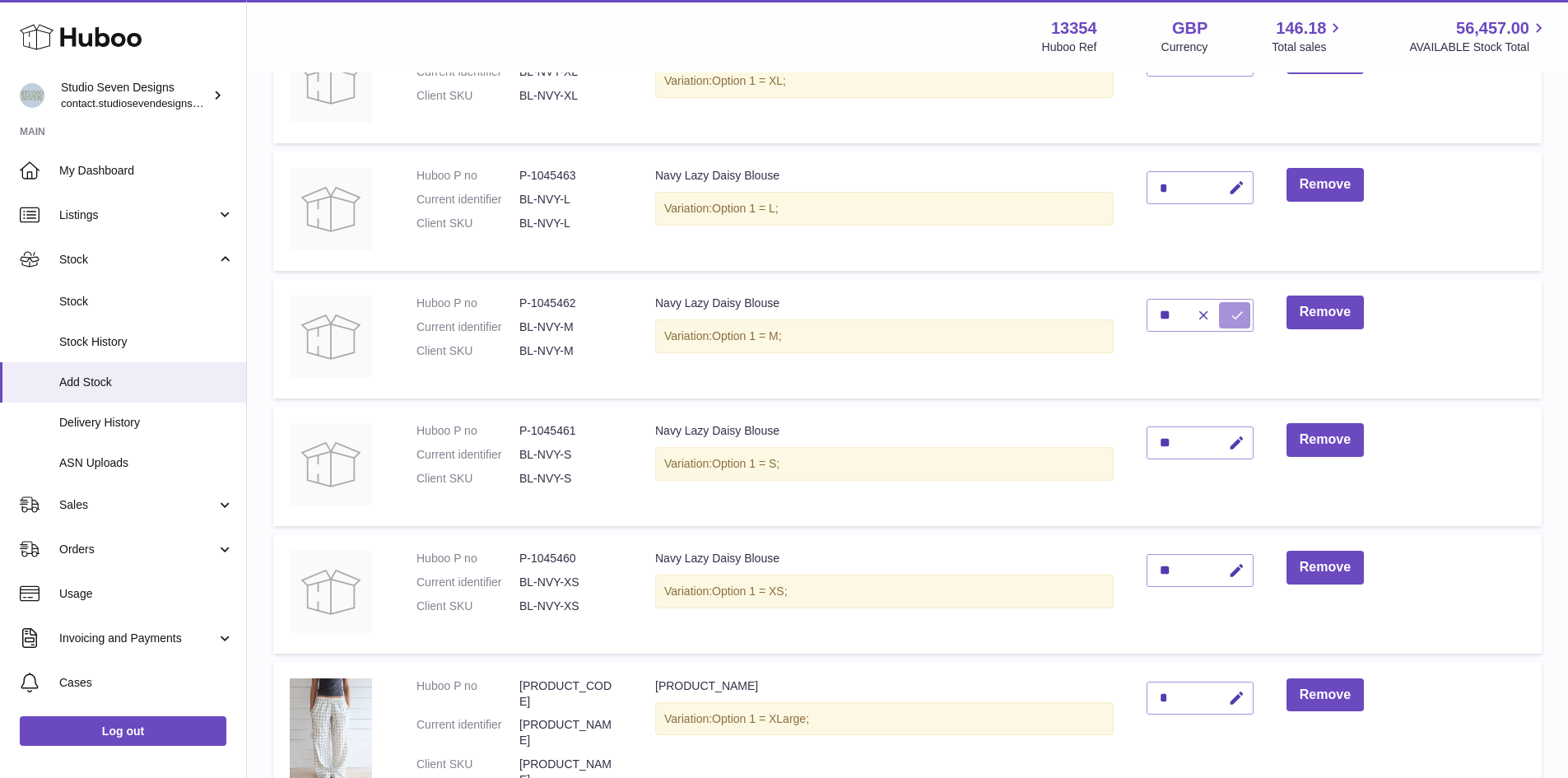 click at bounding box center [1237, 315] 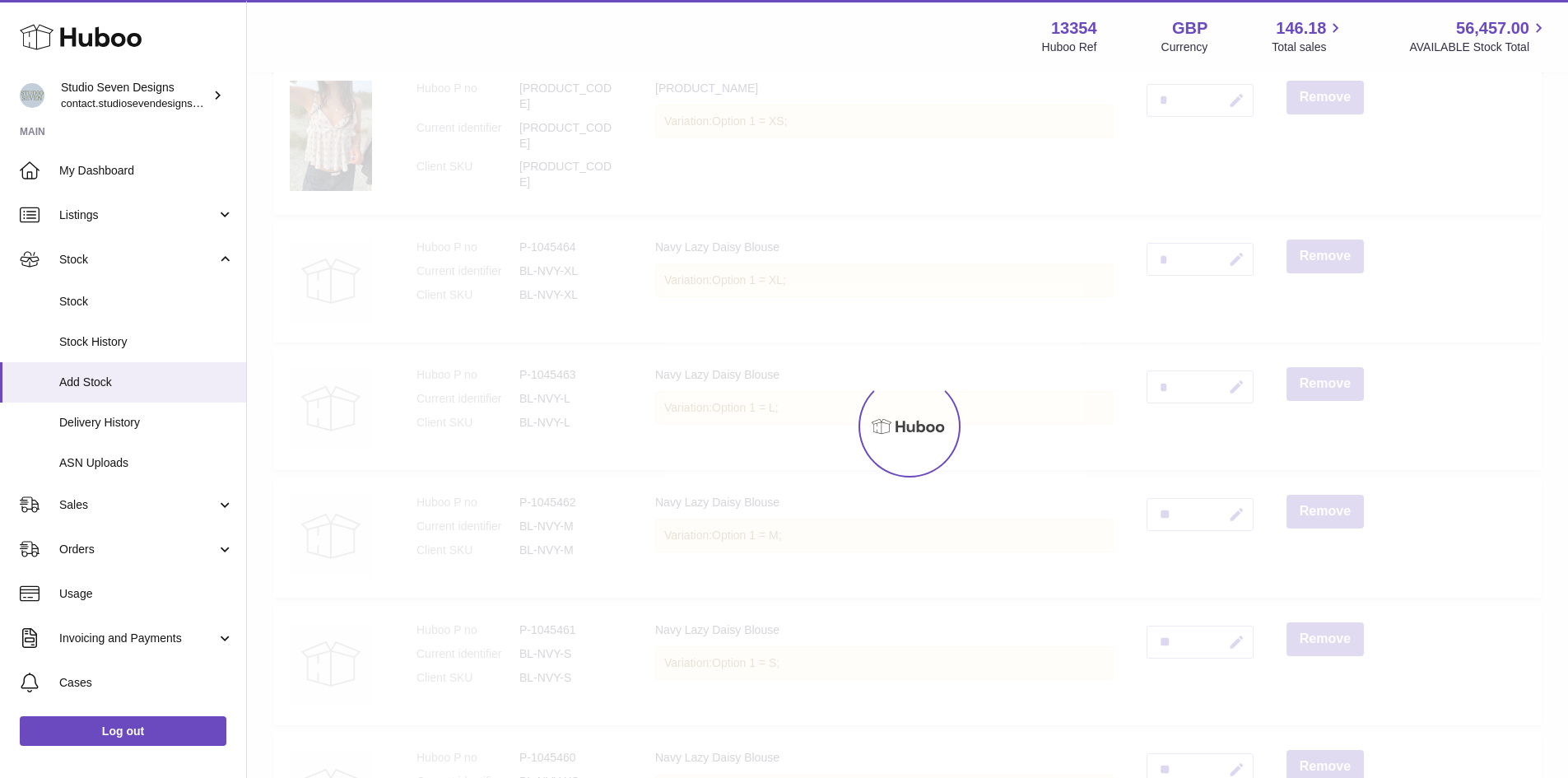scroll, scrollTop: 881, scrollLeft: 0, axis: vertical 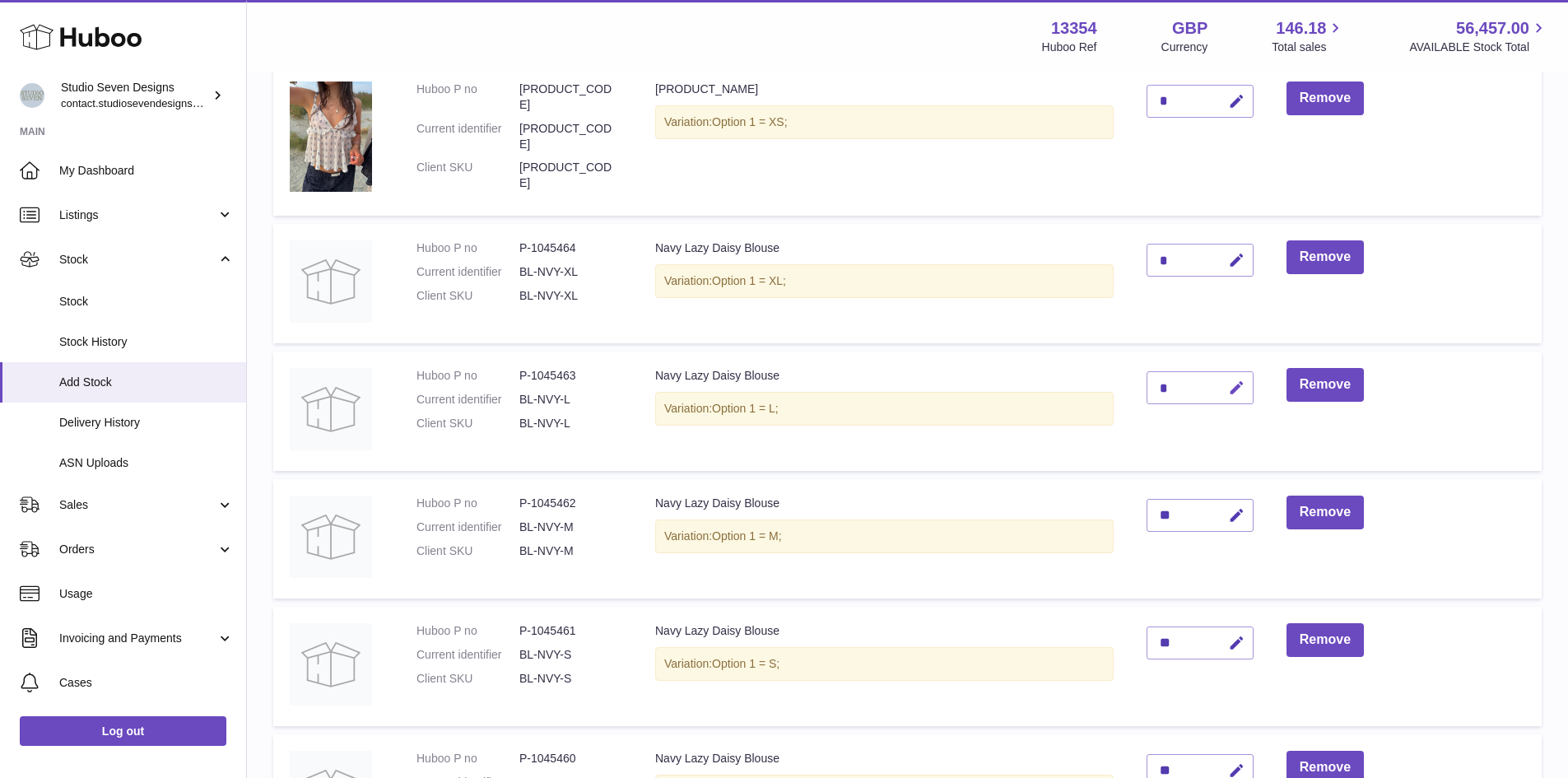 click at bounding box center (1236, 388) 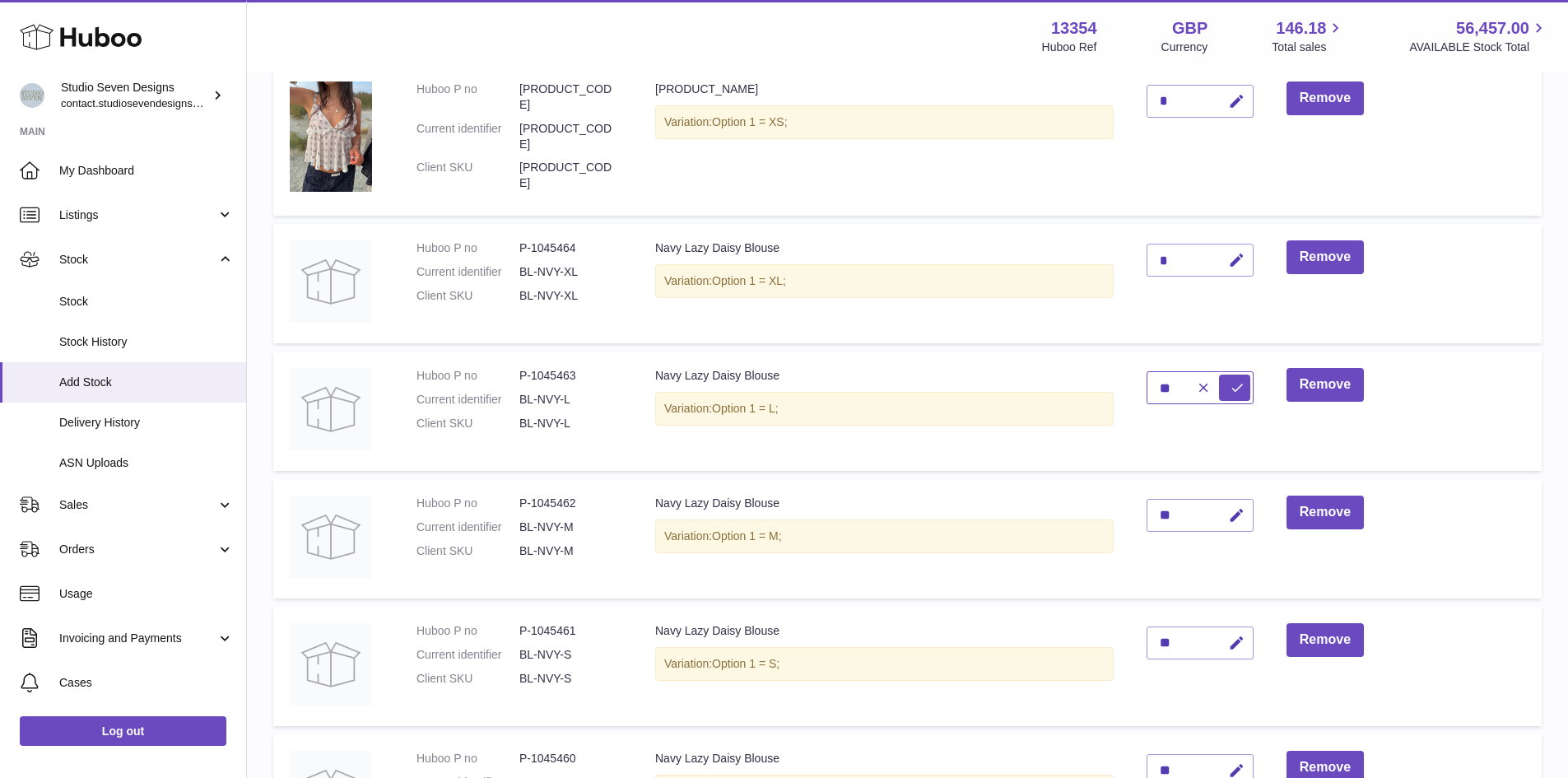 type on "**" 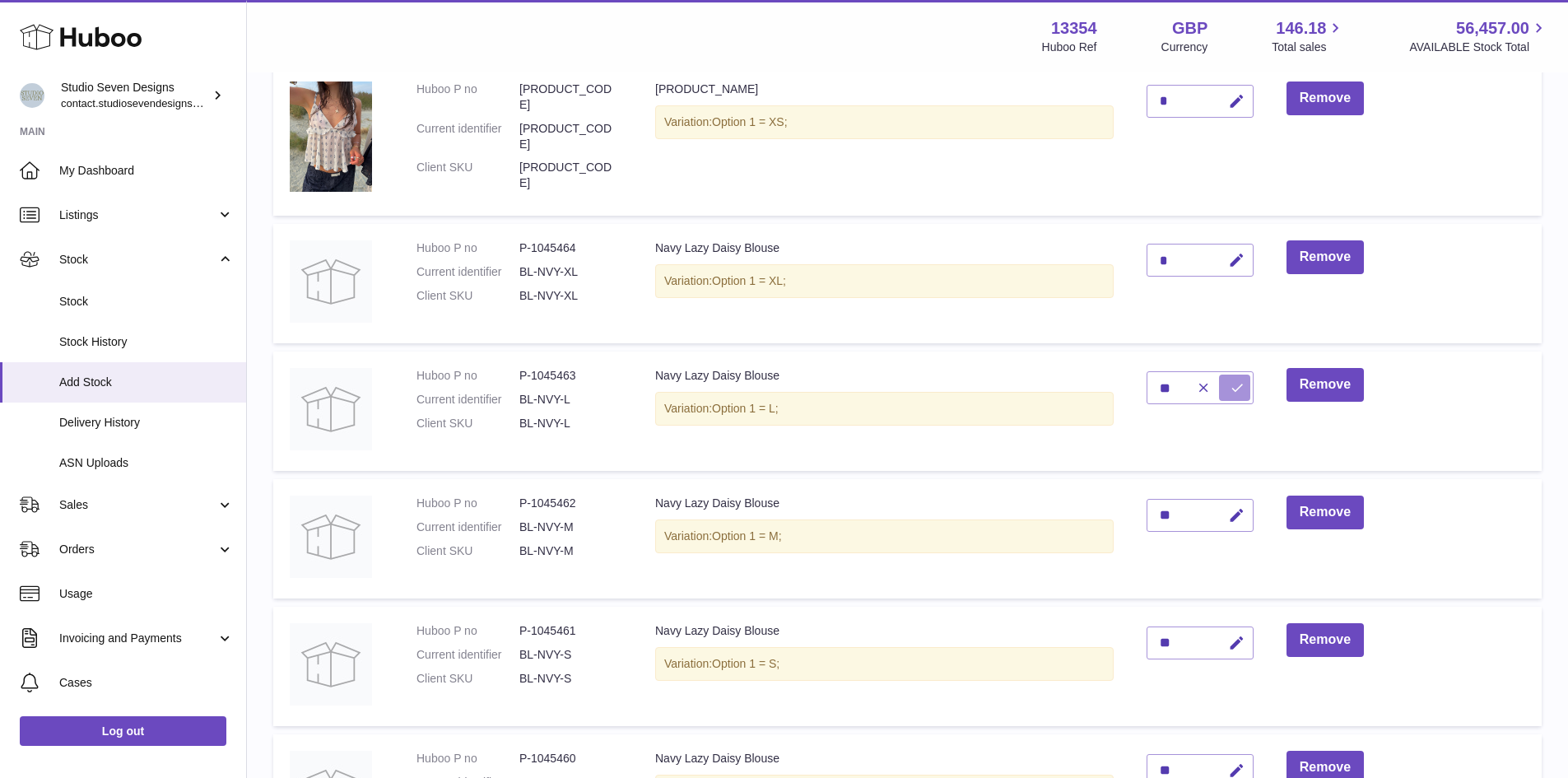 click at bounding box center [1235, 388] 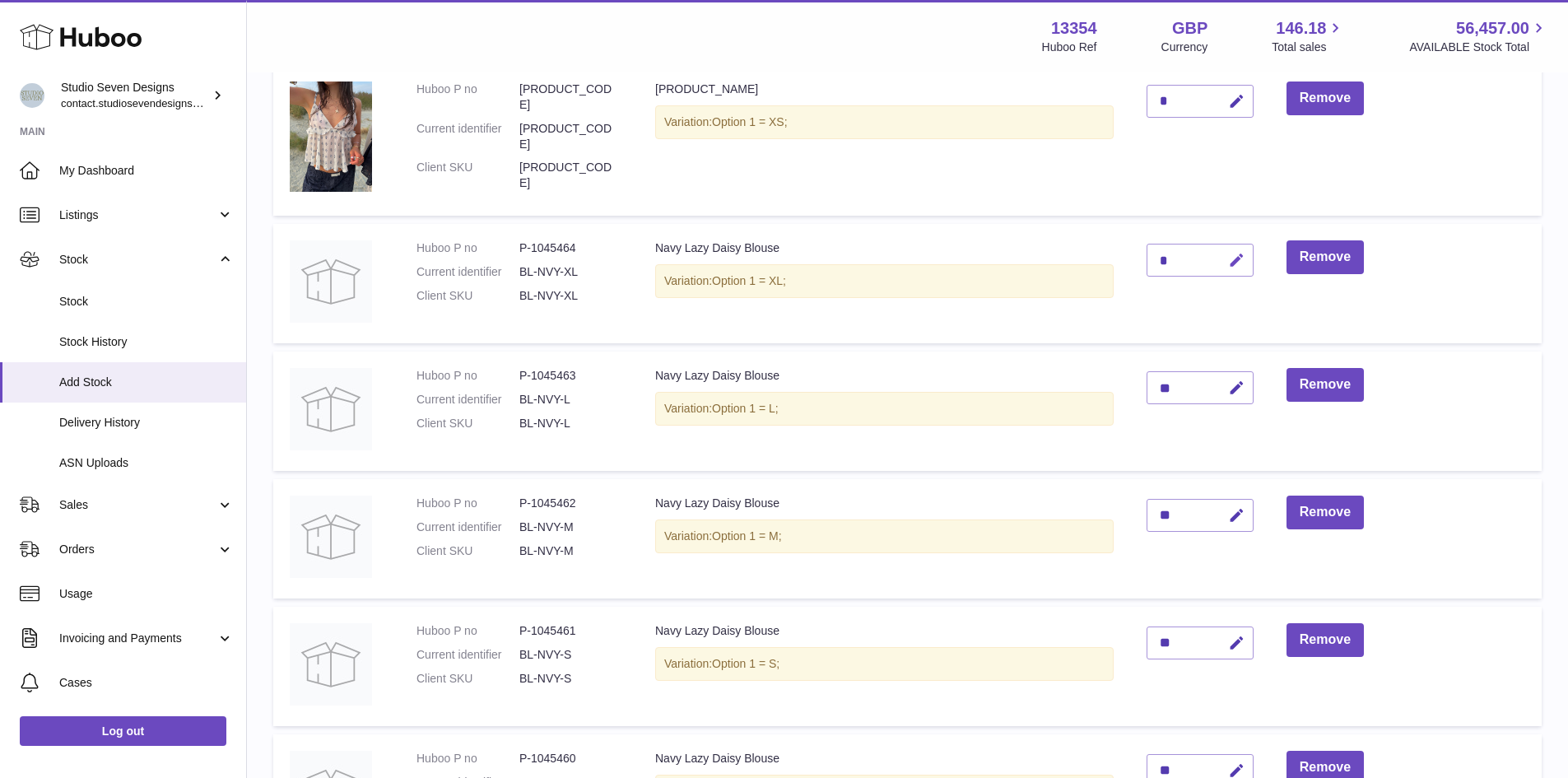 click at bounding box center (1236, 260) 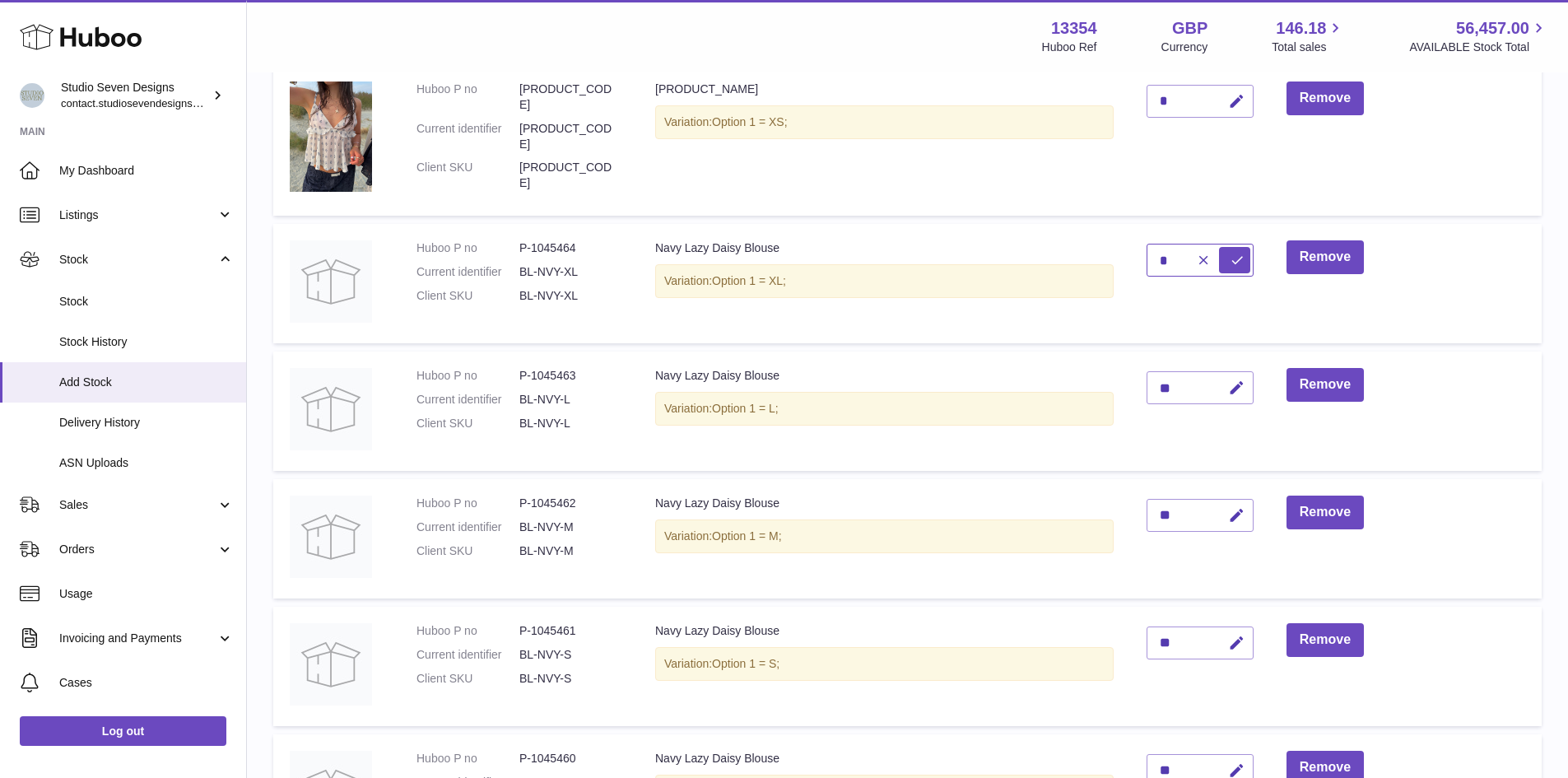 type on "*" 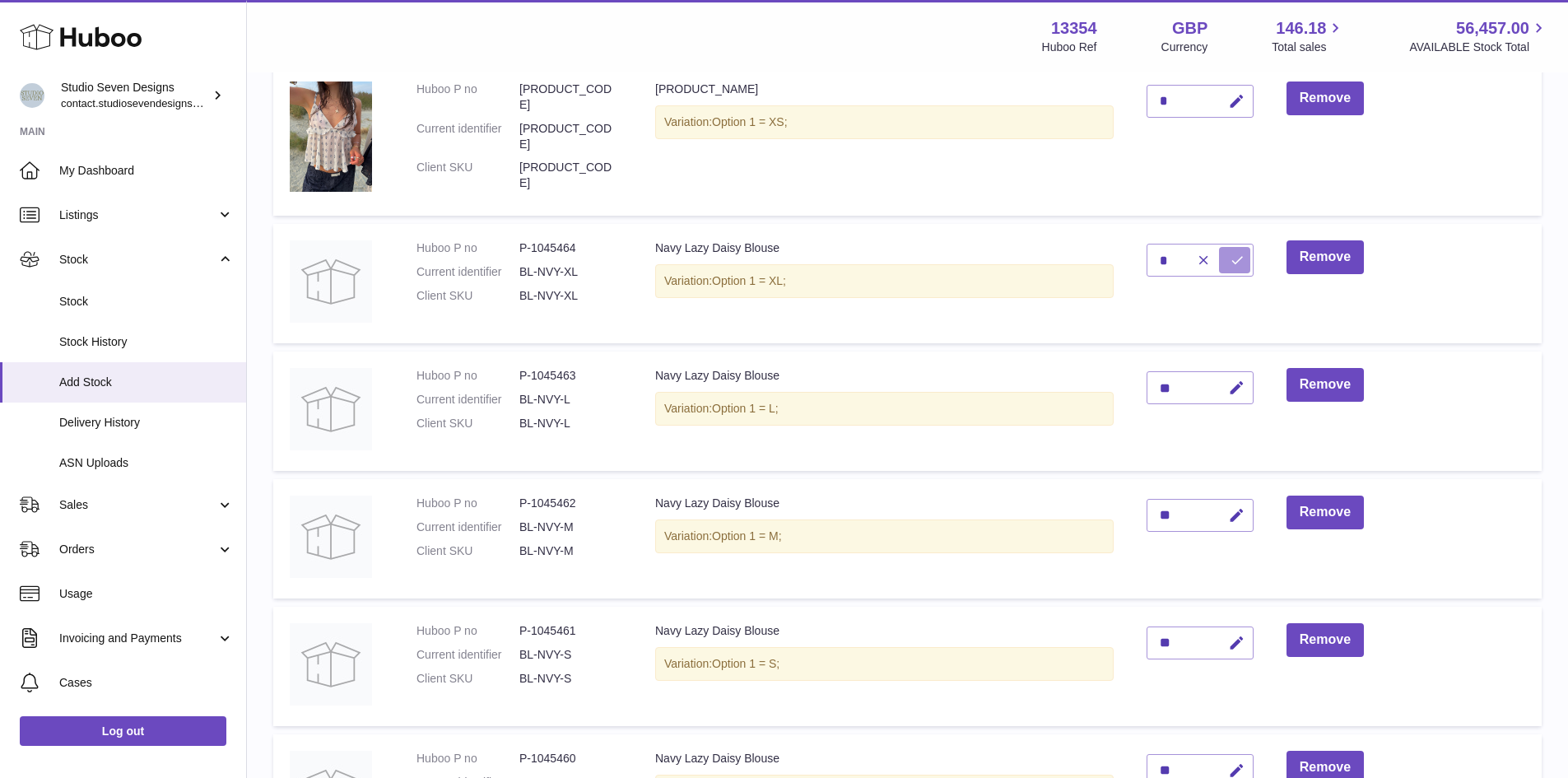 click at bounding box center [1237, 260] 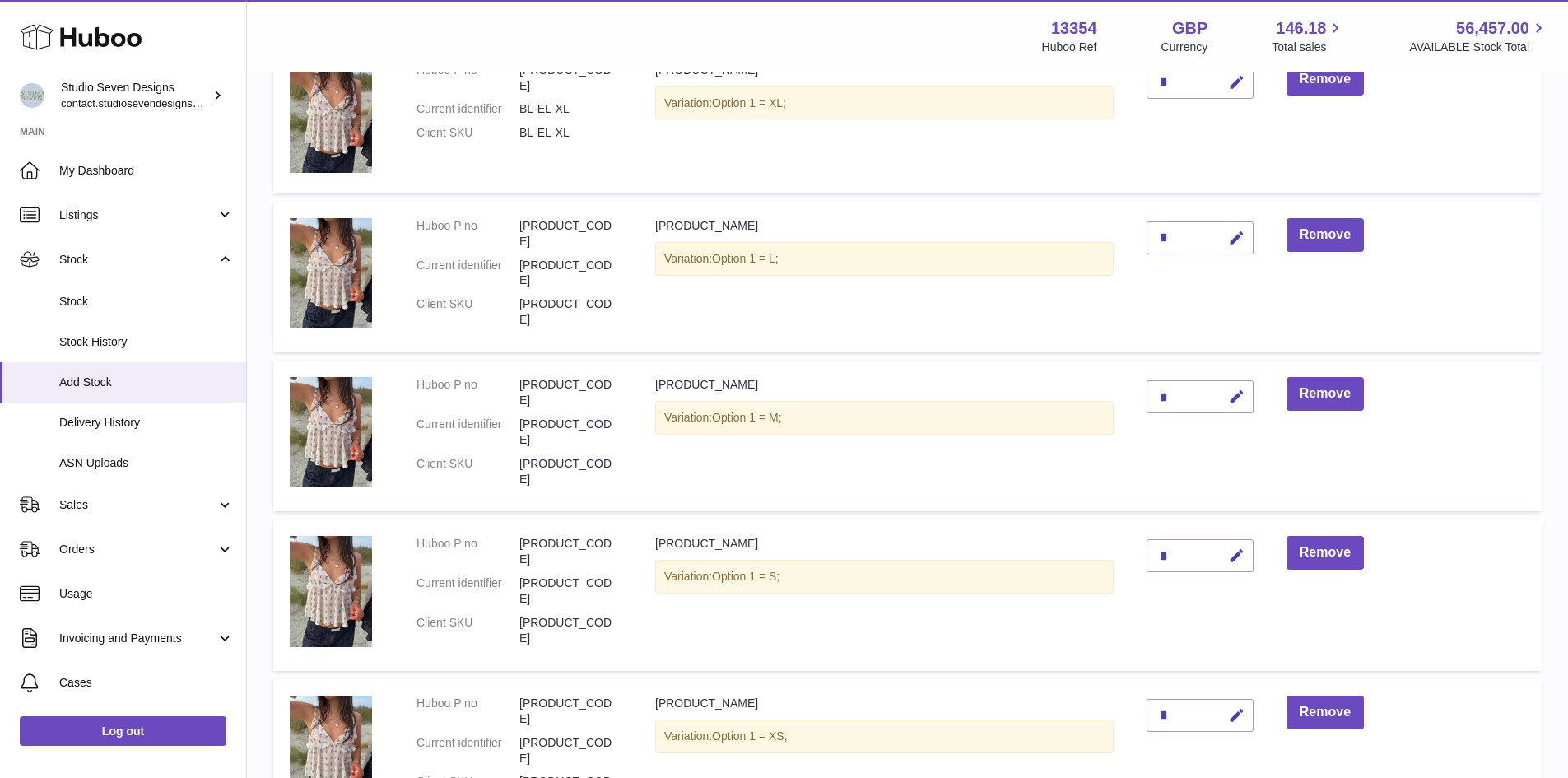 scroll, scrollTop: 0, scrollLeft: 0, axis: both 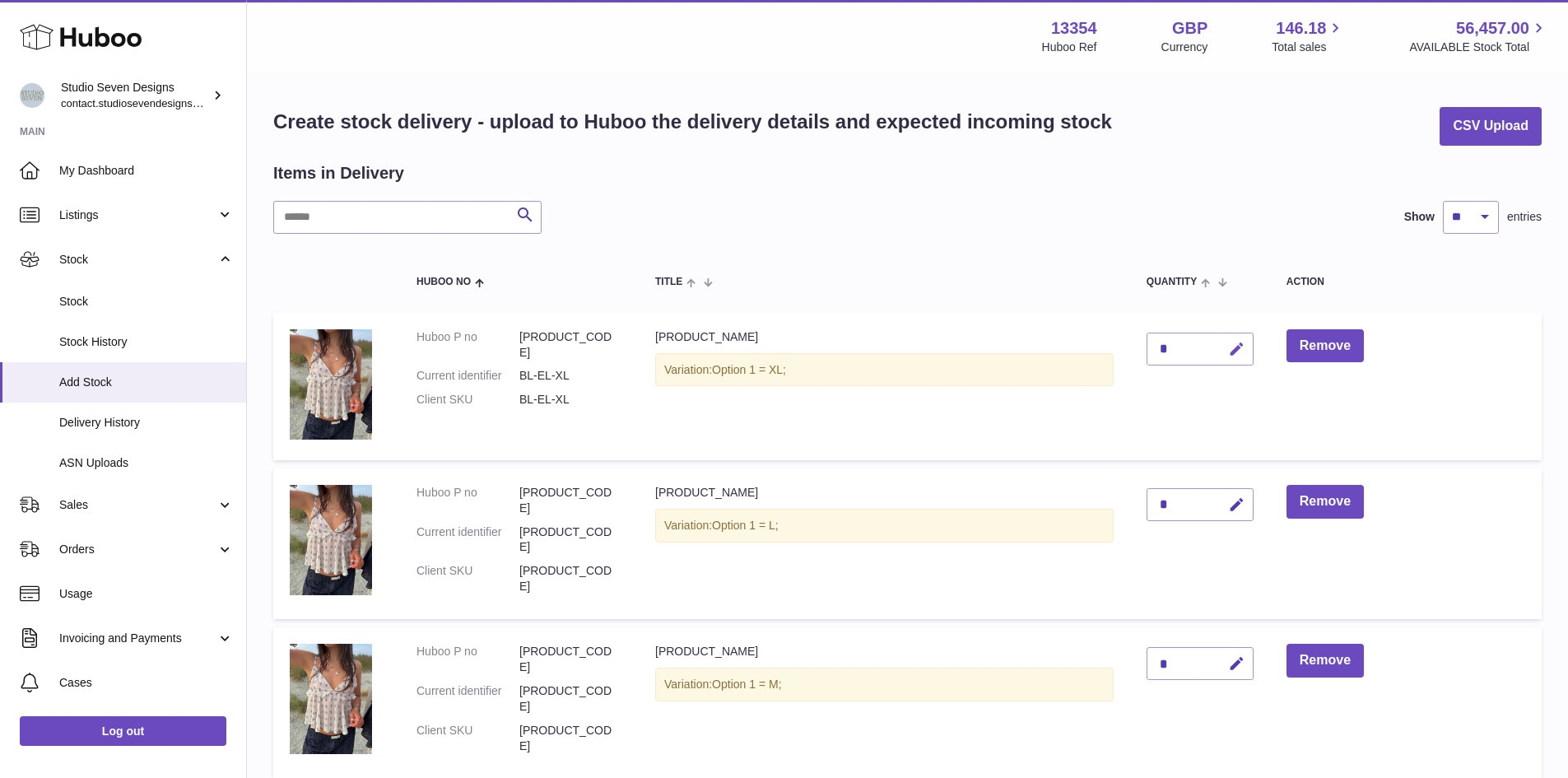 click at bounding box center (1236, 349) 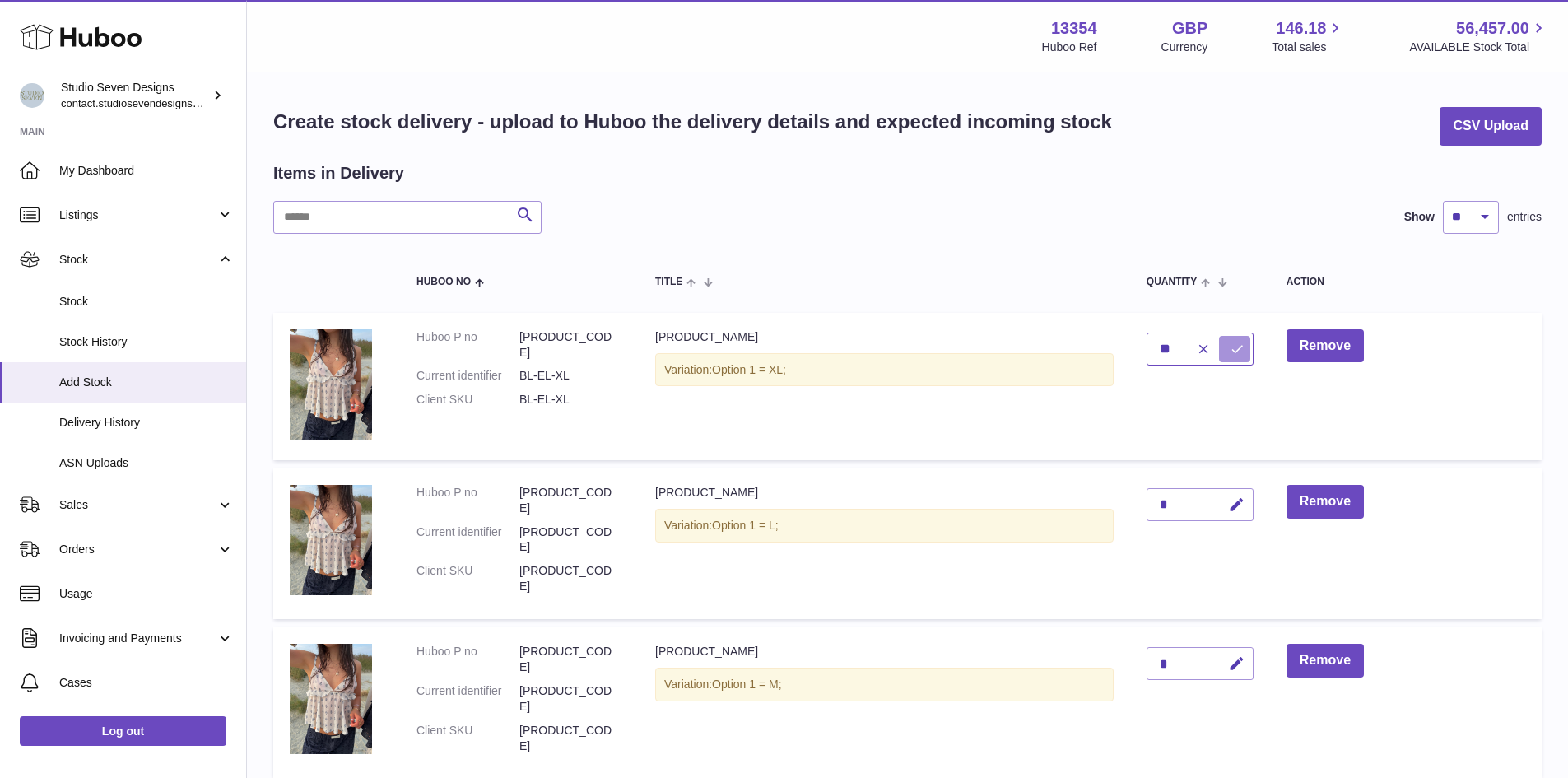 type on "**" 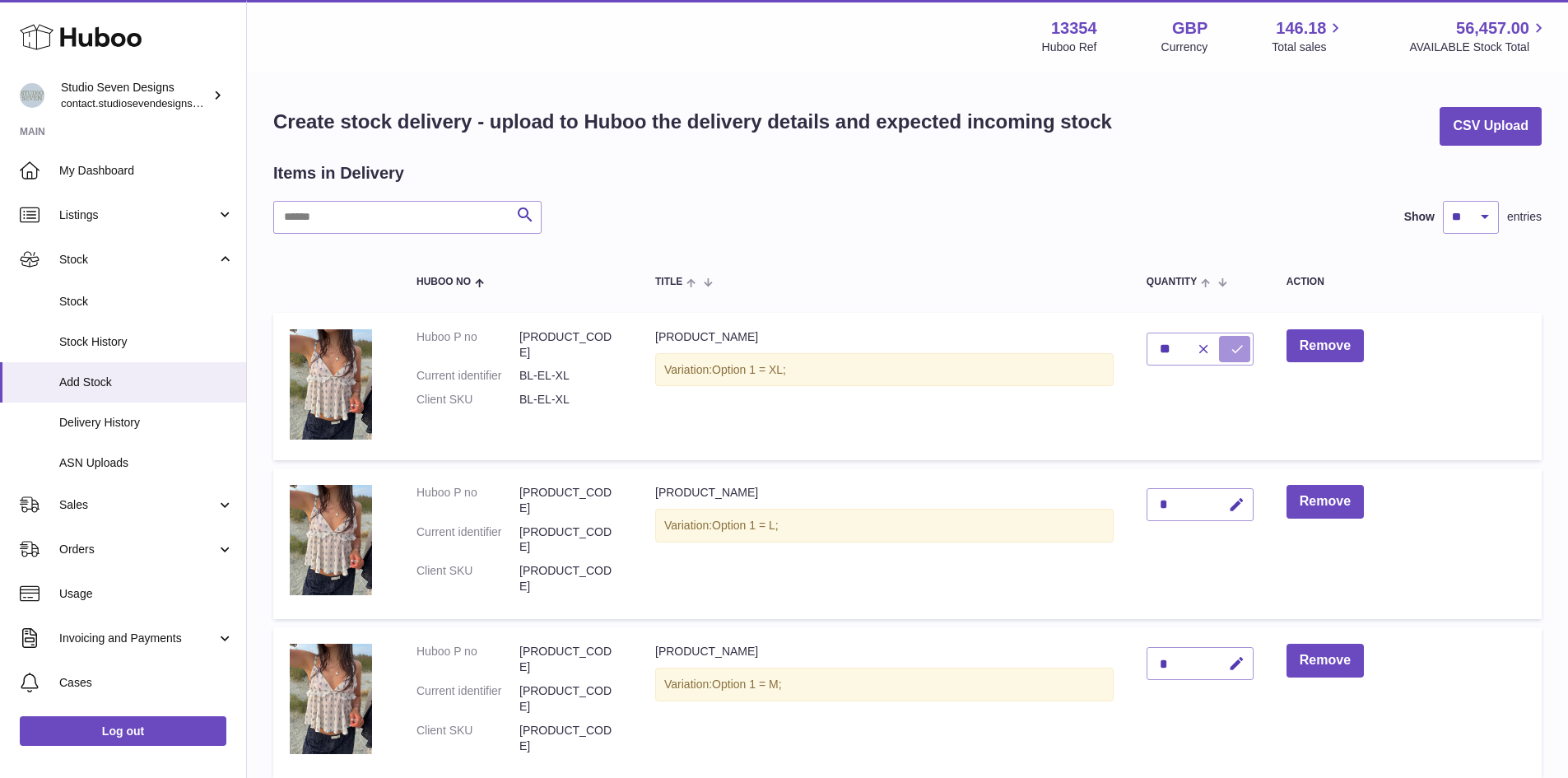 click at bounding box center (1237, 349) 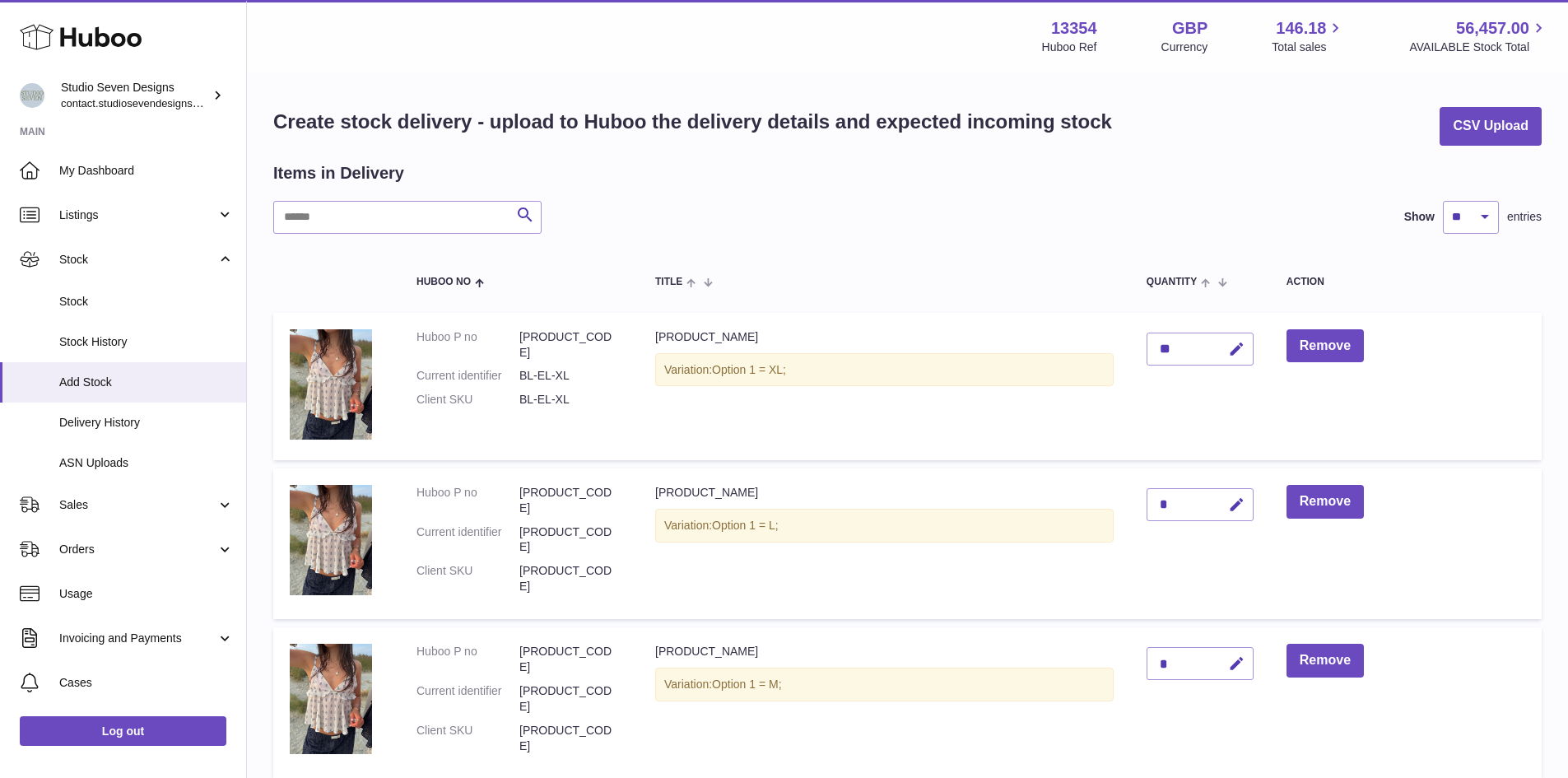 click at bounding box center [1234, 505] 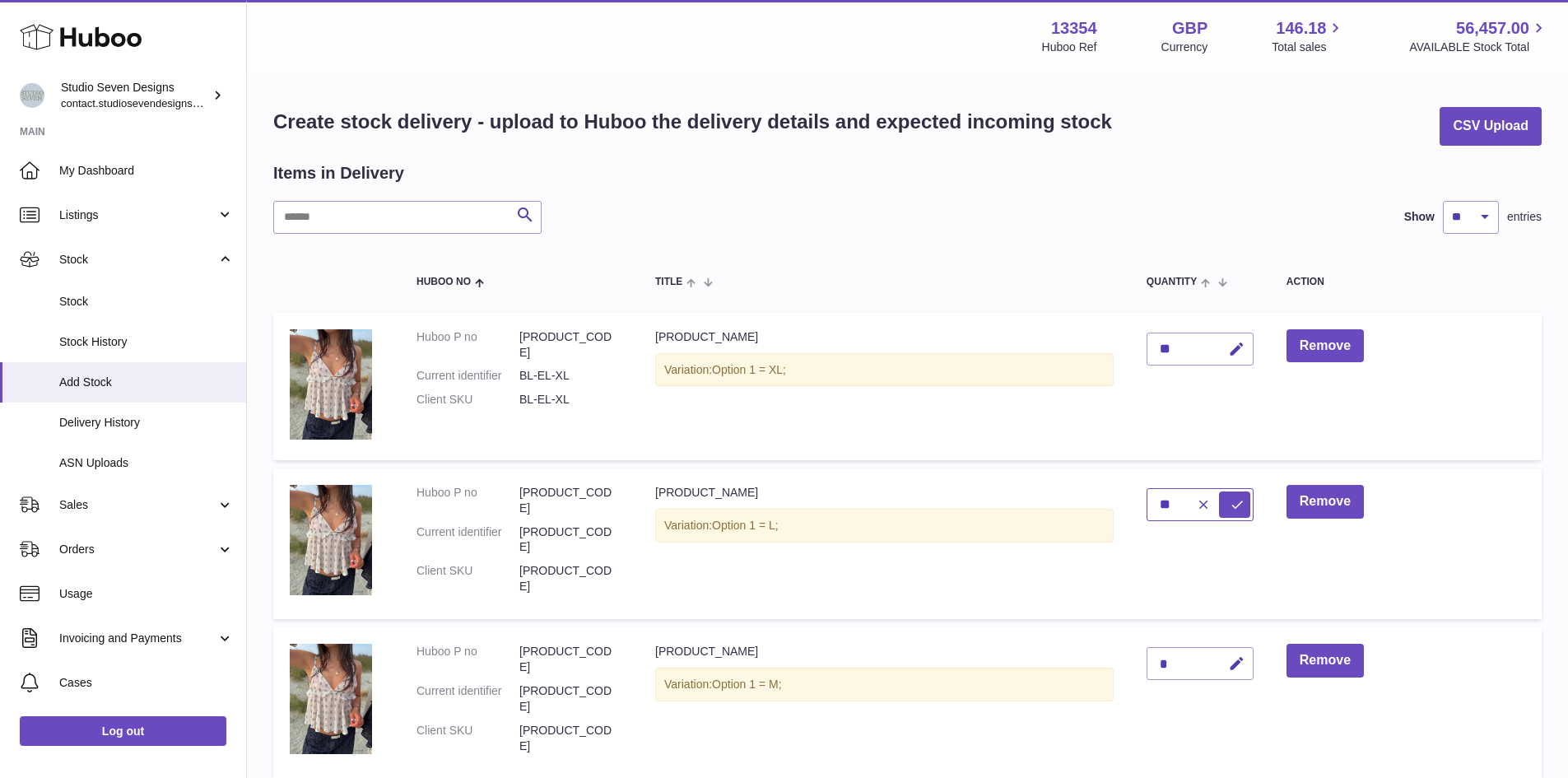 type on "**" 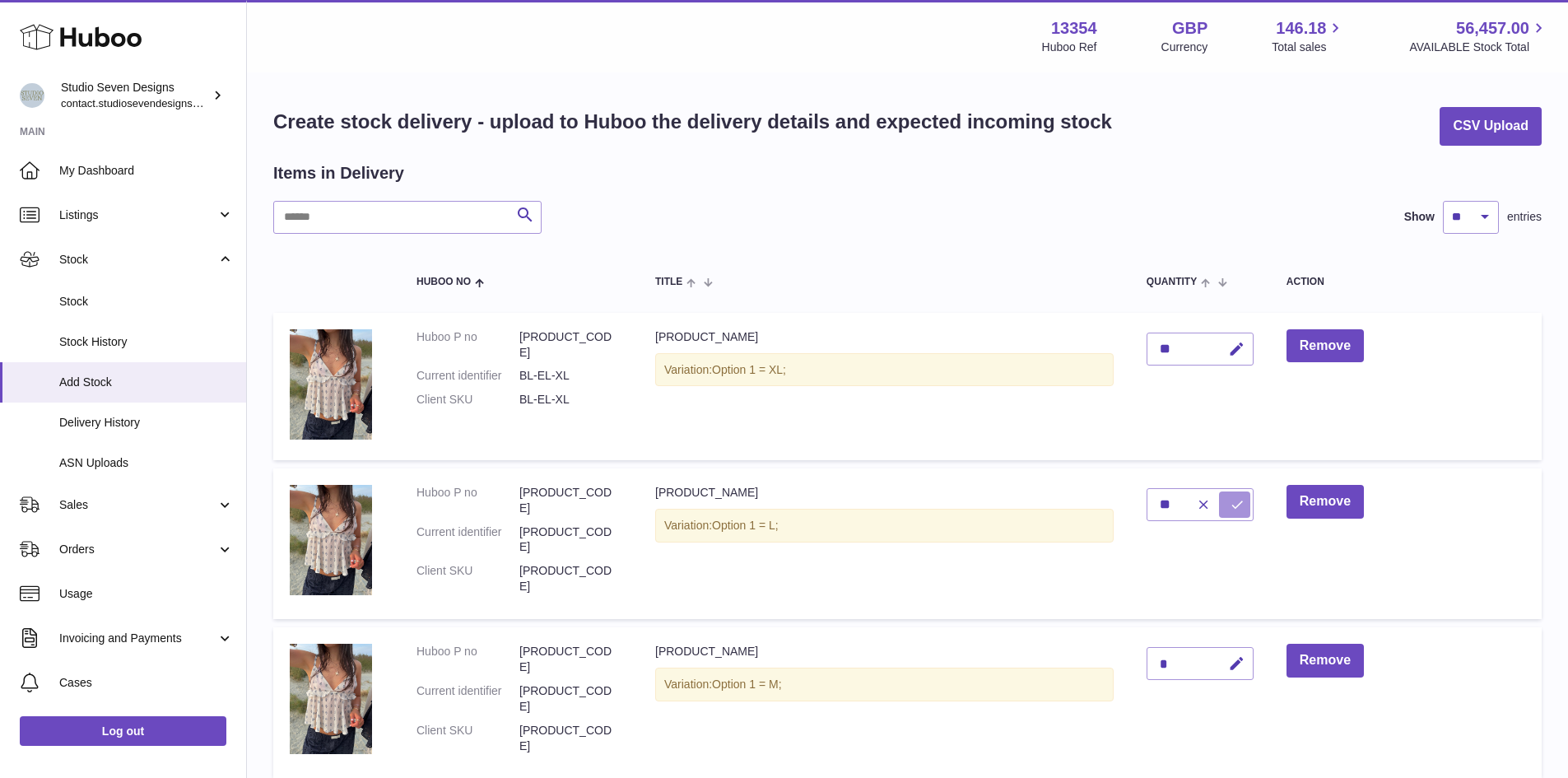 click at bounding box center [1235, 505] 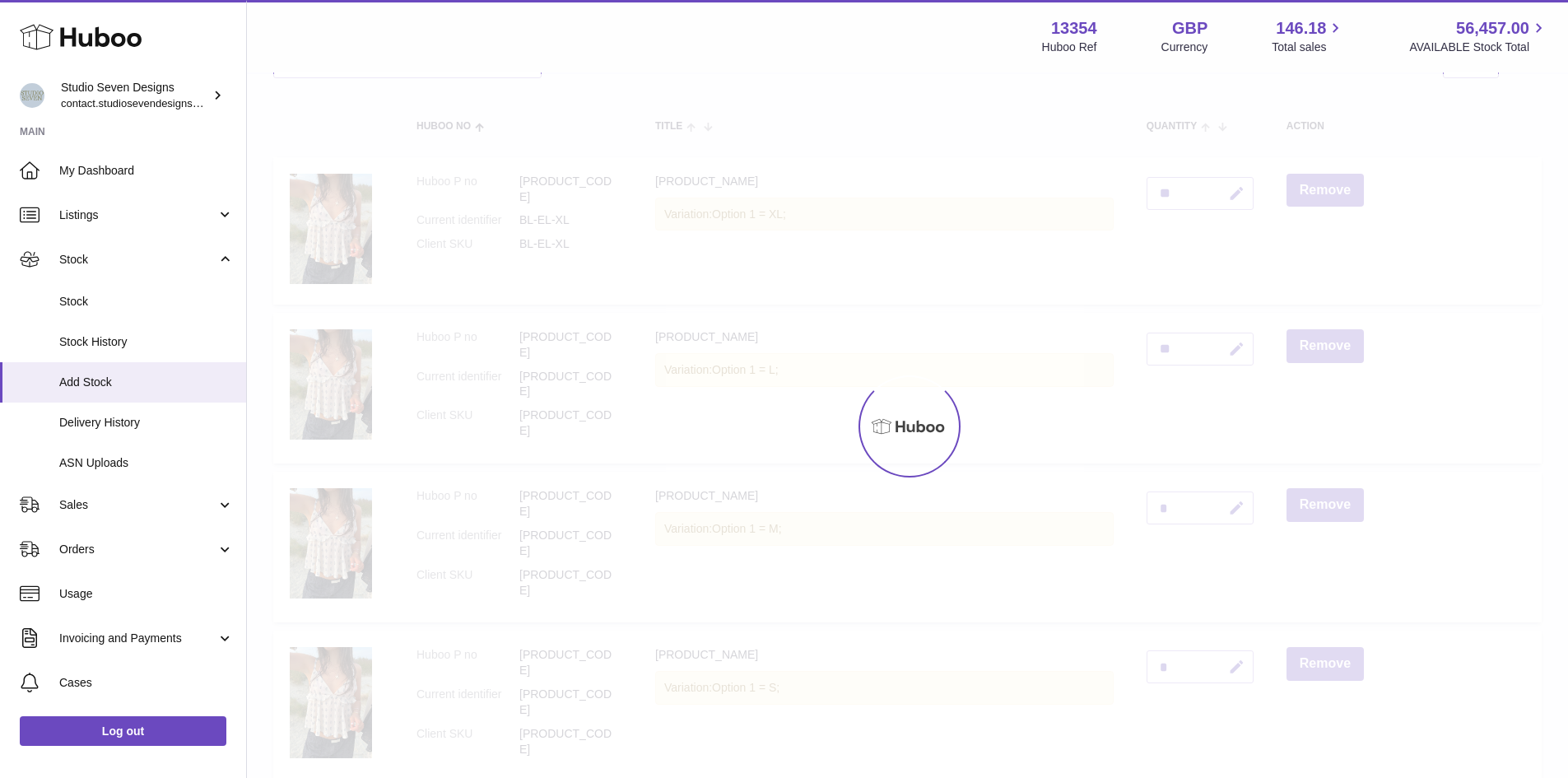 scroll, scrollTop: 156, scrollLeft: 0, axis: vertical 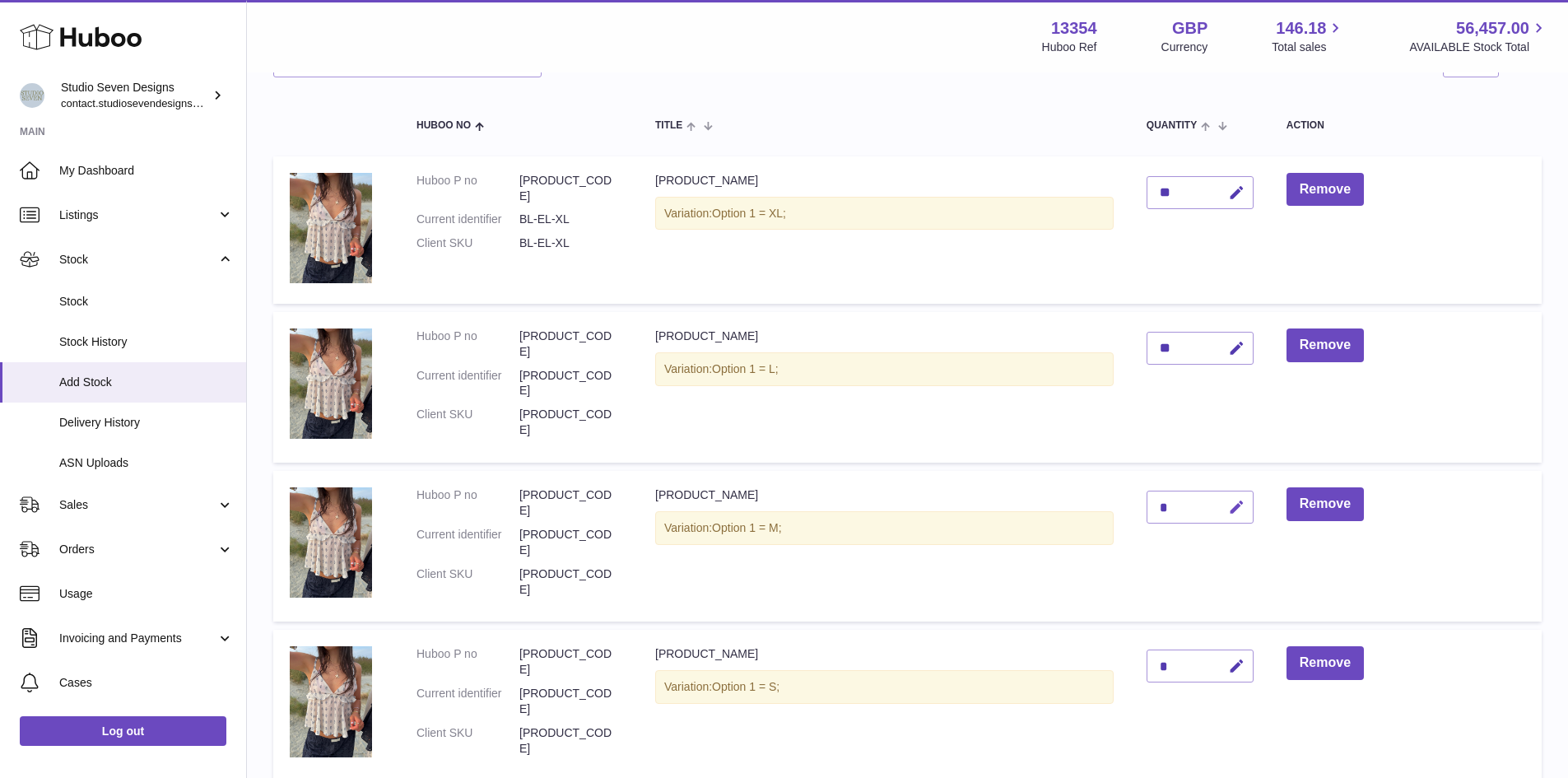 click at bounding box center [1236, 507] 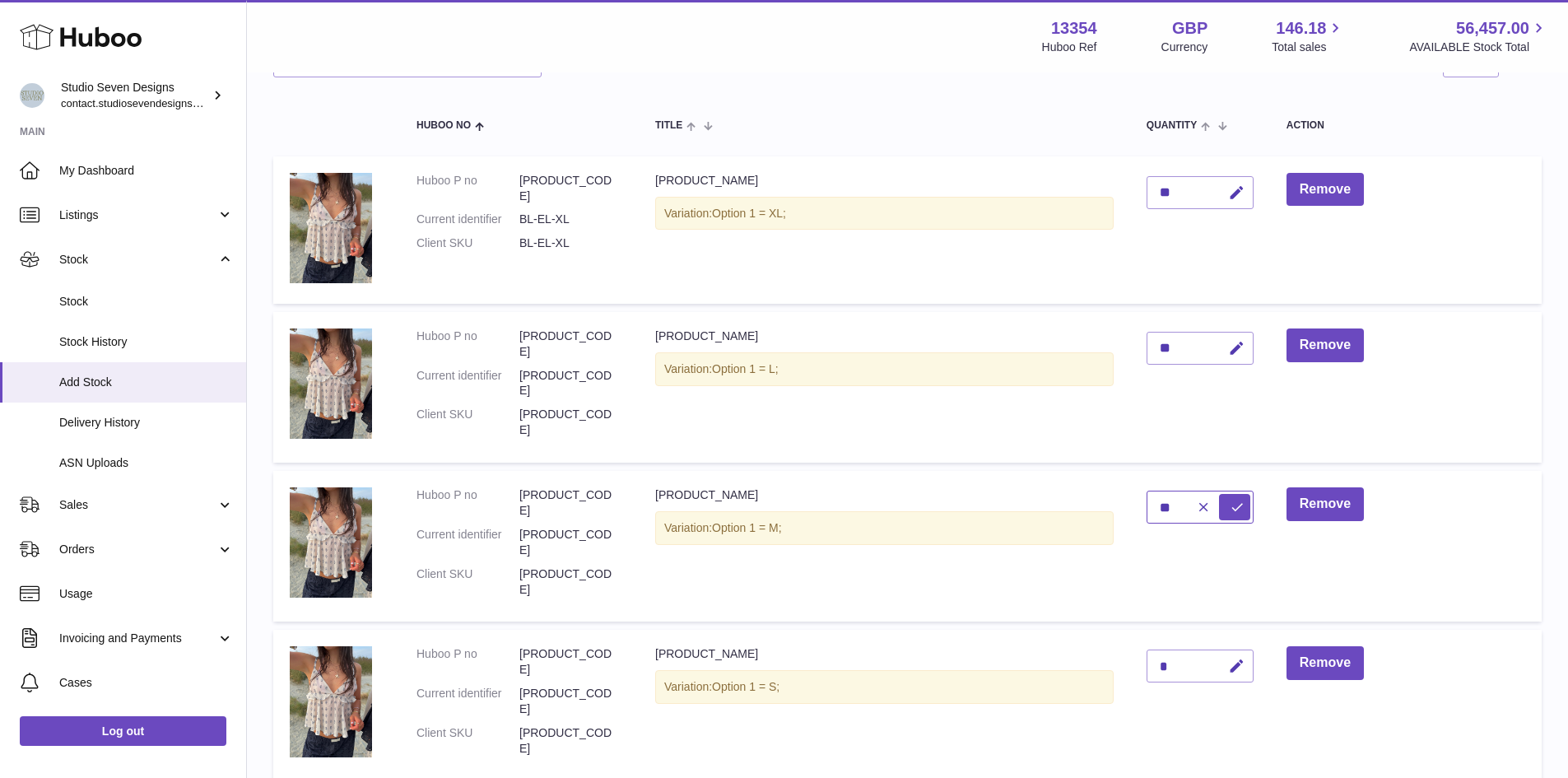 type on "**" 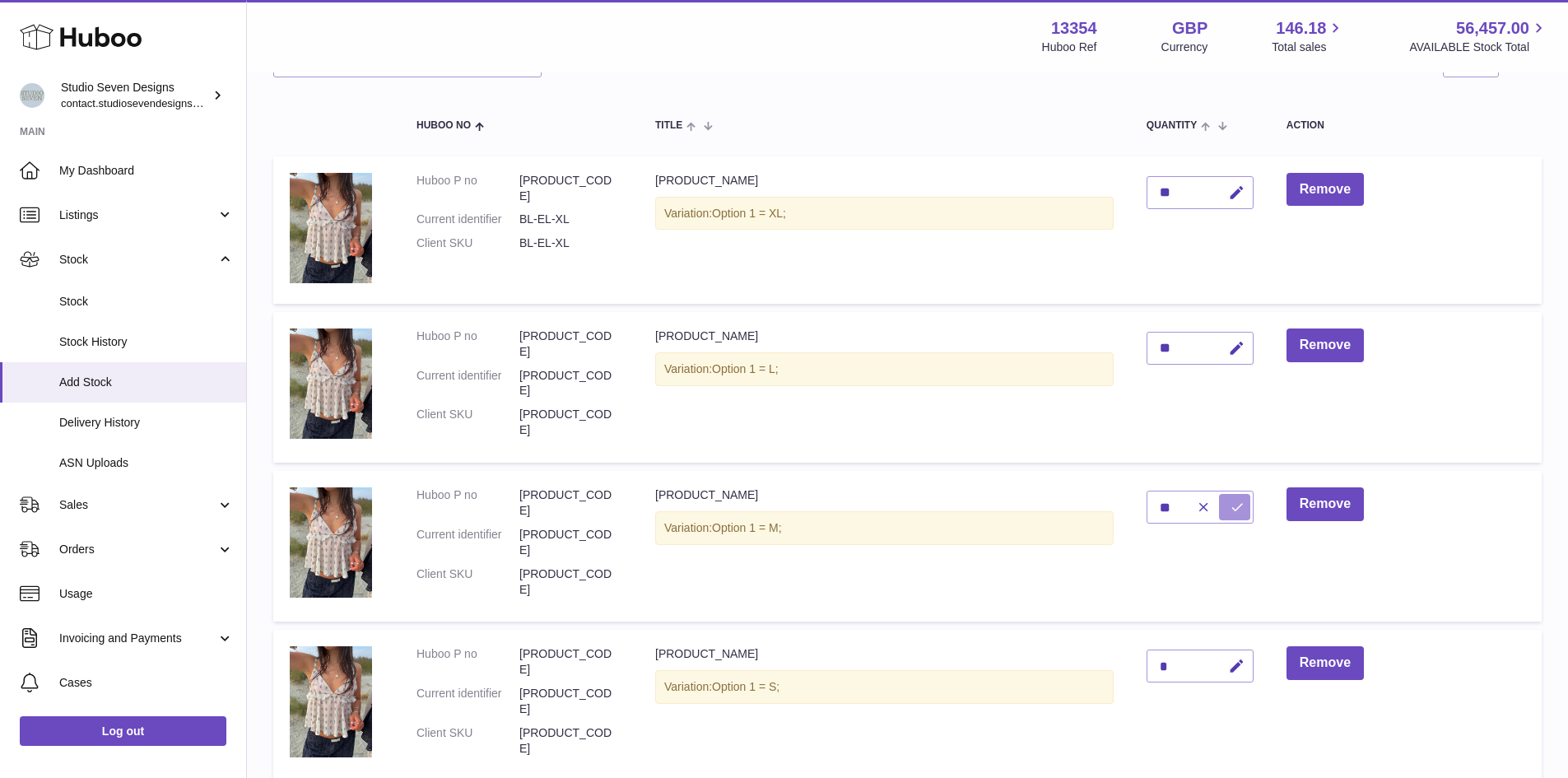click at bounding box center (1237, 507) 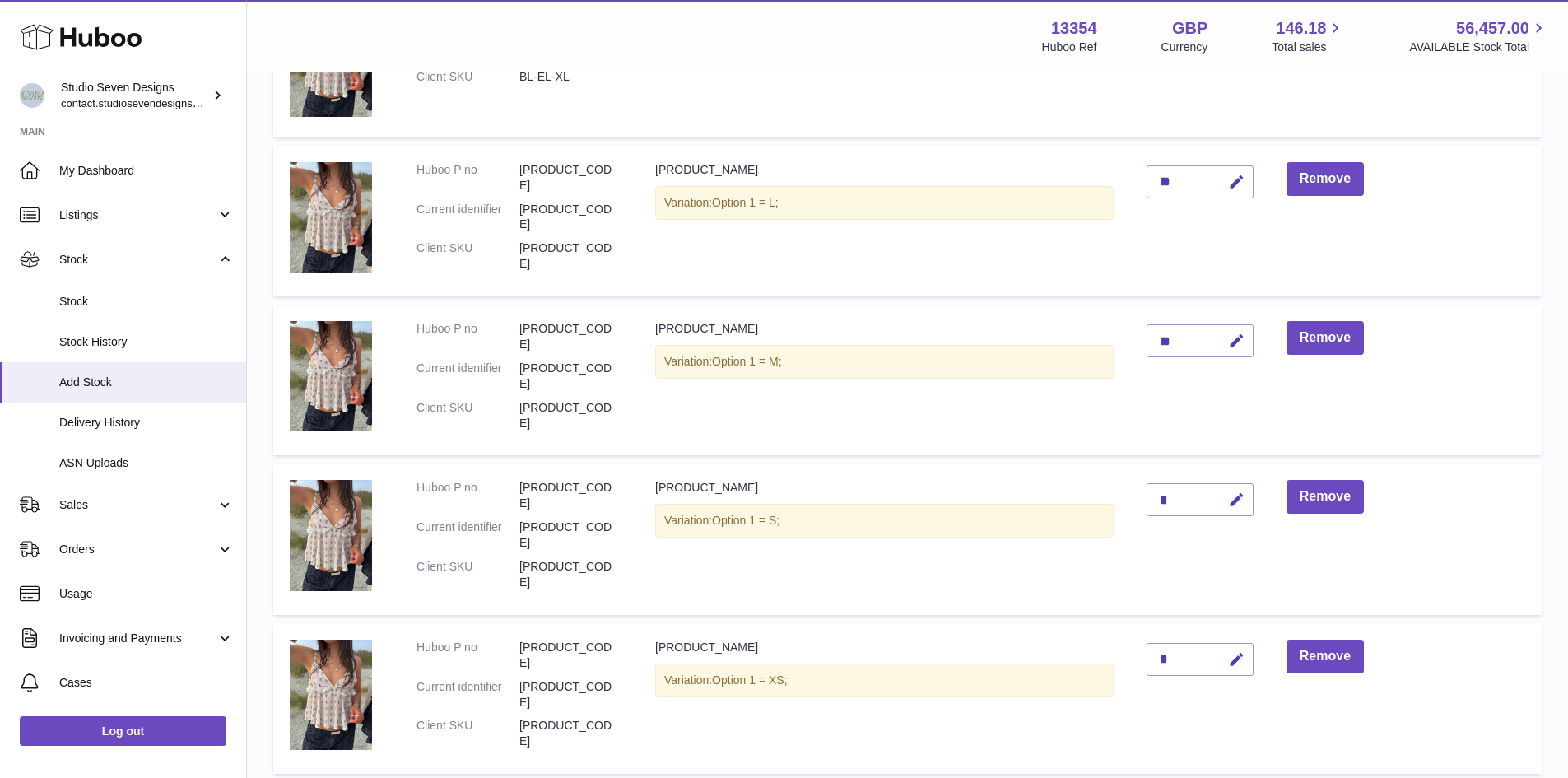 scroll, scrollTop: 325, scrollLeft: 0, axis: vertical 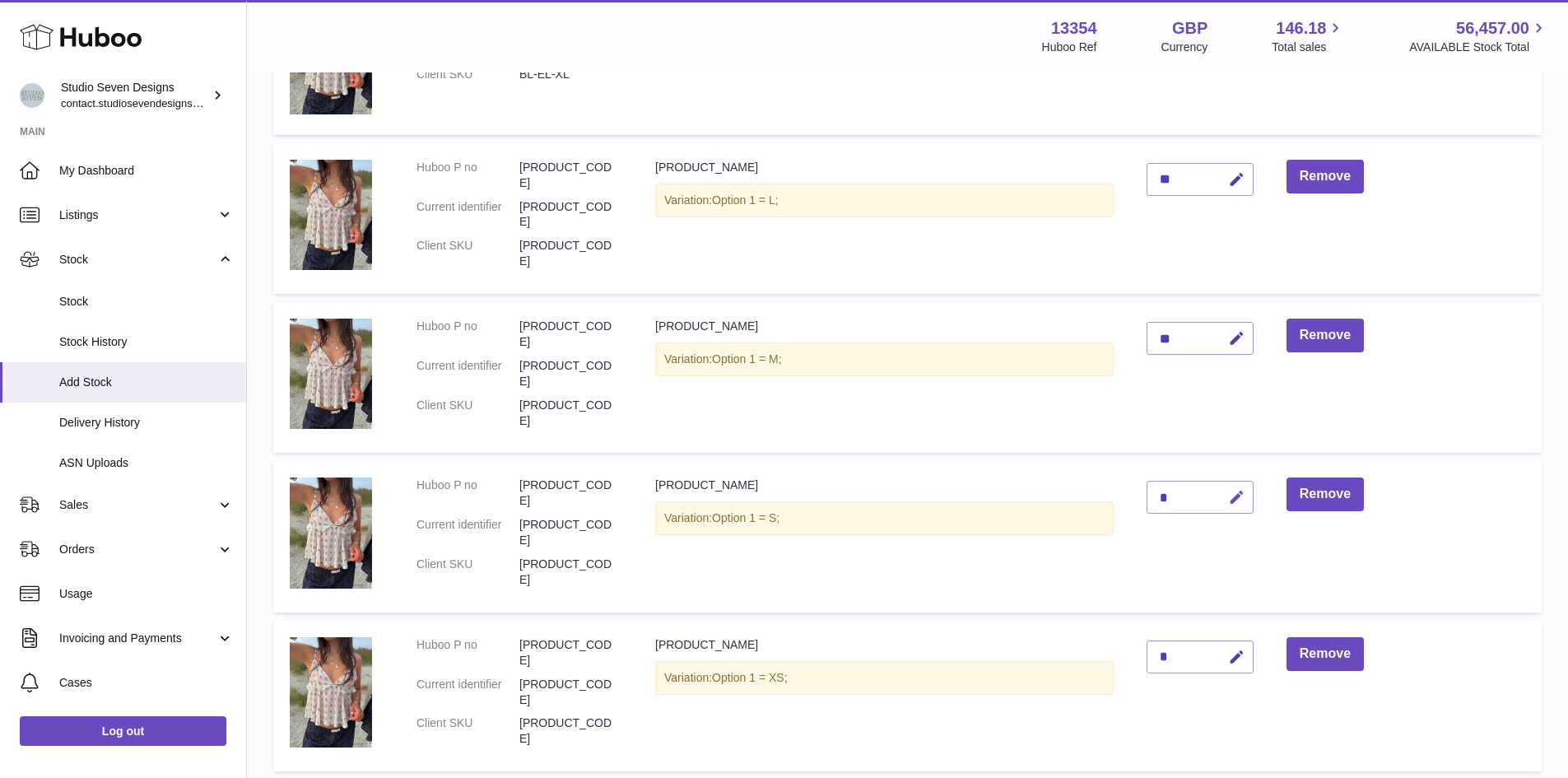 click at bounding box center (1234, 497) 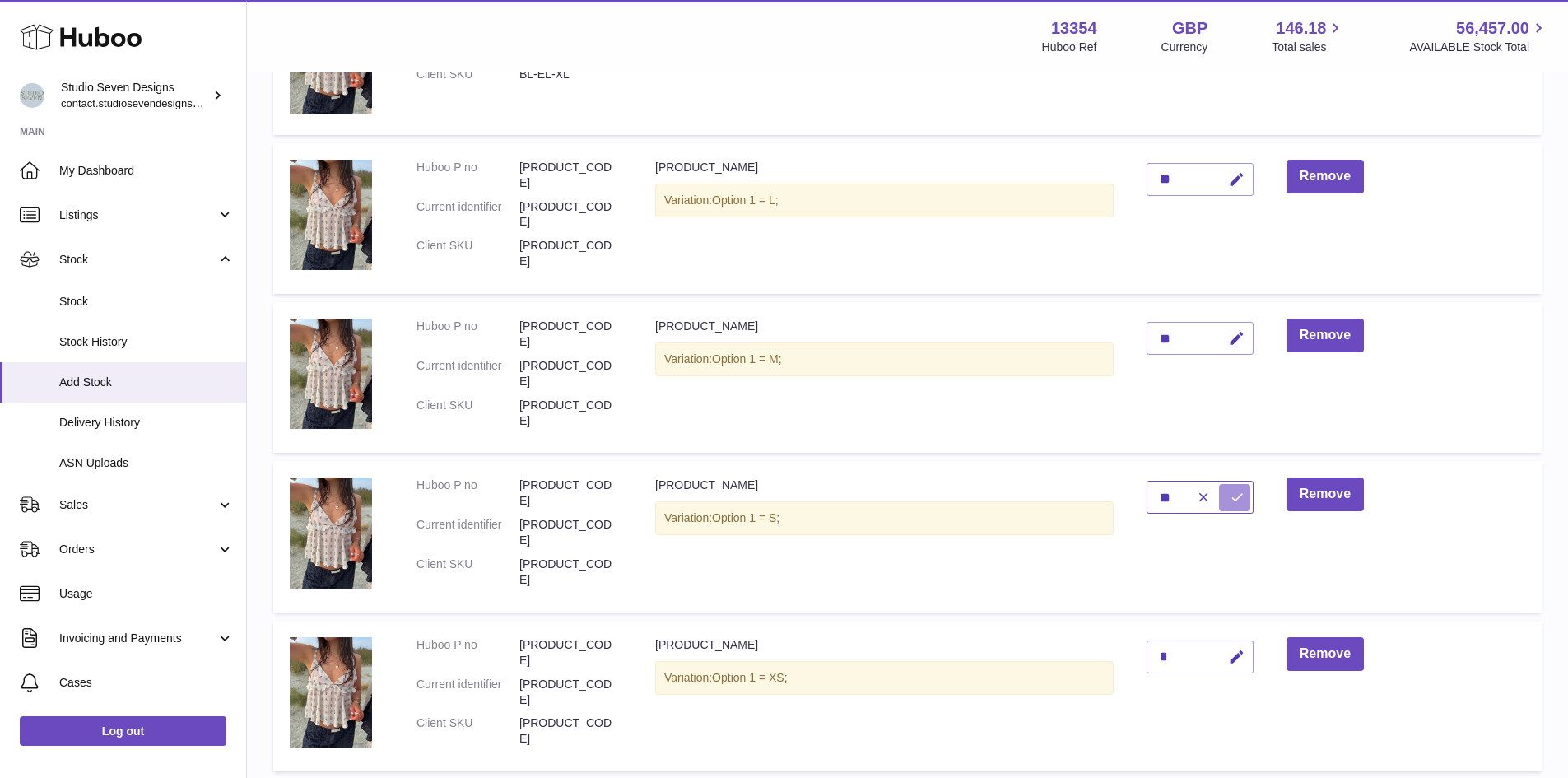 type on "**" 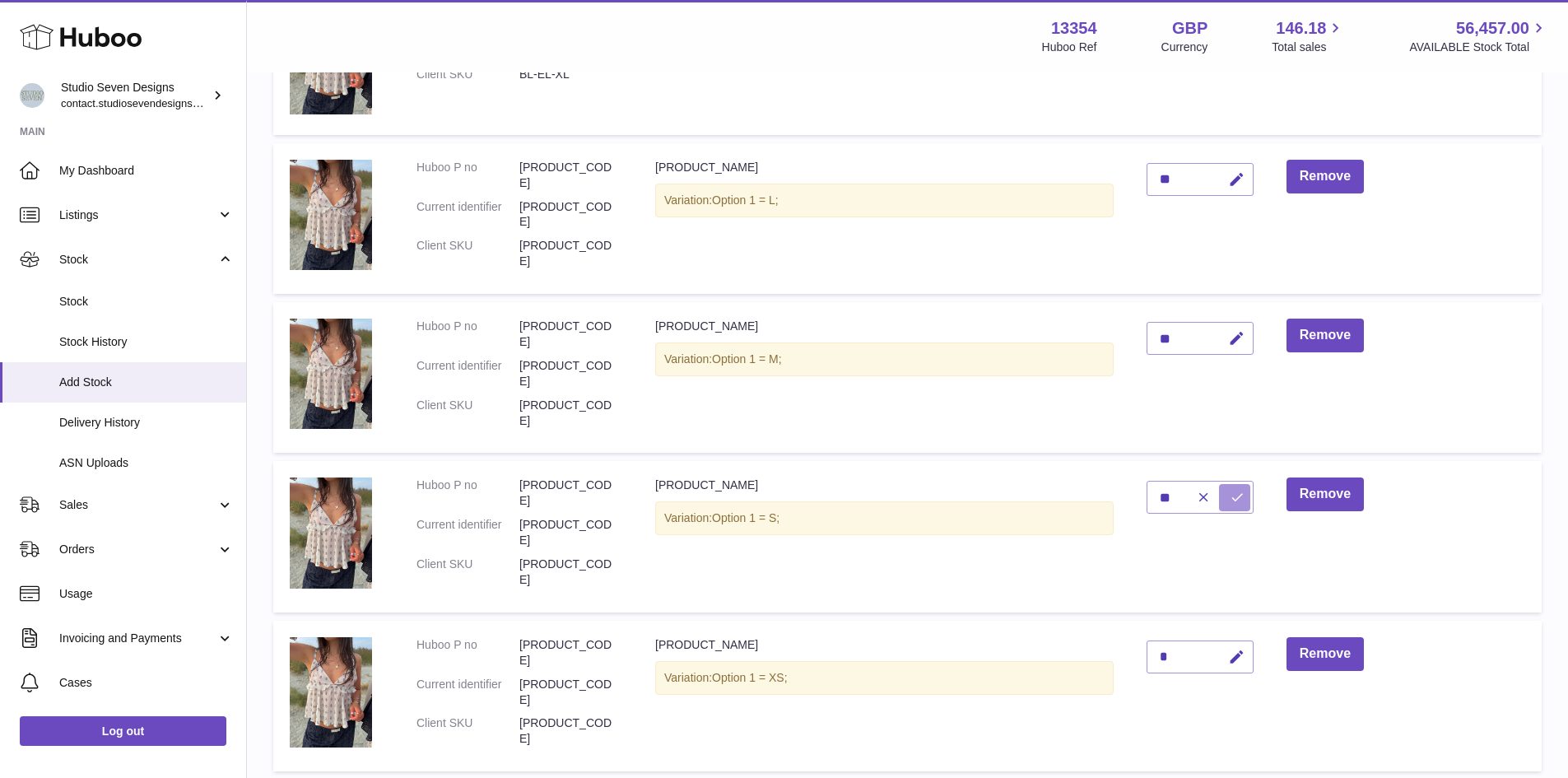 click at bounding box center [1237, 497] 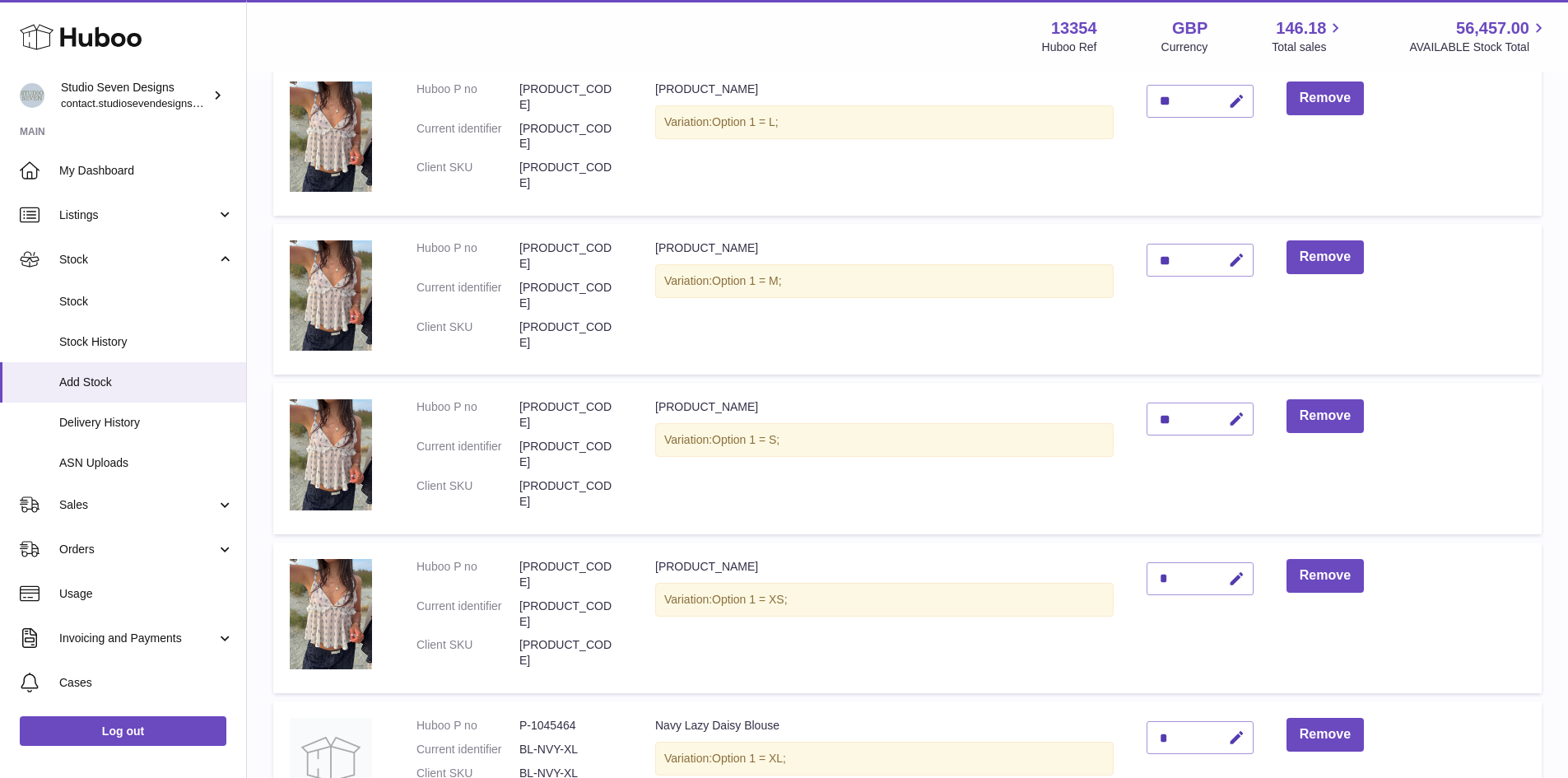scroll, scrollTop: 416, scrollLeft: 0, axis: vertical 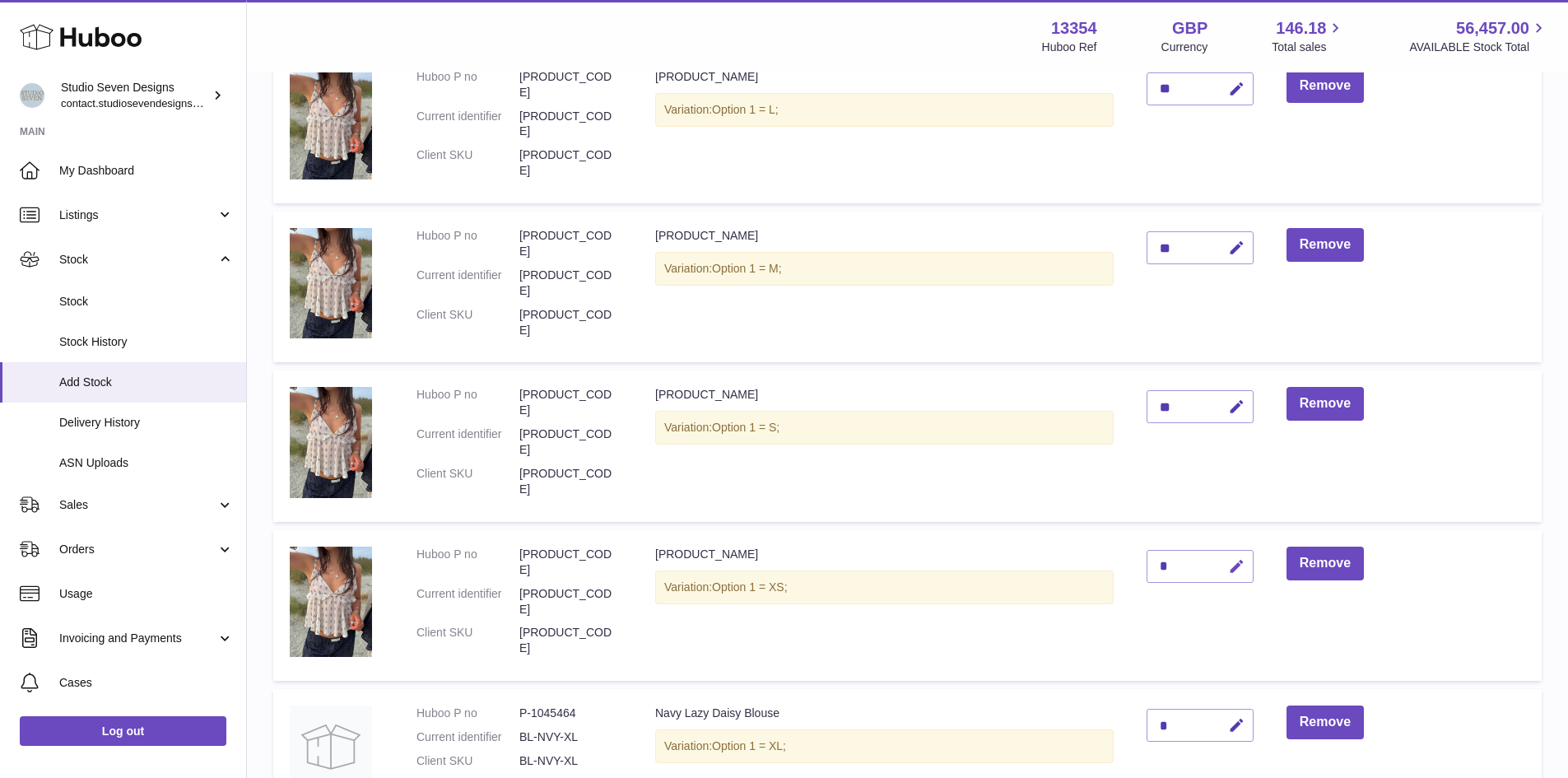 click at bounding box center (1234, 566) 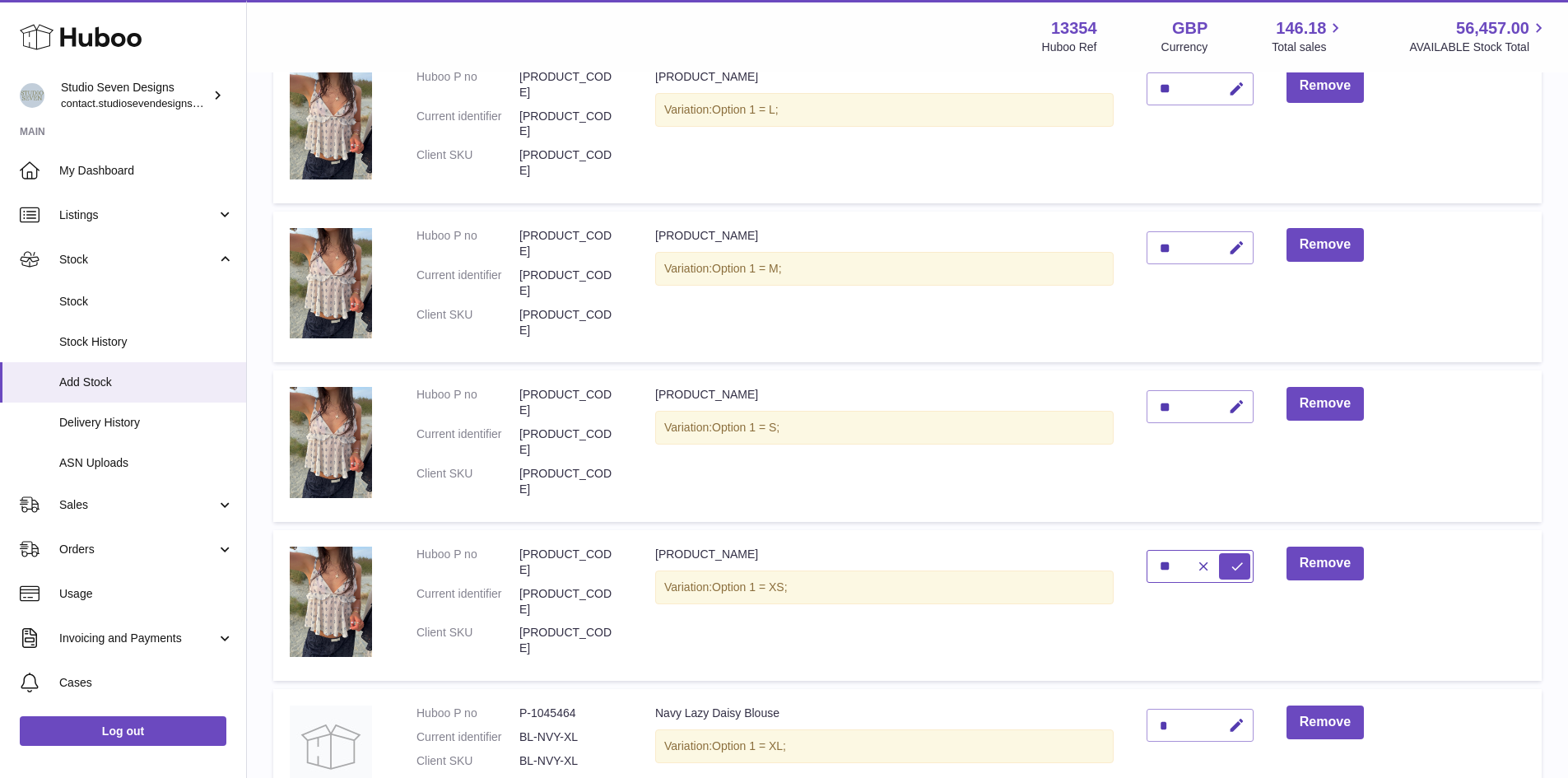 type on "**" 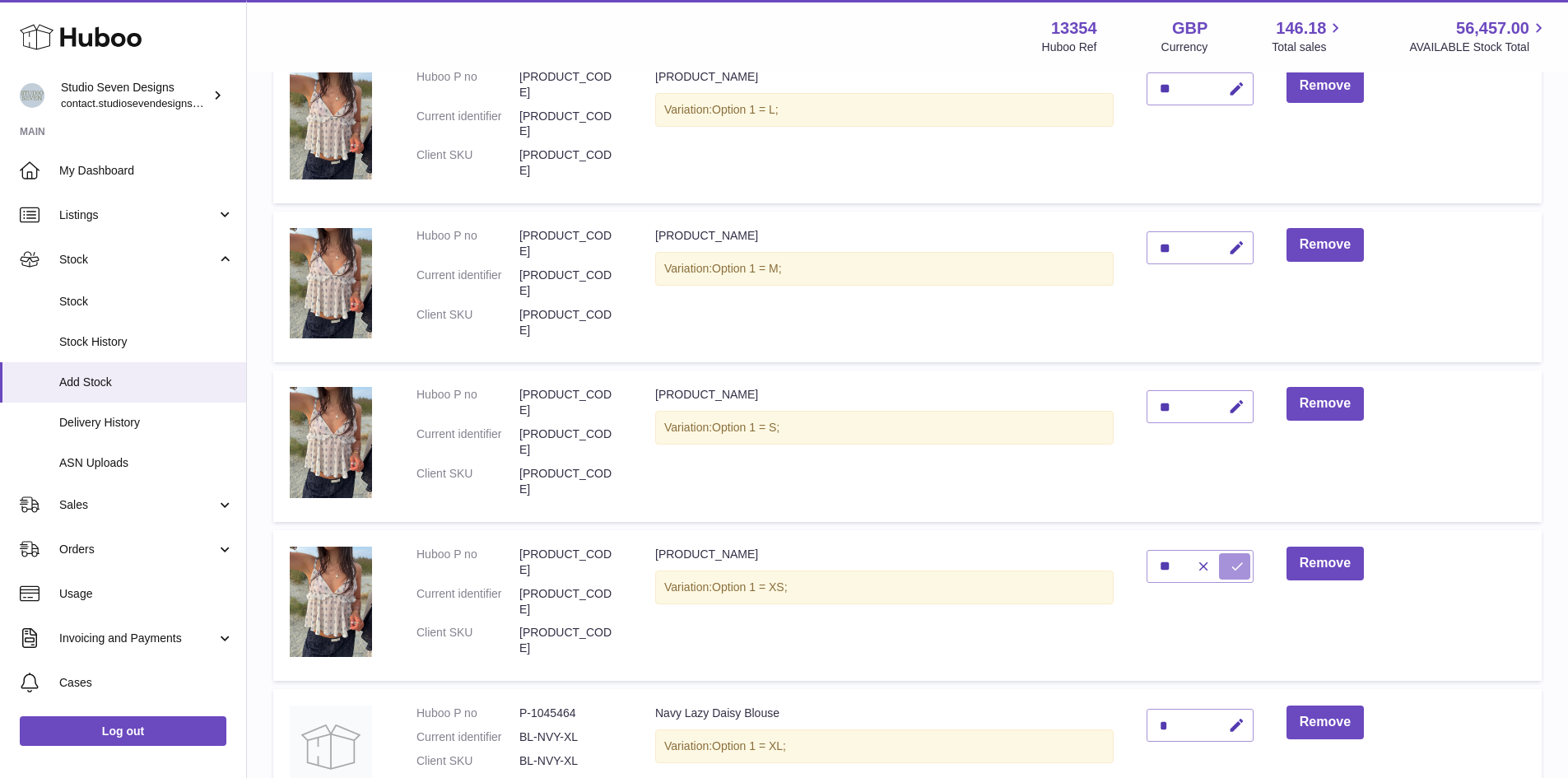click at bounding box center (1235, 566) 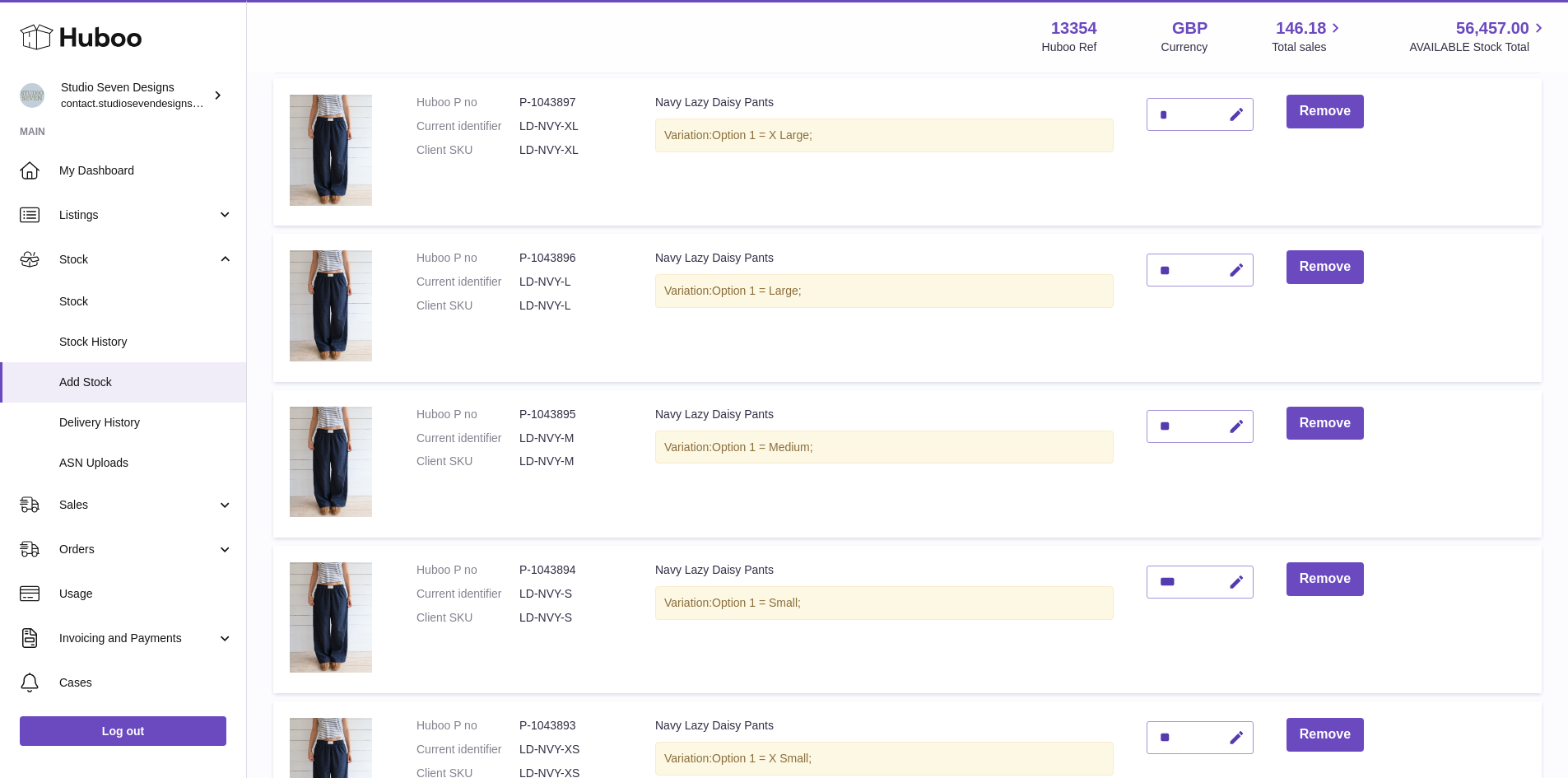 scroll, scrollTop: 1895, scrollLeft: 0, axis: vertical 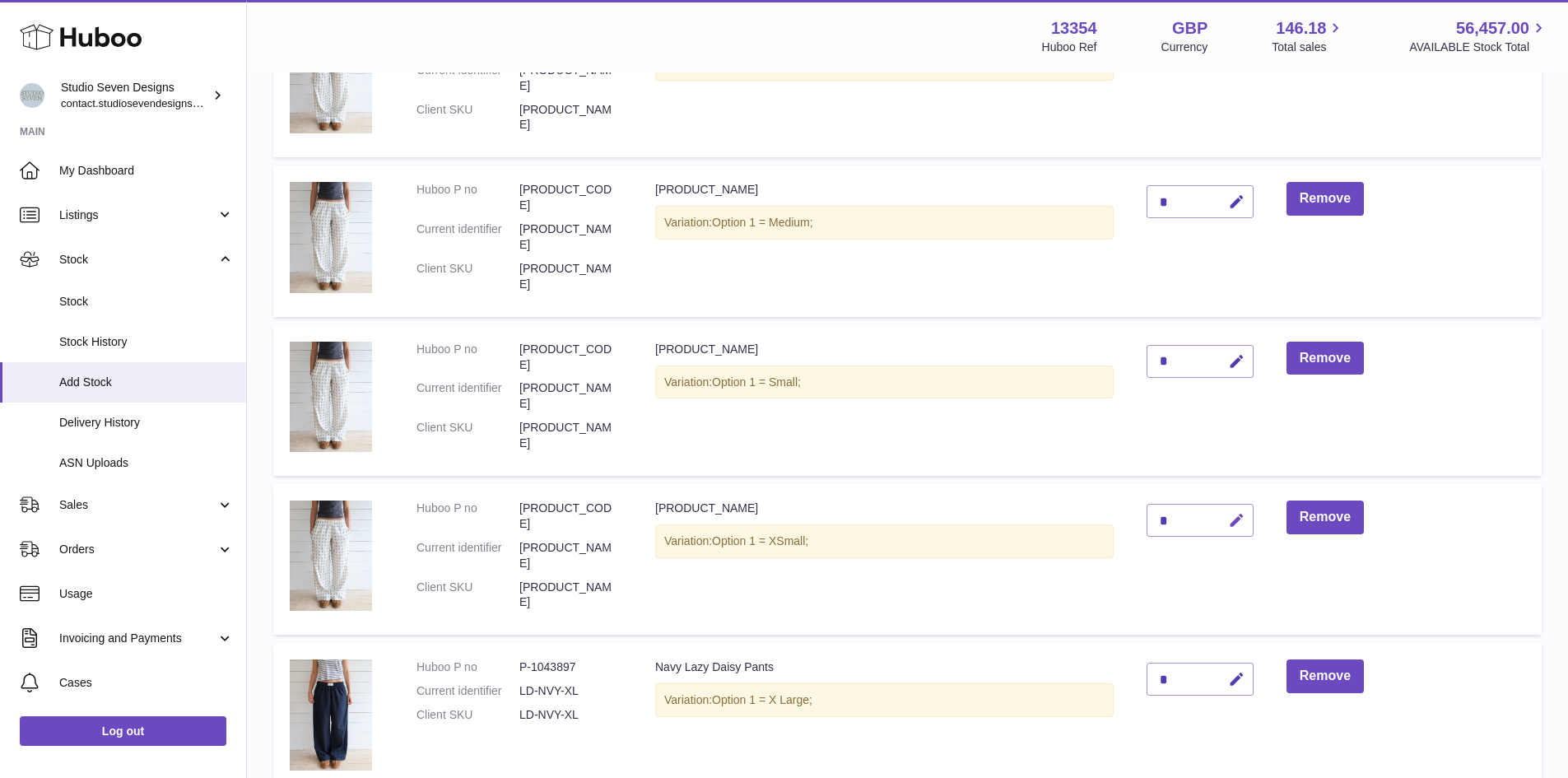 click at bounding box center [1236, 520] 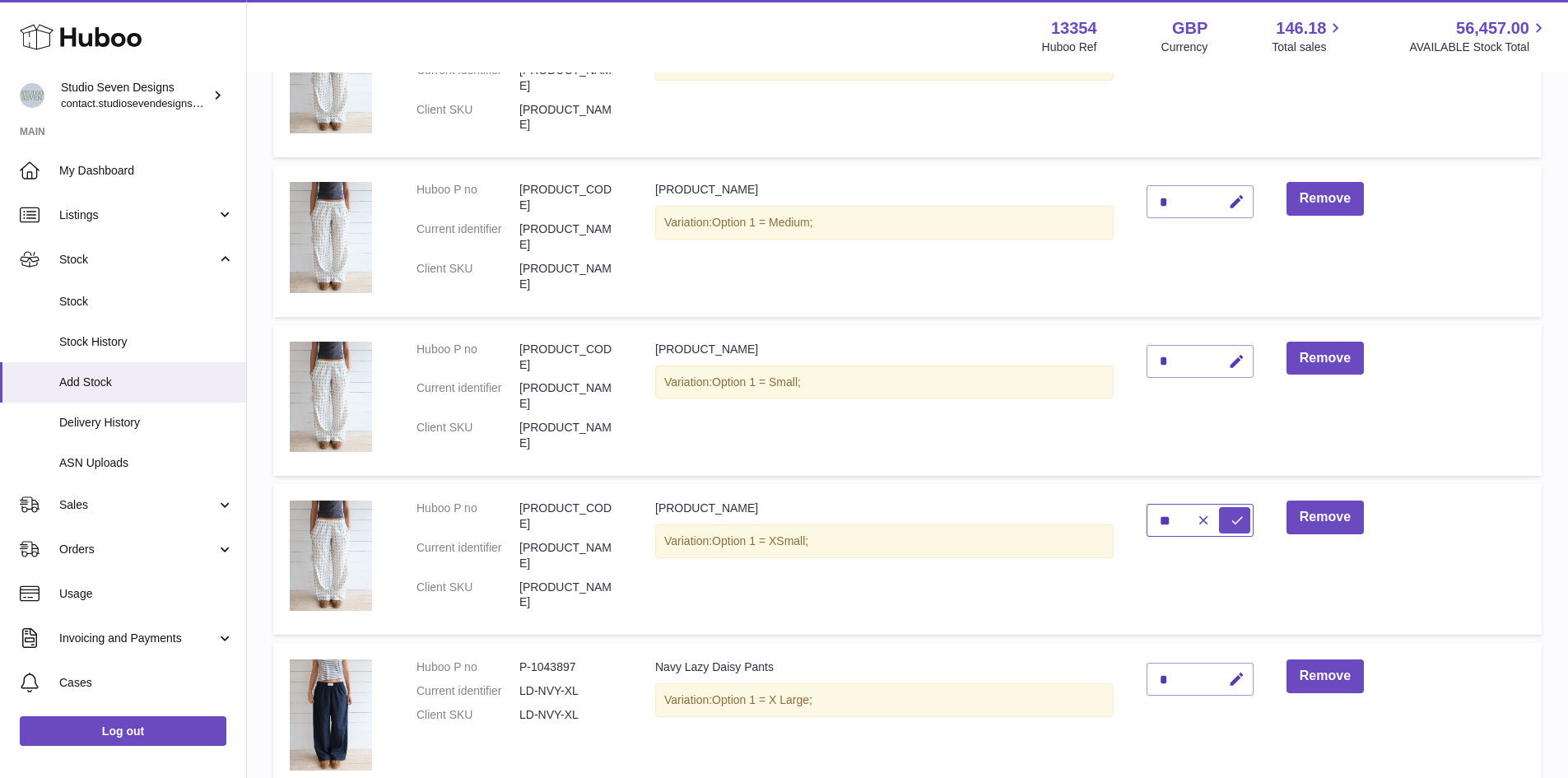 type on "**" 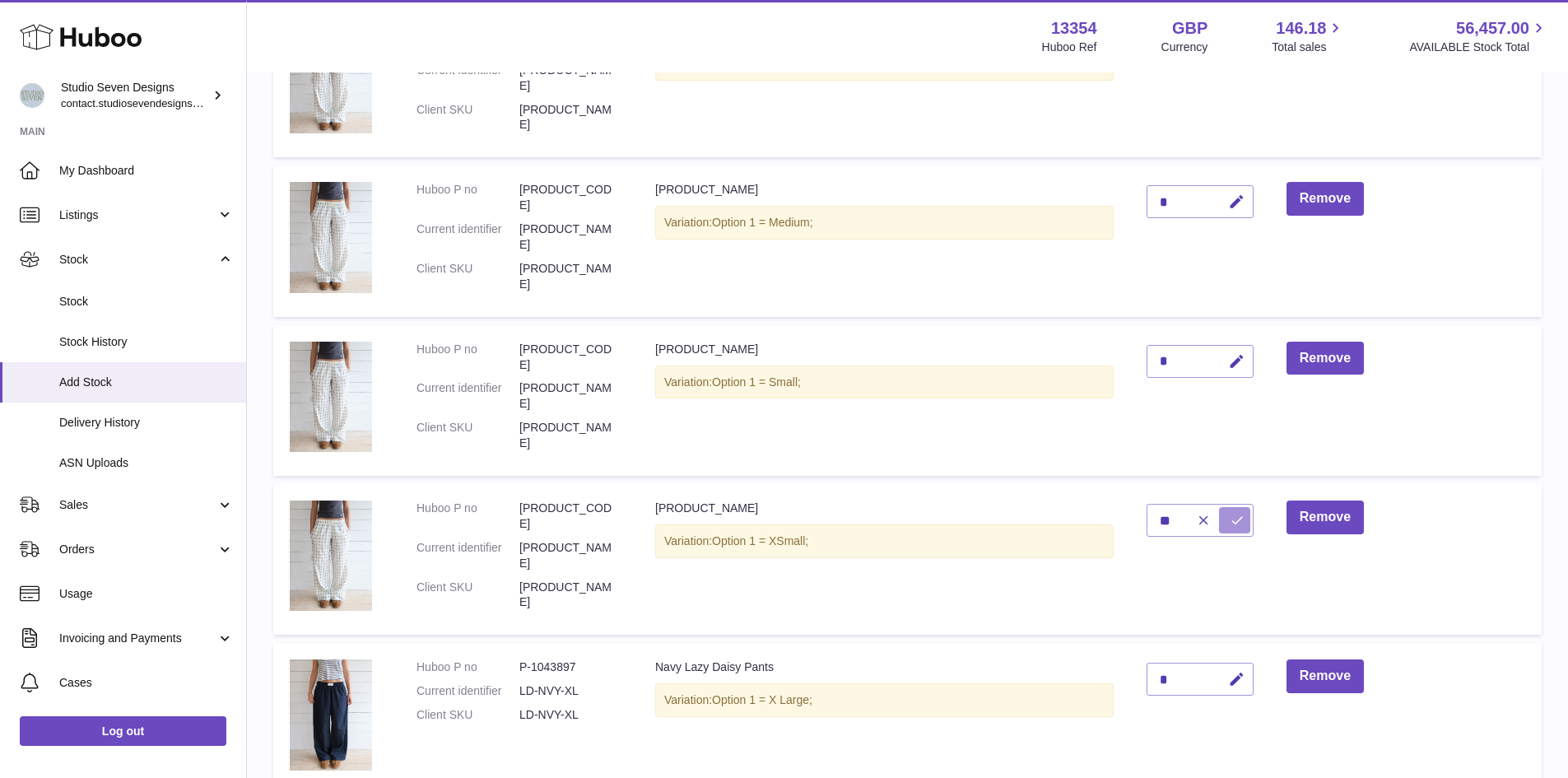 click at bounding box center [1237, 520] 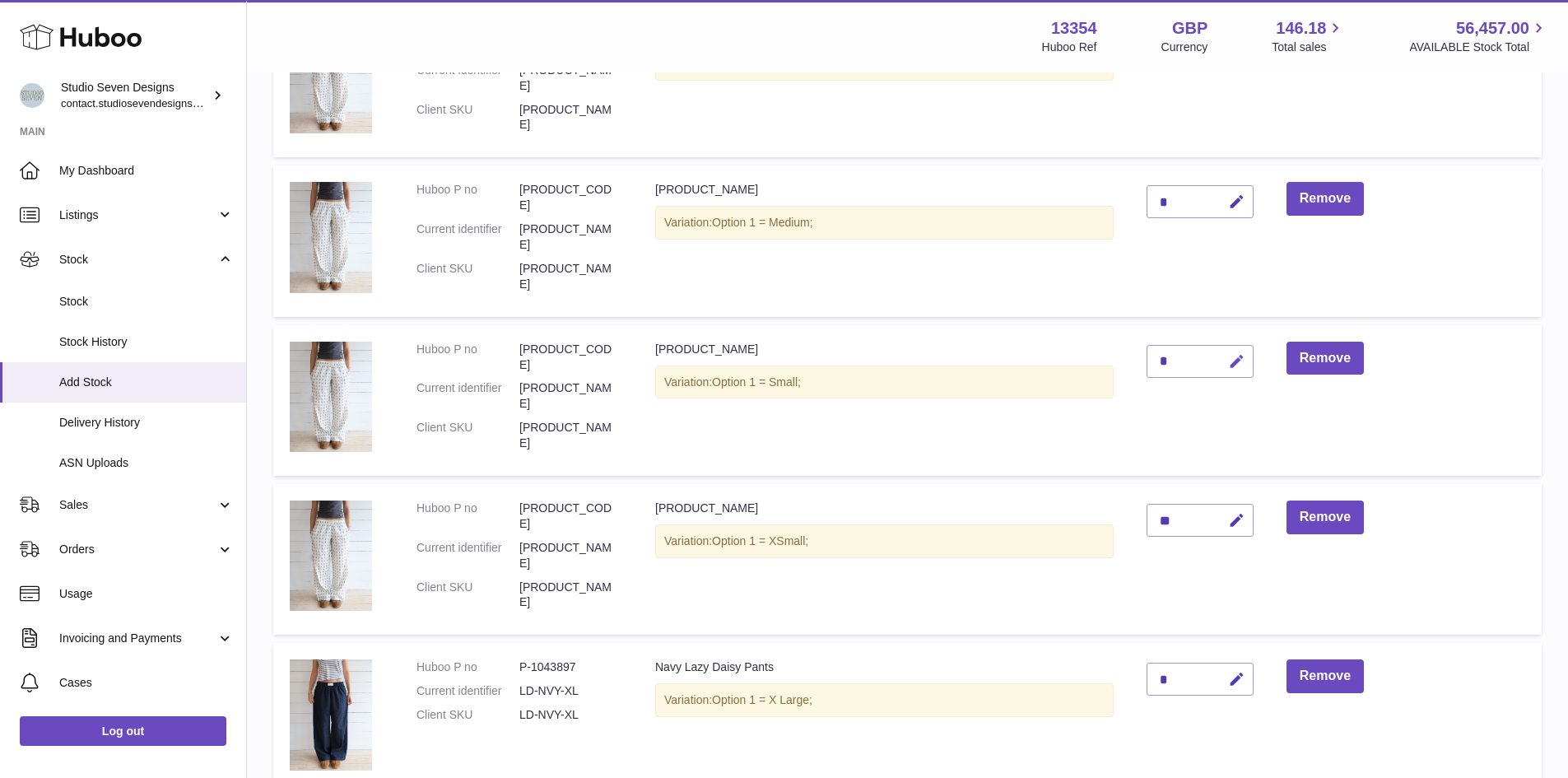 click at bounding box center (1236, 361) 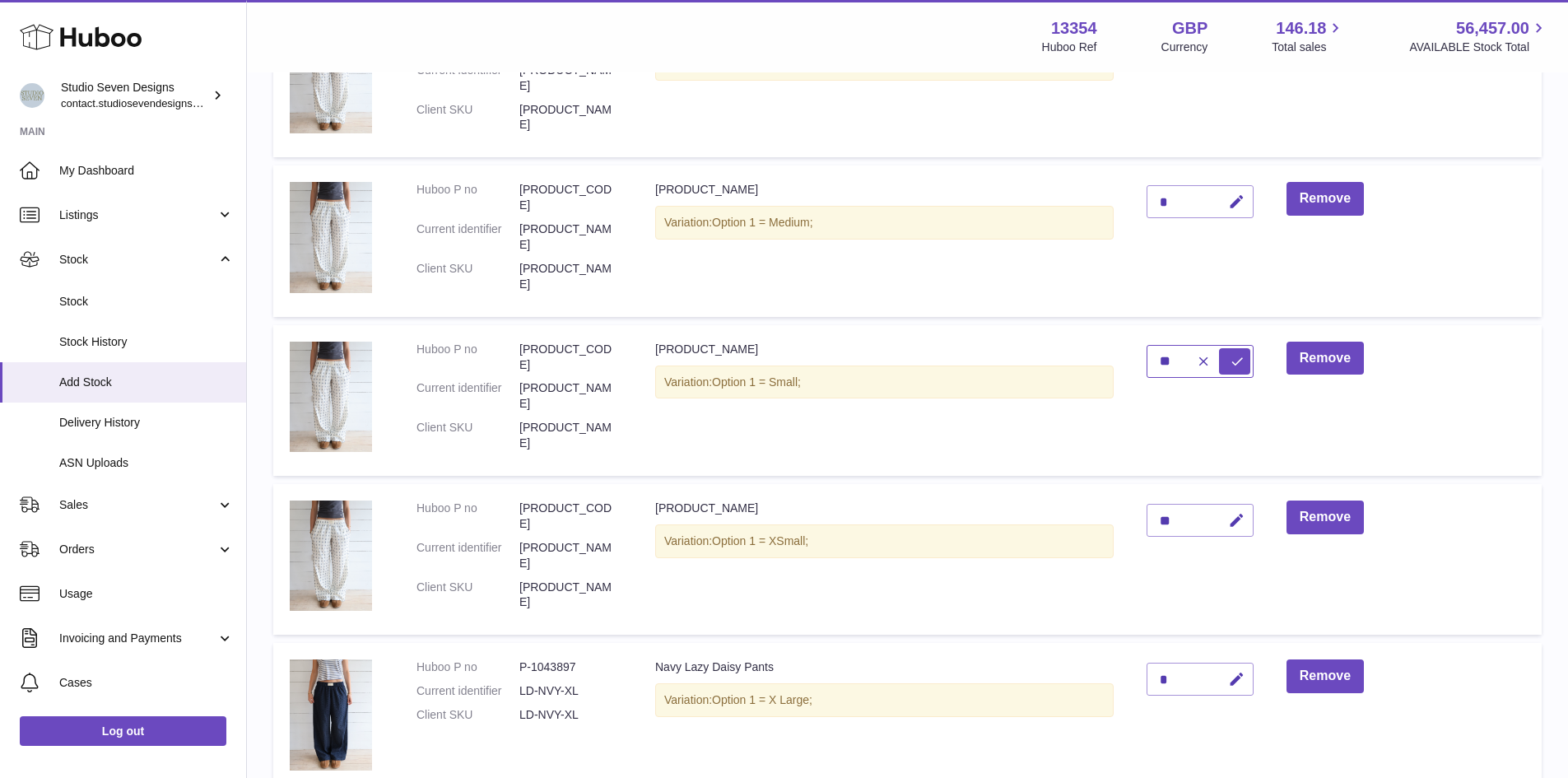 type on "**" 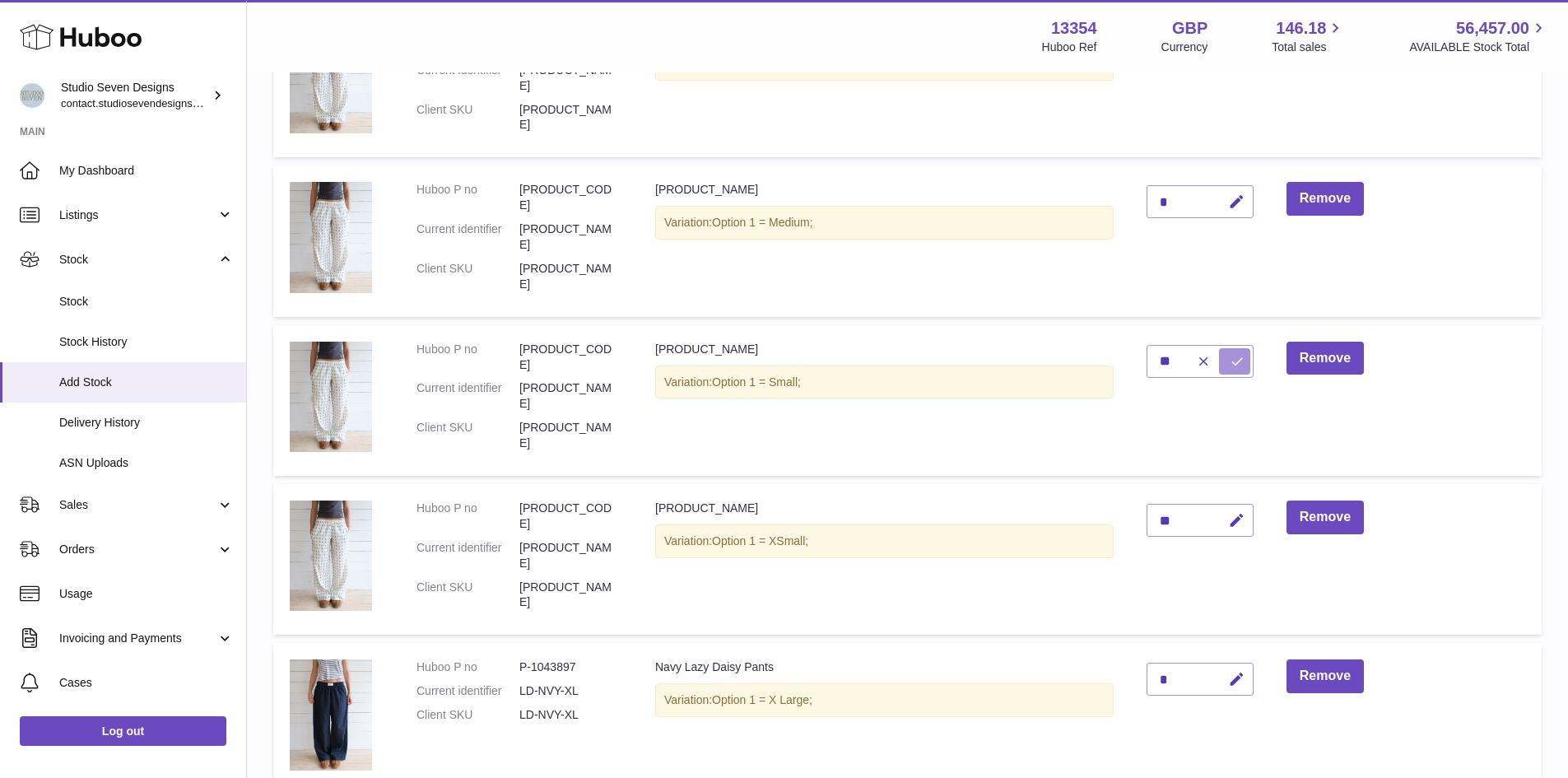 click at bounding box center (1237, 361) 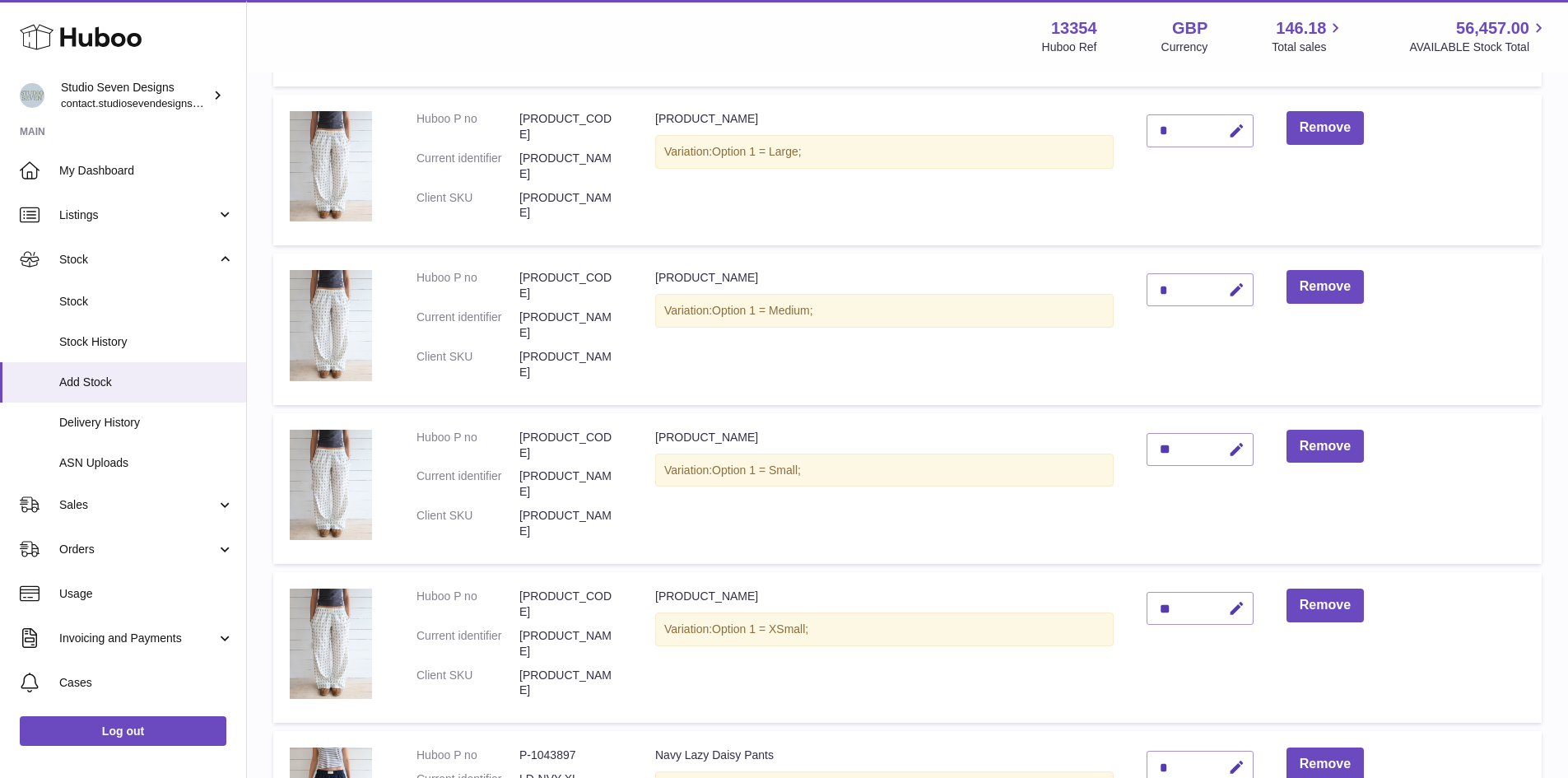 scroll, scrollTop: 1801, scrollLeft: 0, axis: vertical 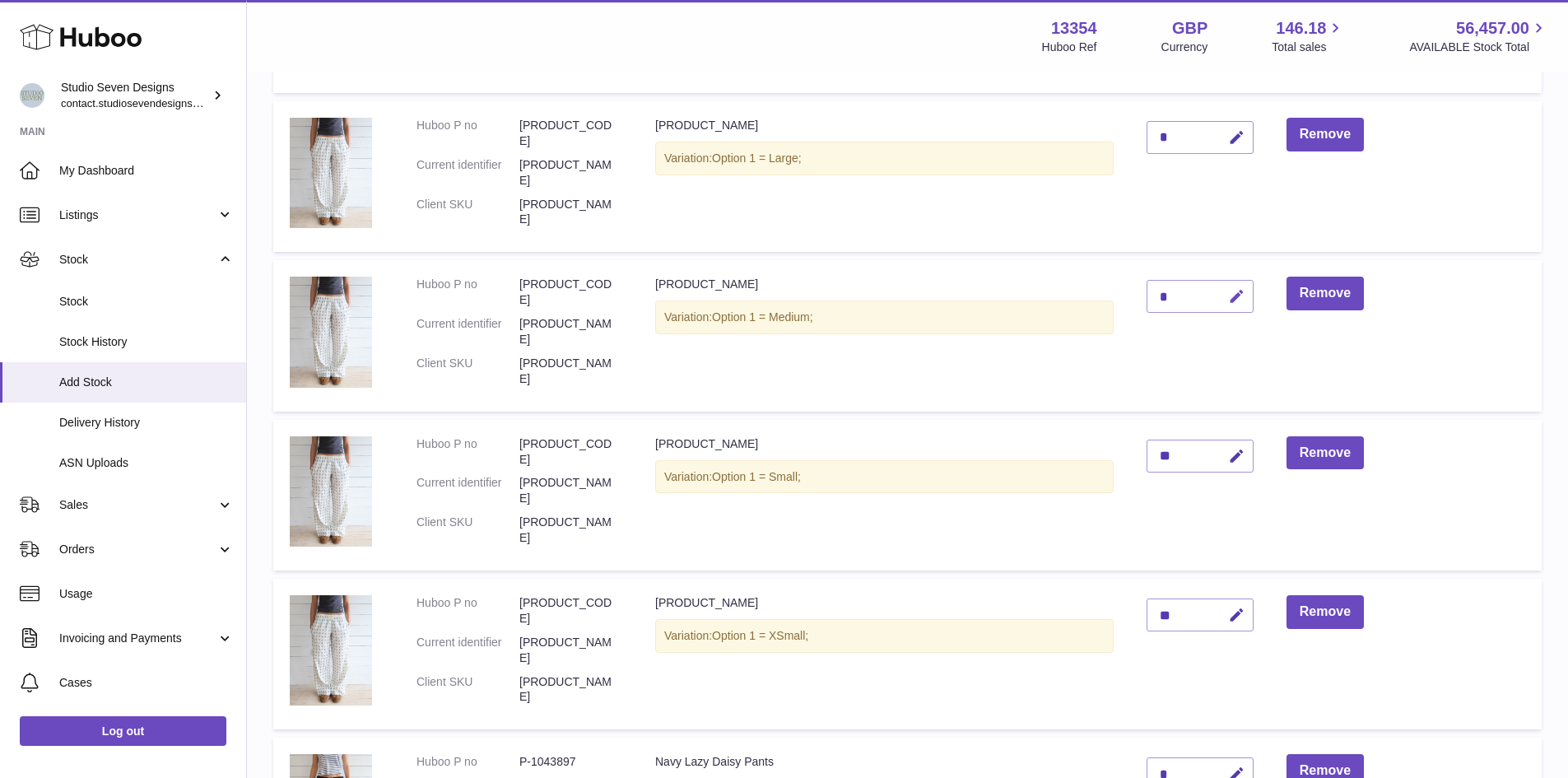 click at bounding box center [1234, 296] 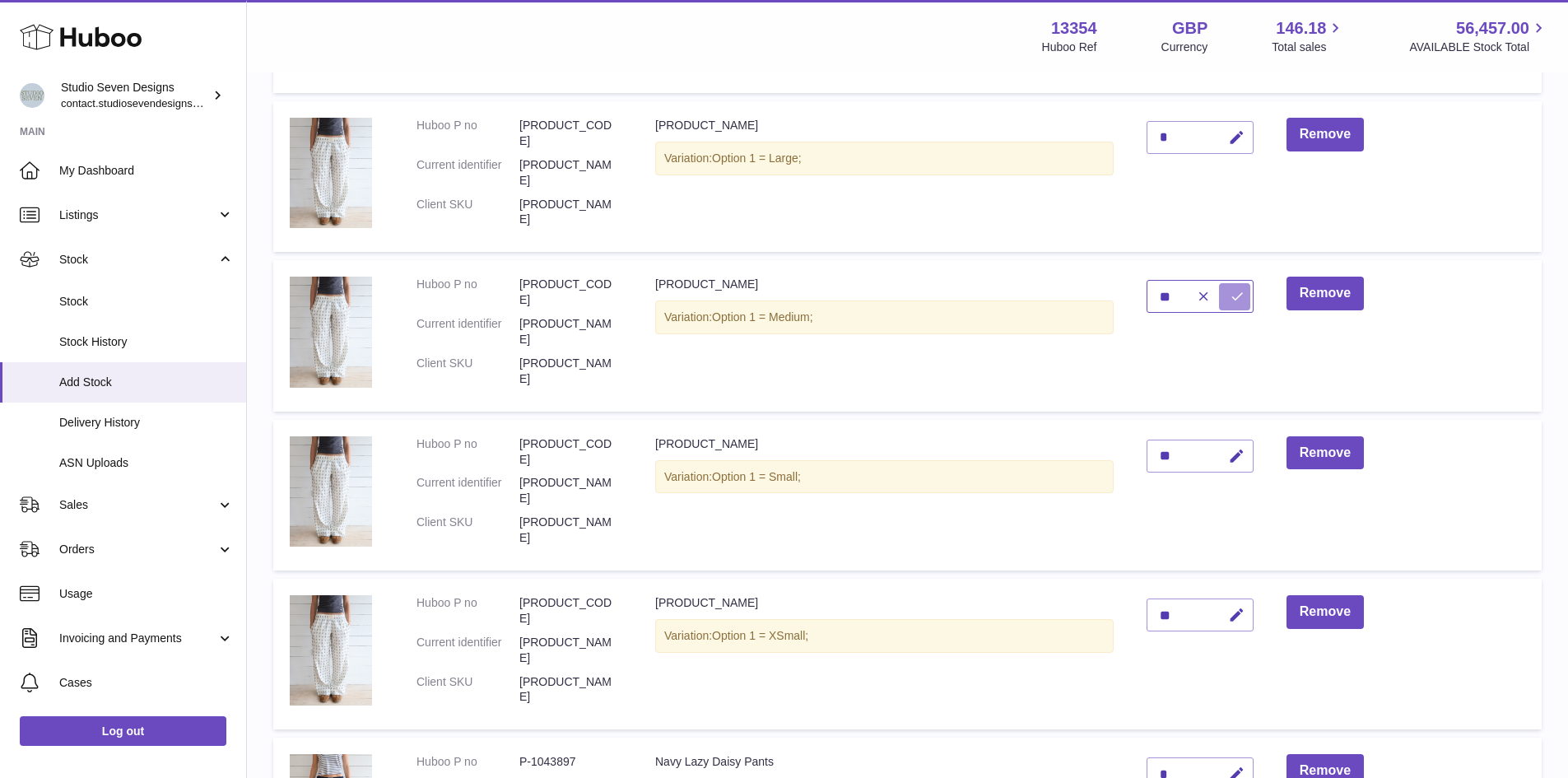 type on "**" 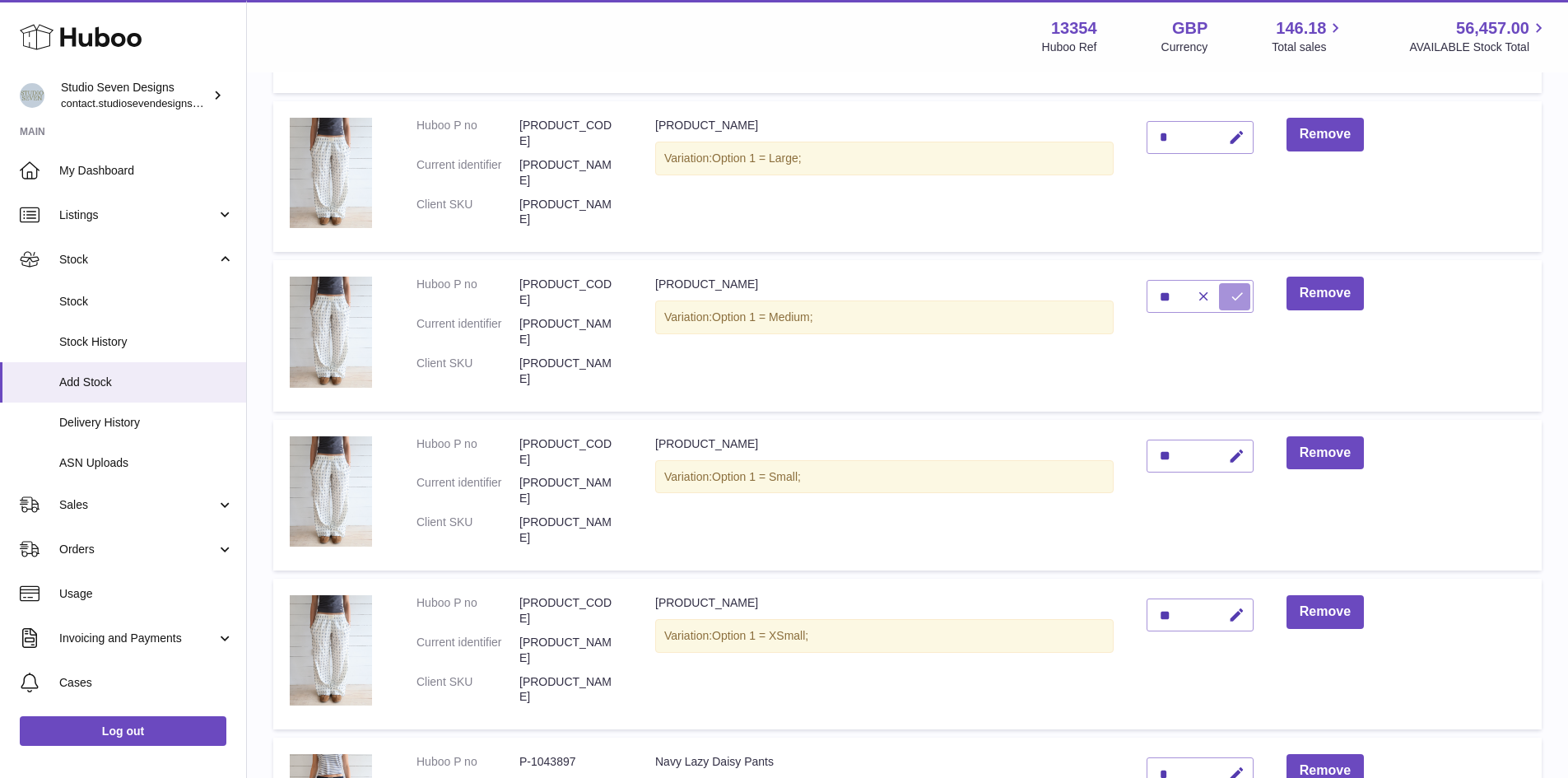 click at bounding box center [1235, 296] 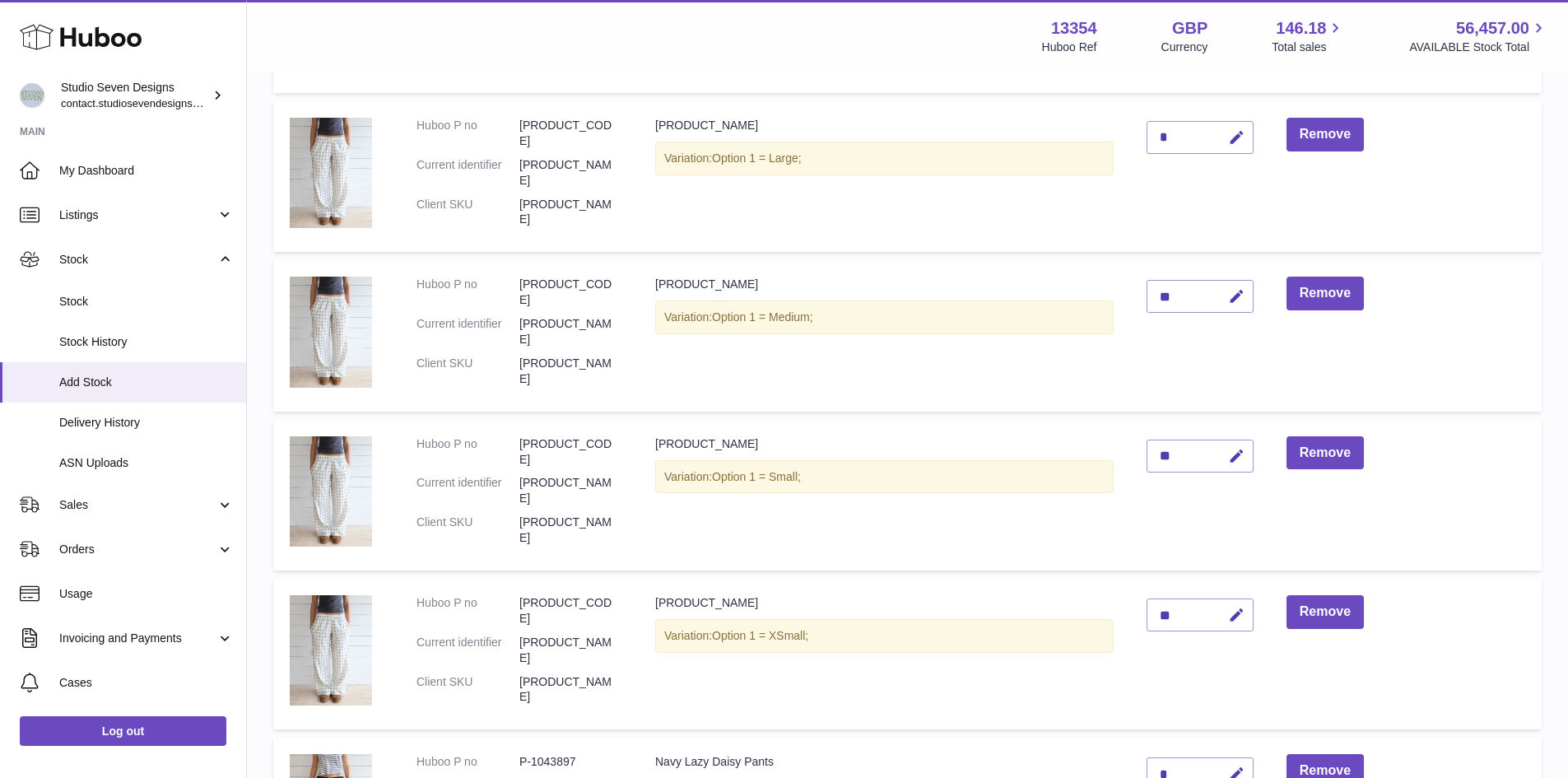 scroll, scrollTop: 1592, scrollLeft: 0, axis: vertical 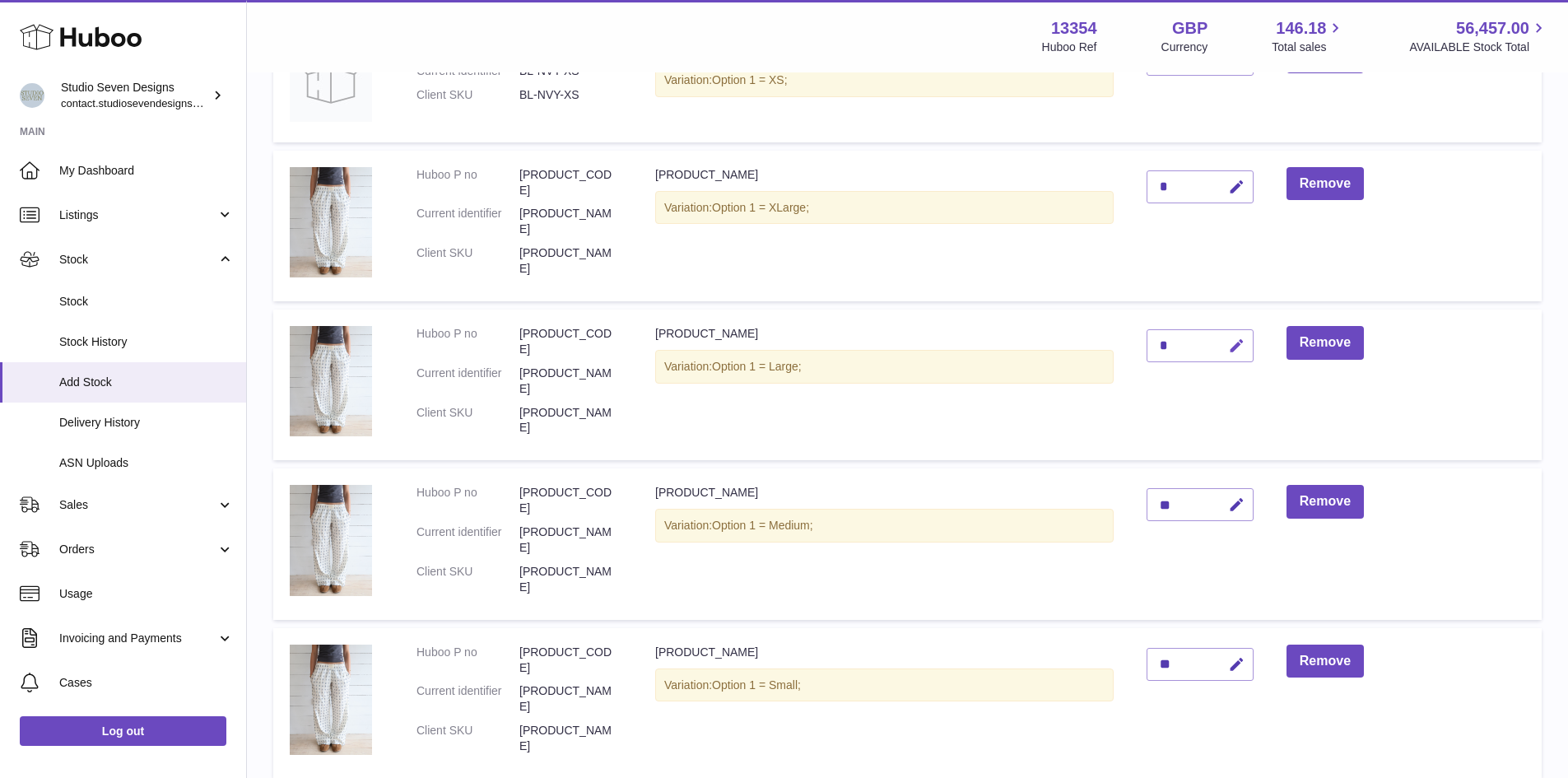click at bounding box center [1236, 346] 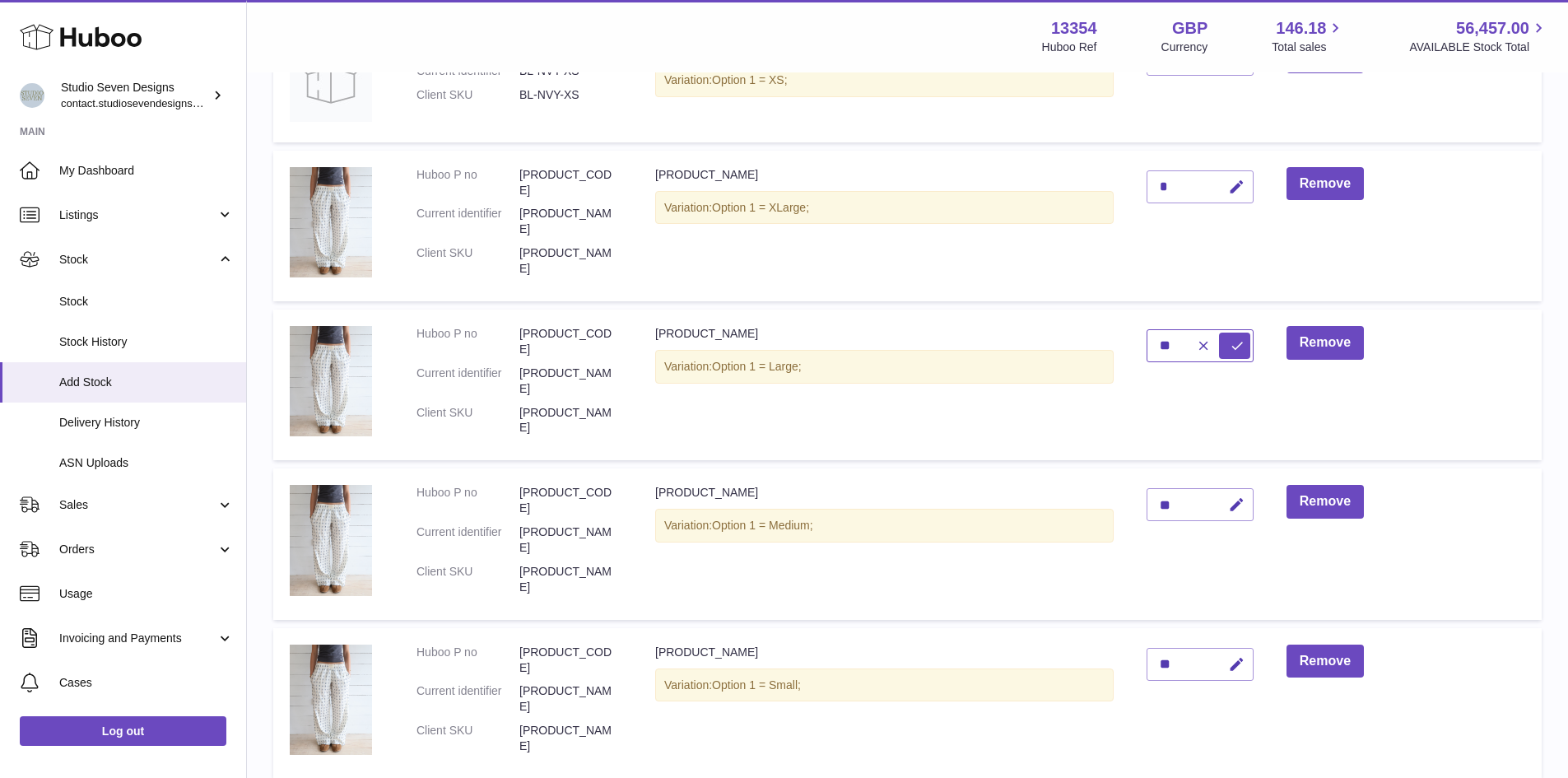 type on "**" 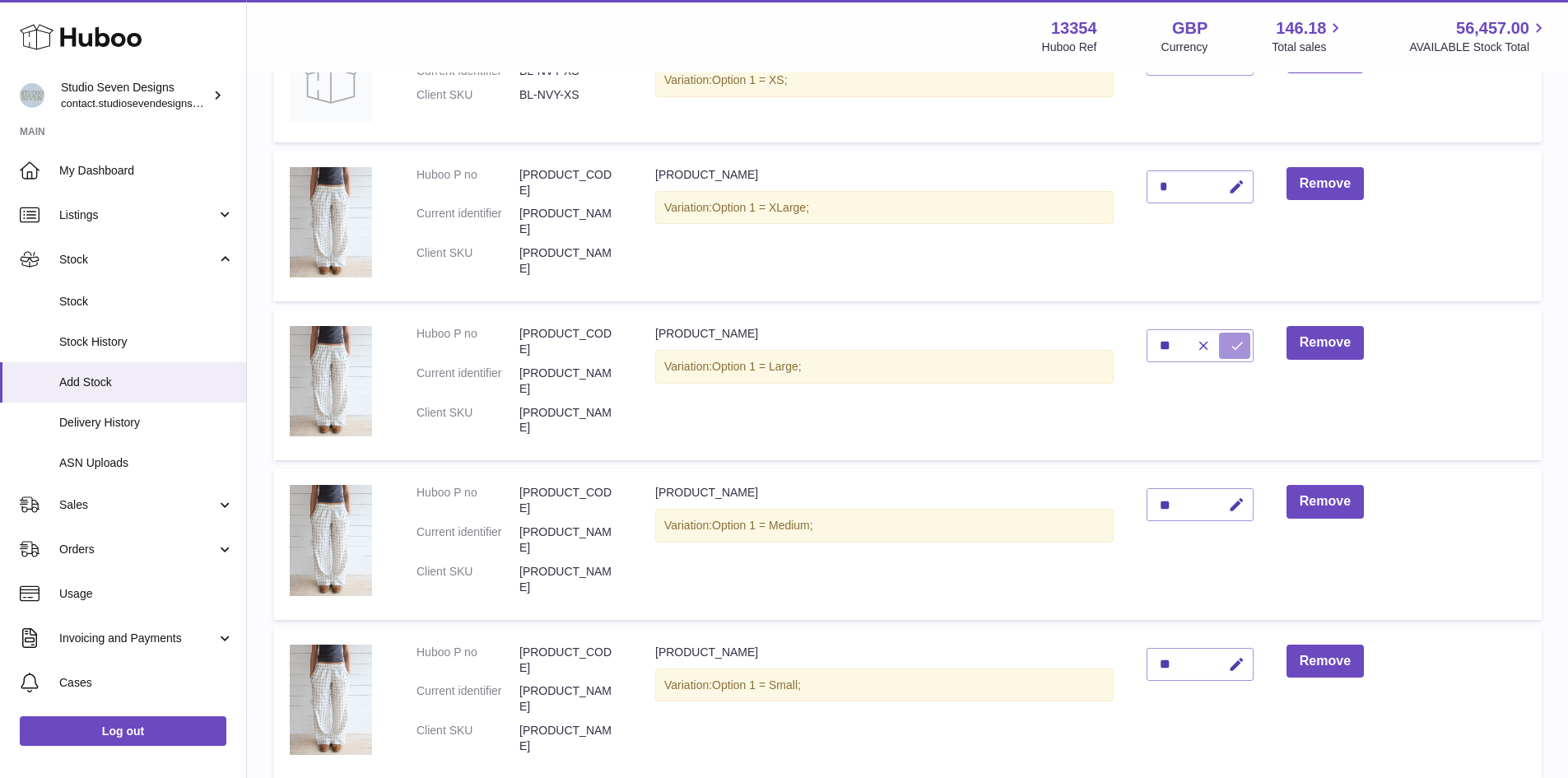 click at bounding box center [1237, 346] 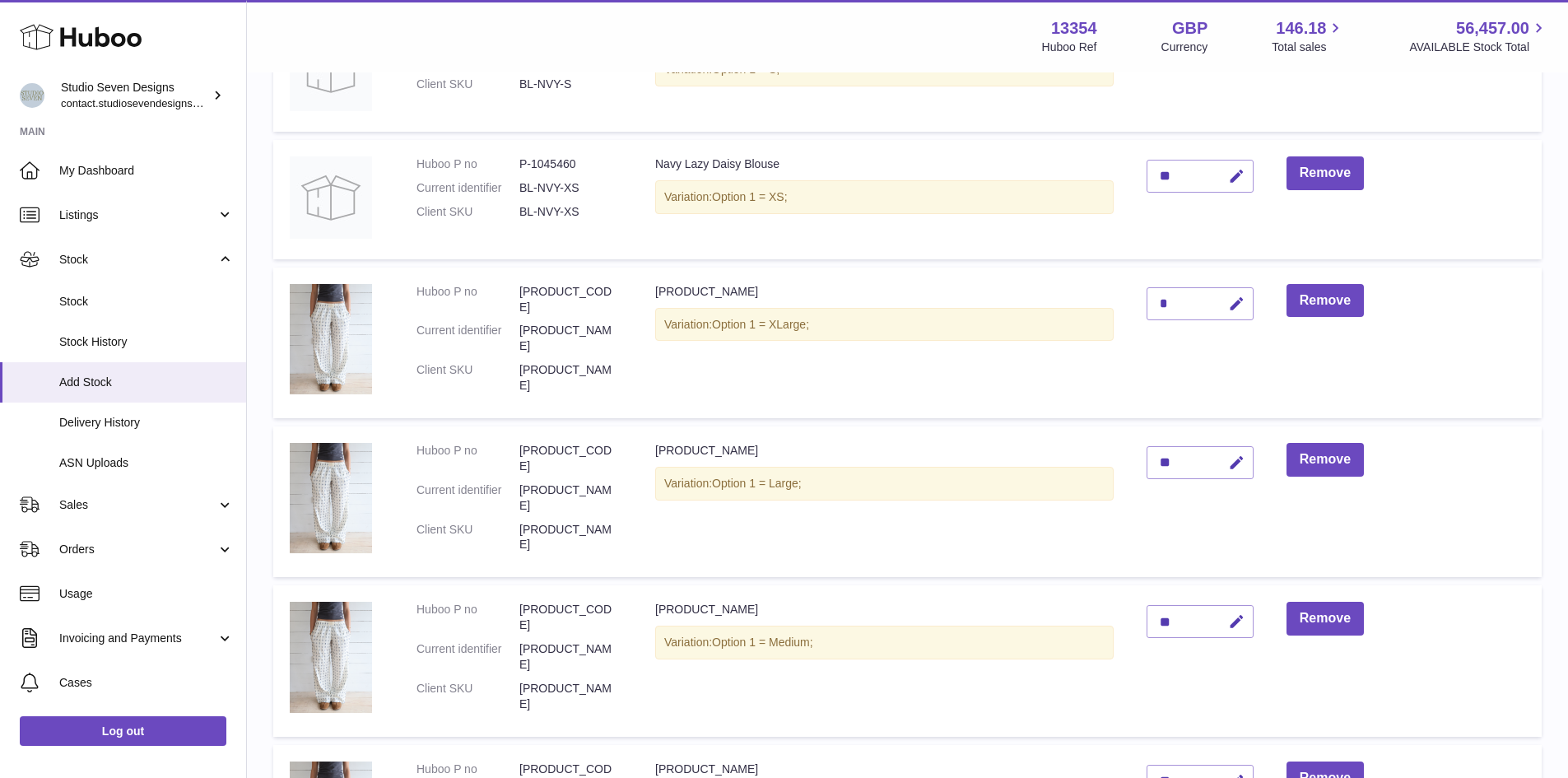 scroll, scrollTop: 1473, scrollLeft: 0, axis: vertical 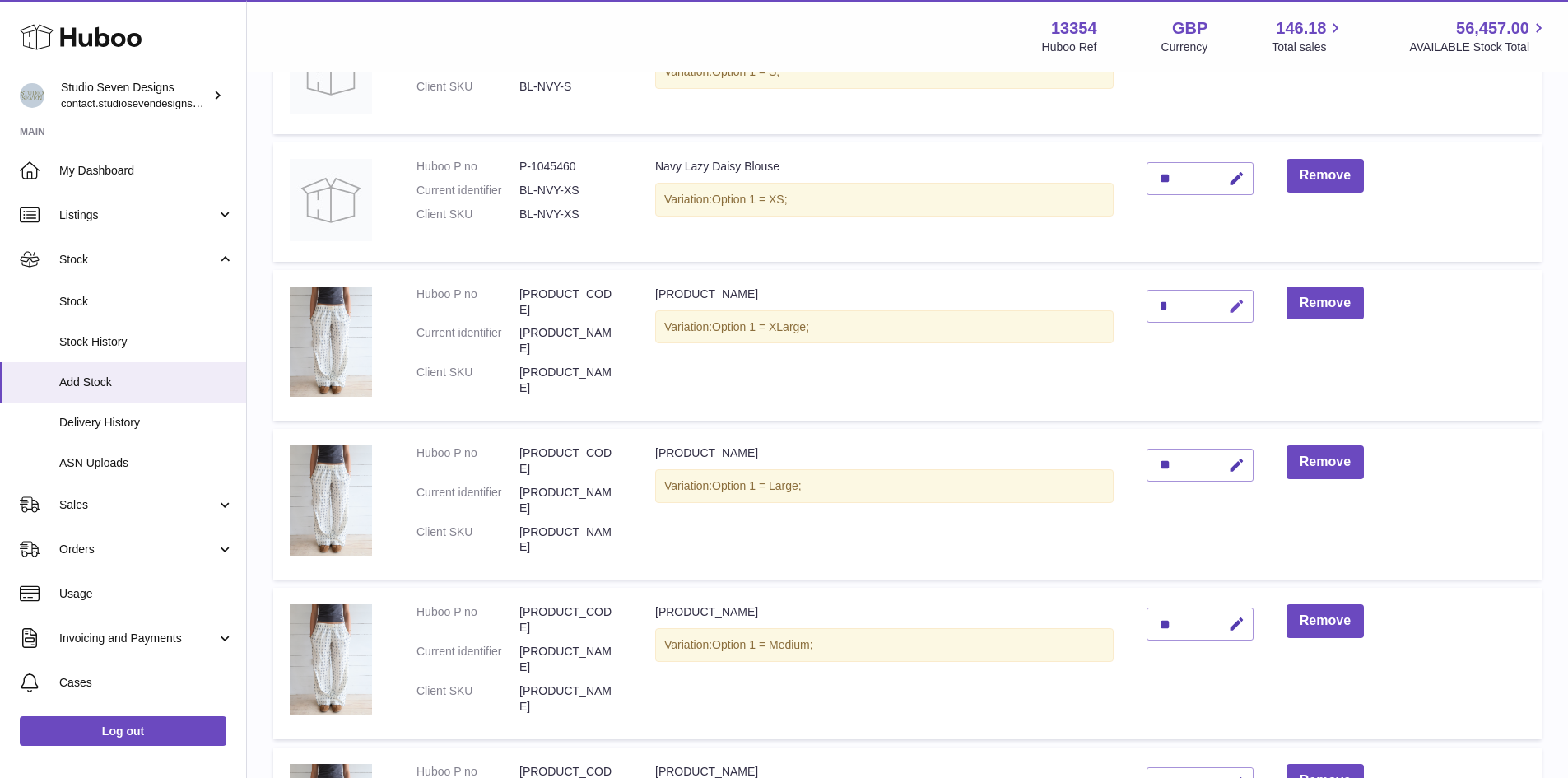 click at bounding box center (1234, 306) 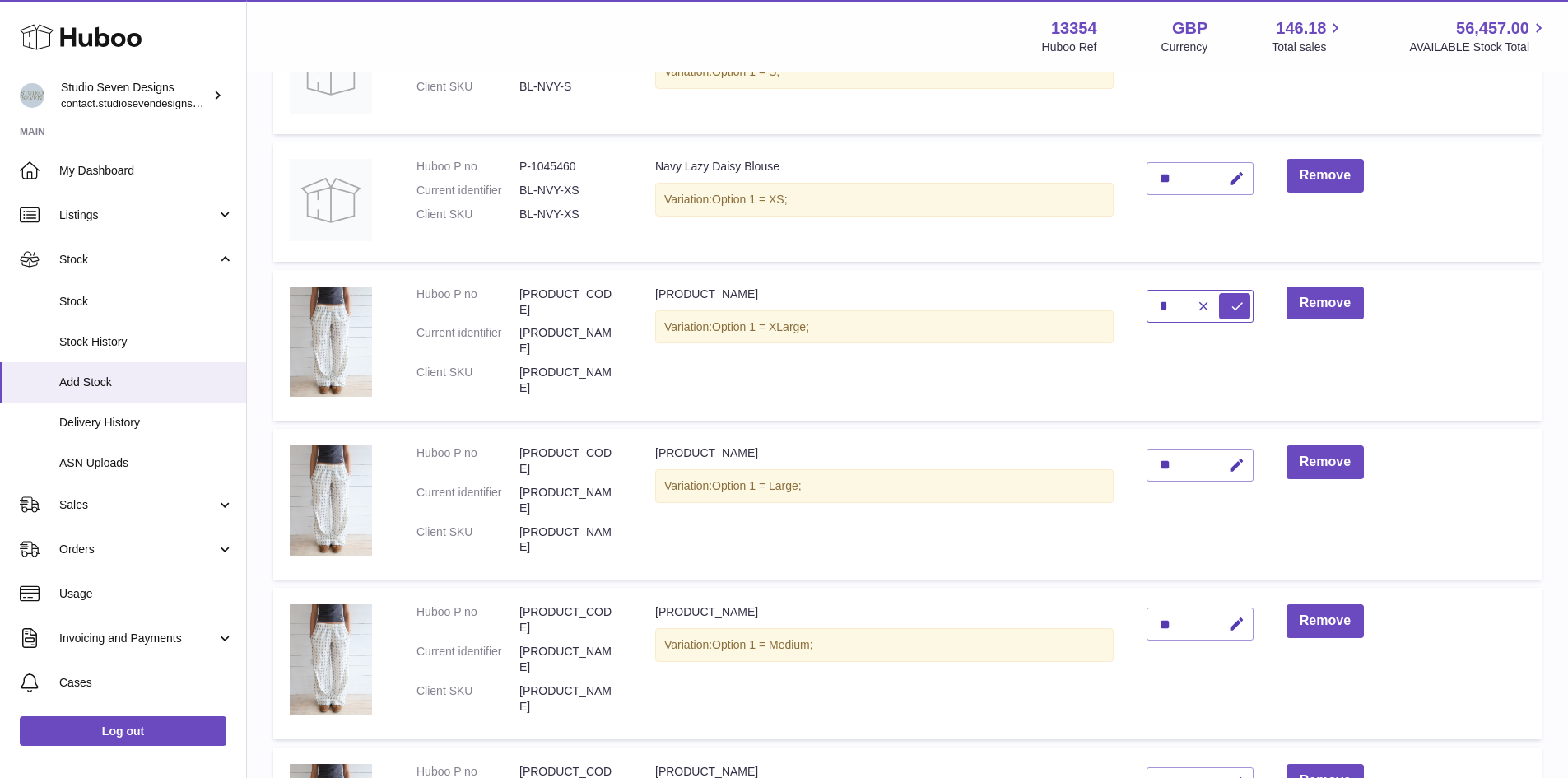 type on "*" 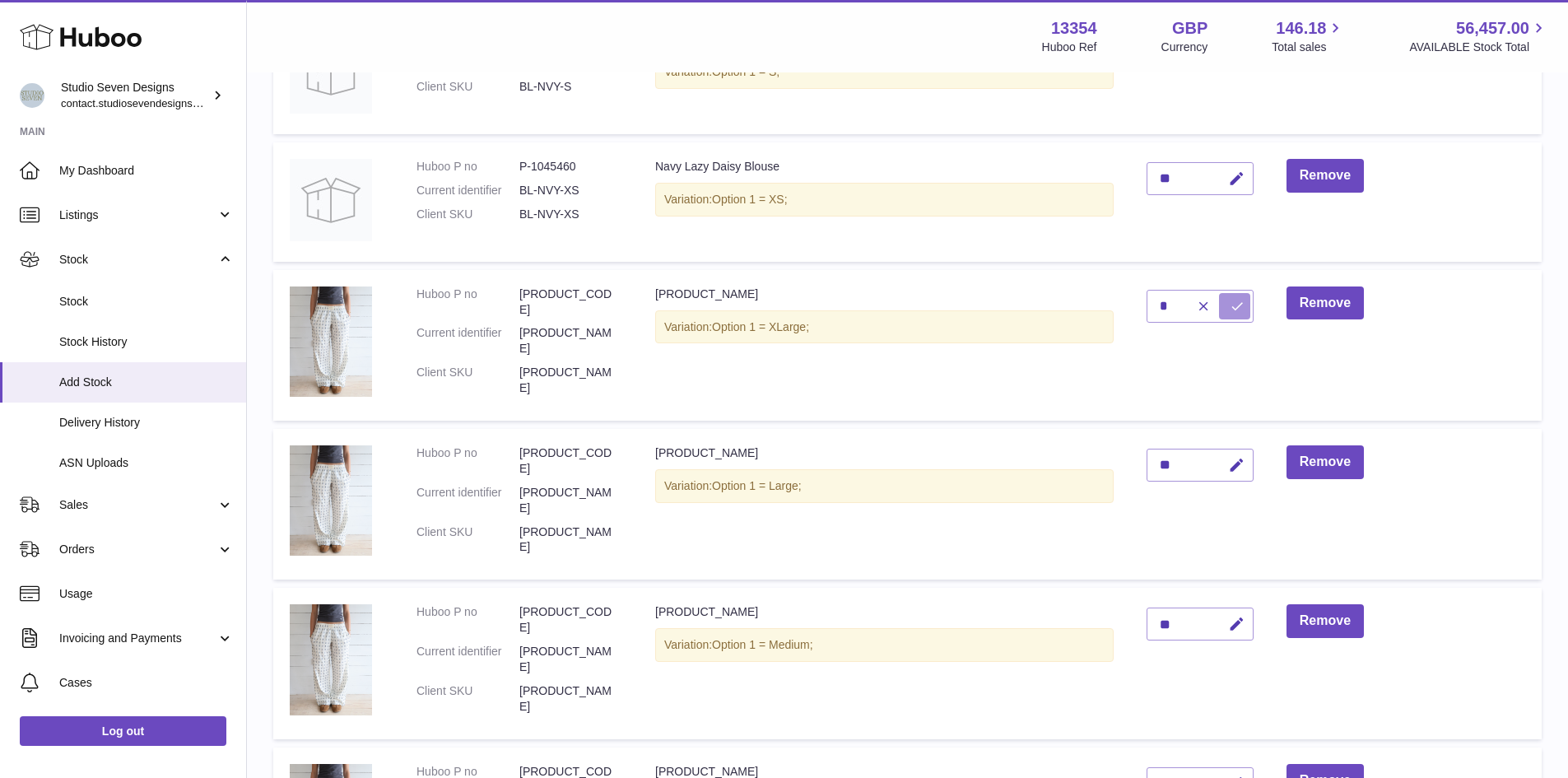 click at bounding box center (1235, 306) 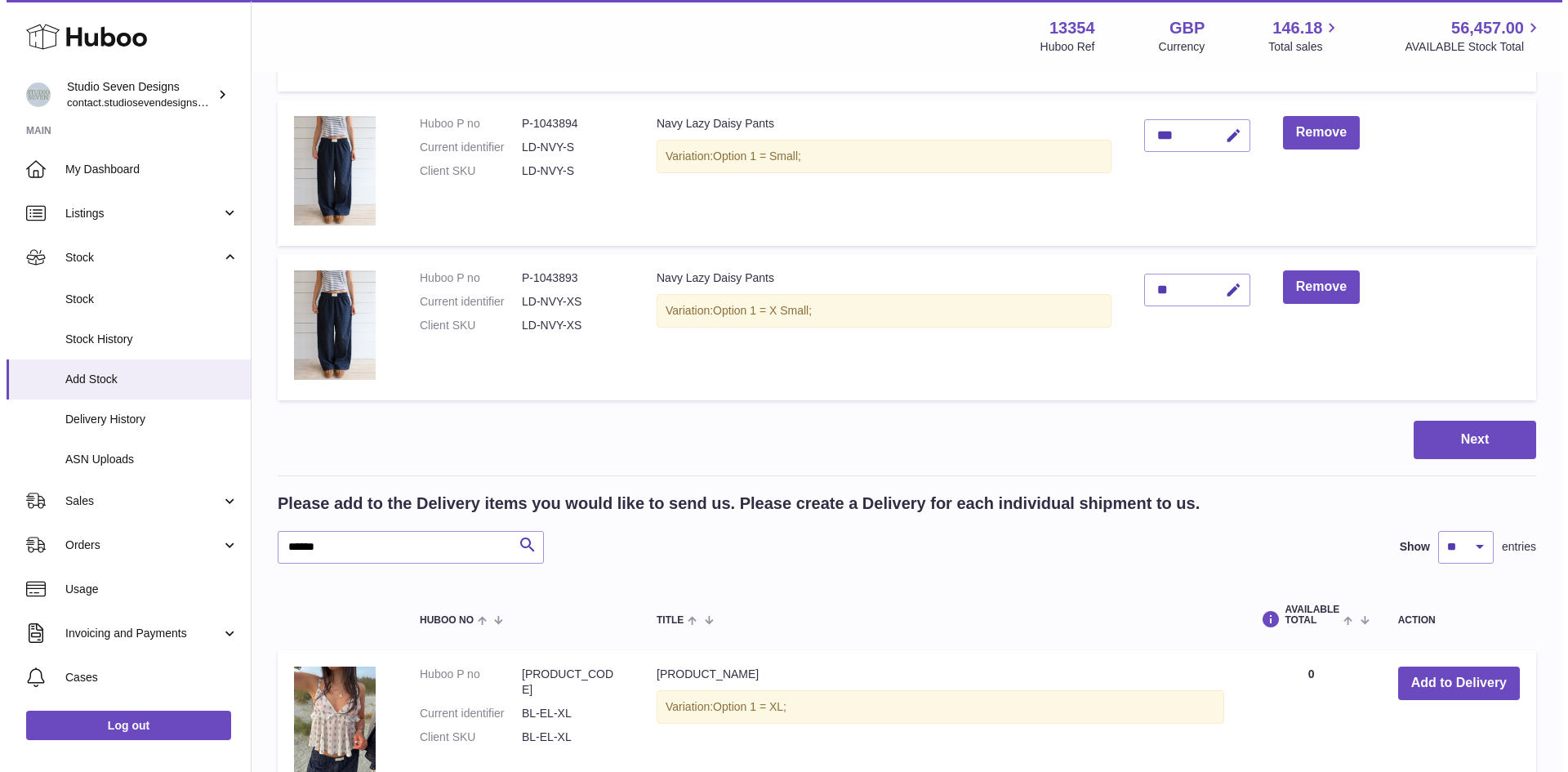 scroll, scrollTop: 2869, scrollLeft: 0, axis: vertical 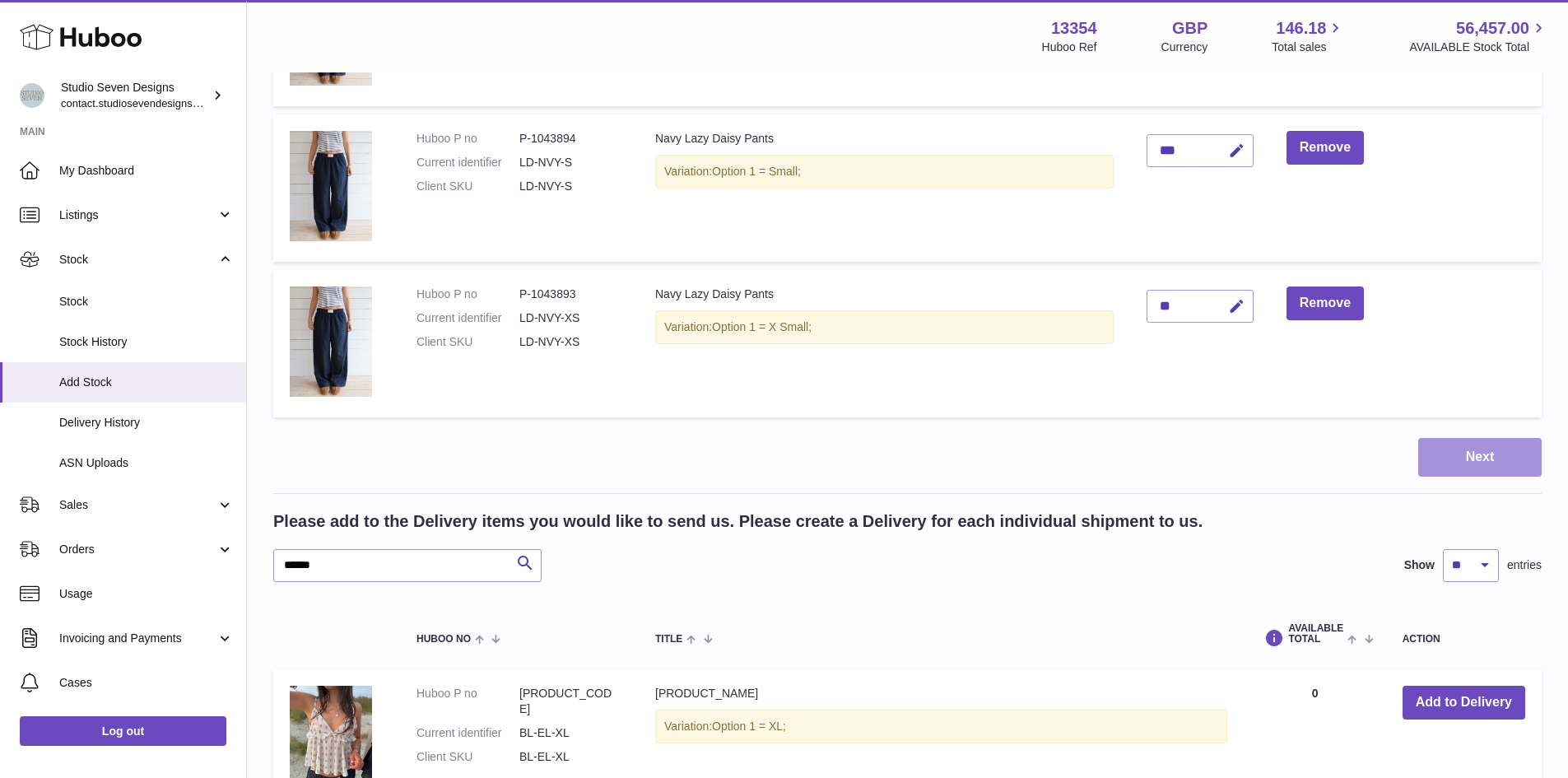 click on "Next" at bounding box center (1480, 457) 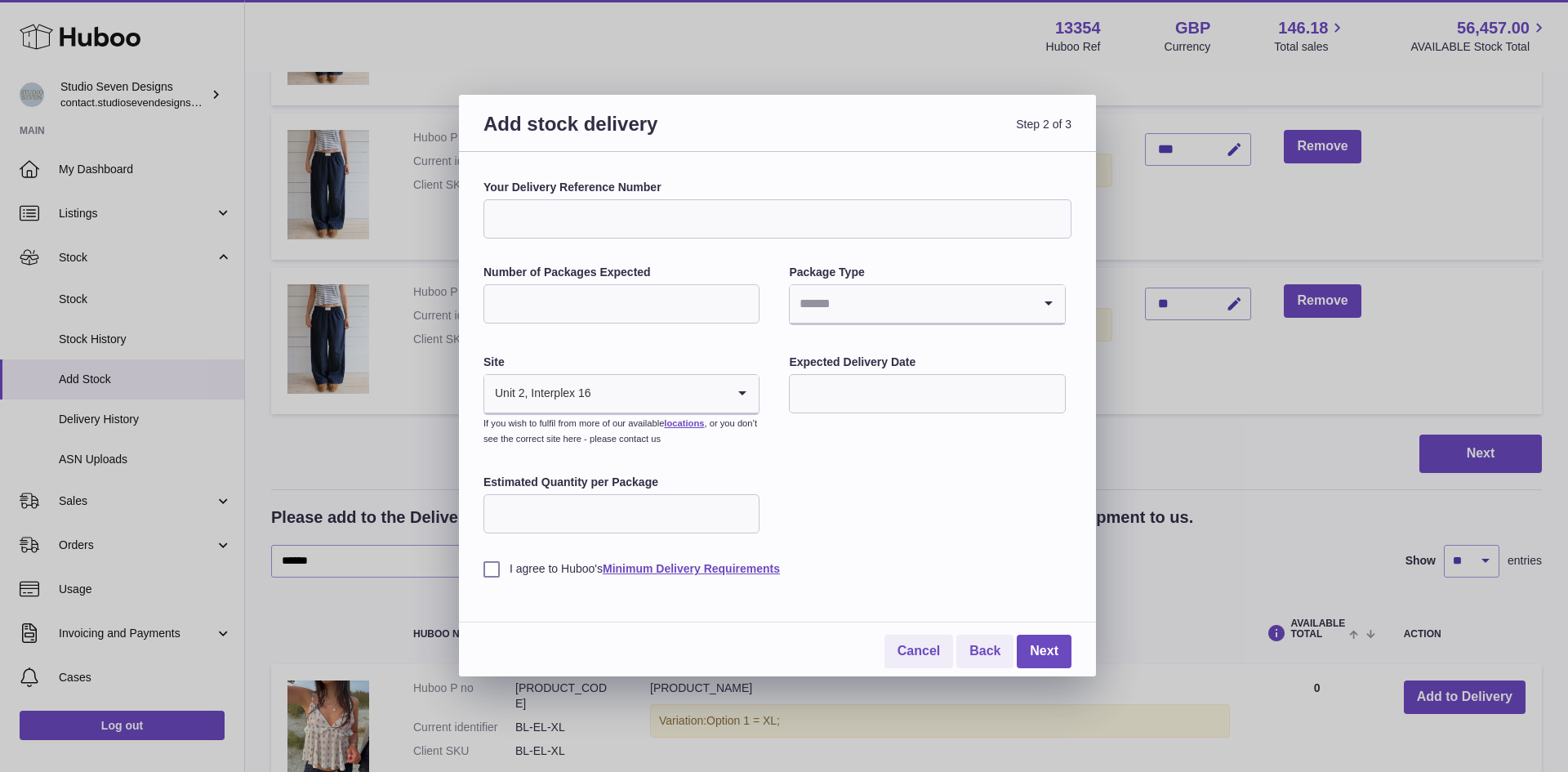 click on "Your Delivery Reference Number" at bounding box center (777, 219) 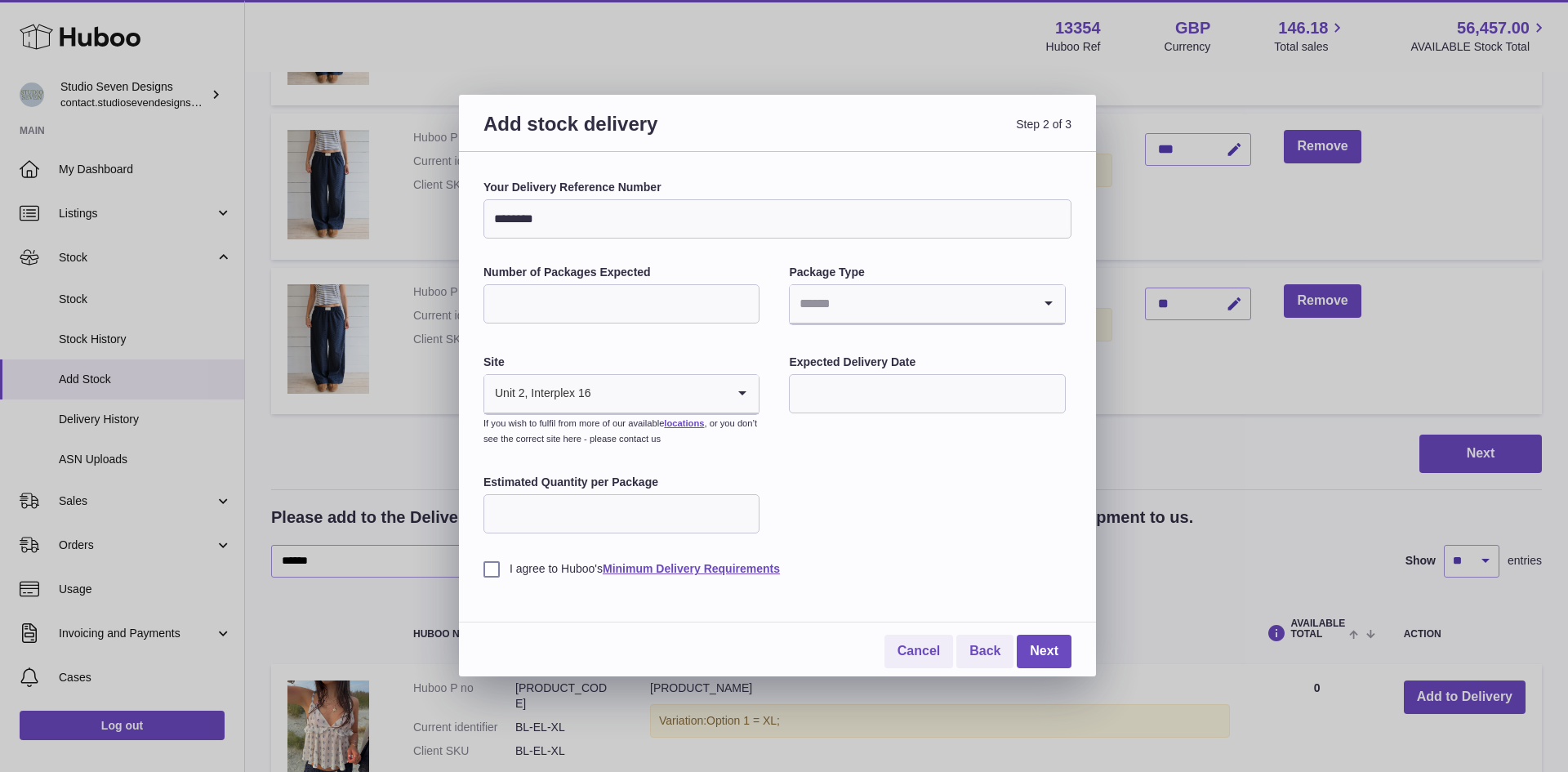 type on "********" 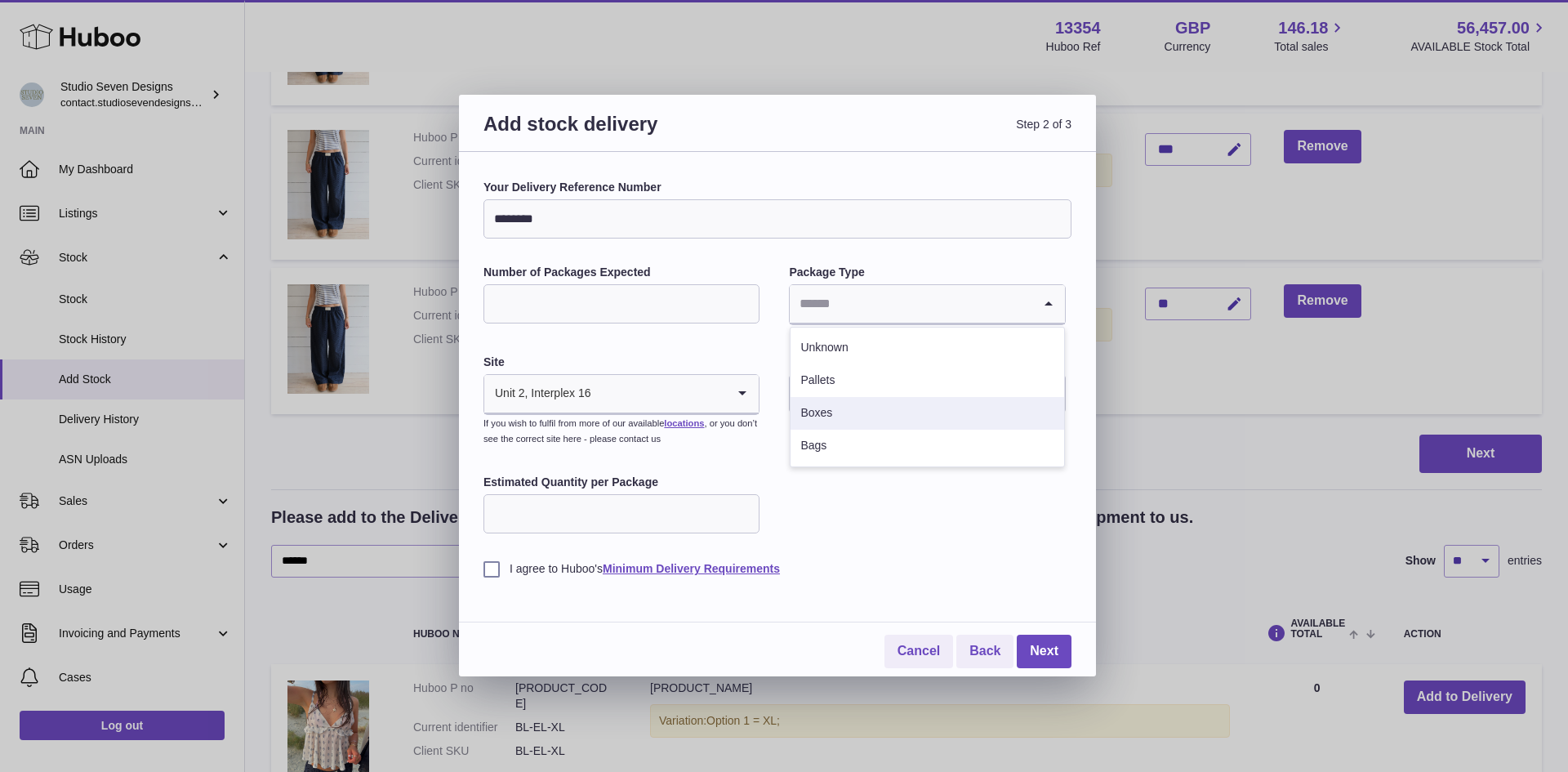 click on "Boxes" at bounding box center [927, 413] 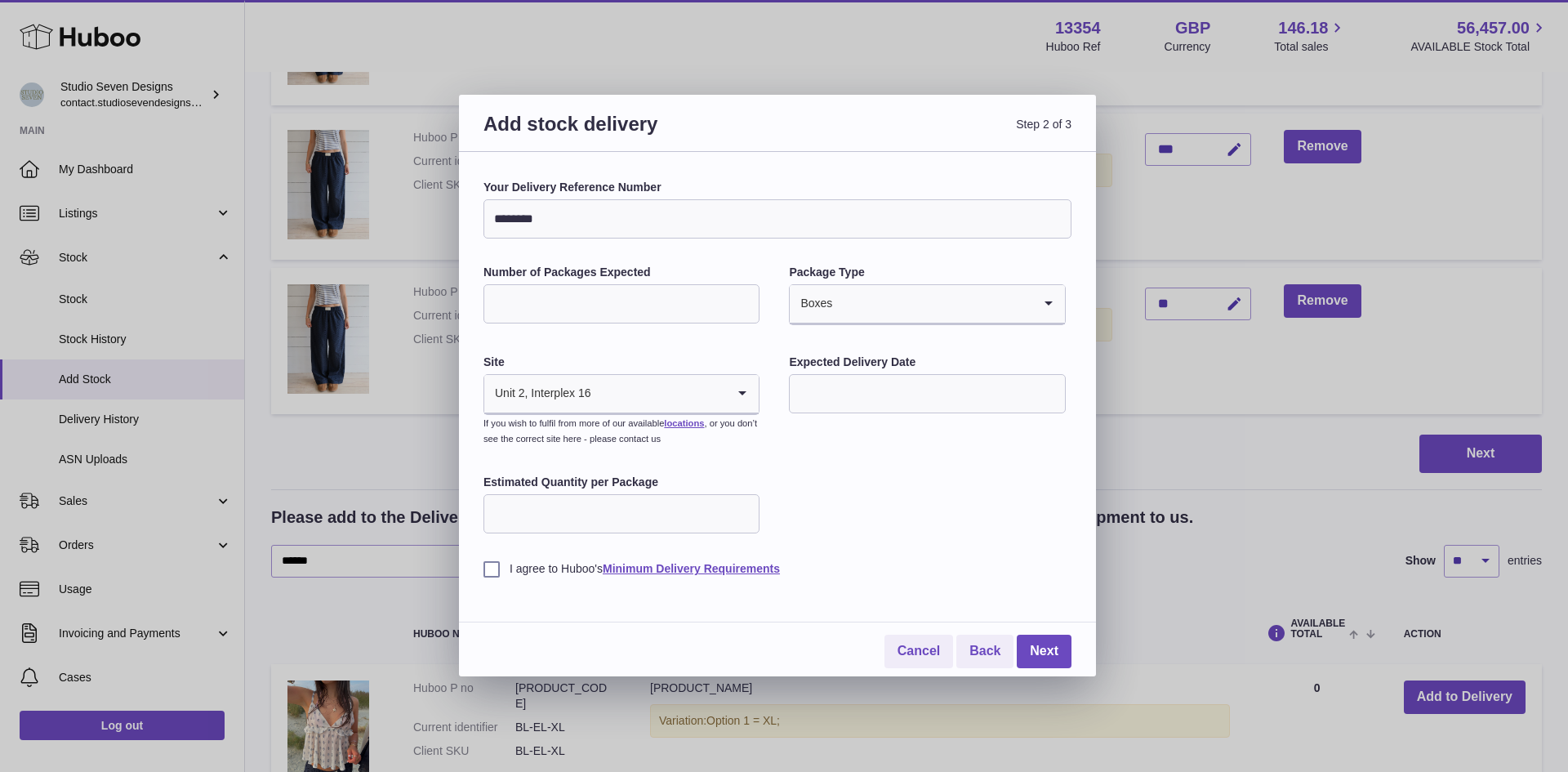 click at bounding box center [927, 394] 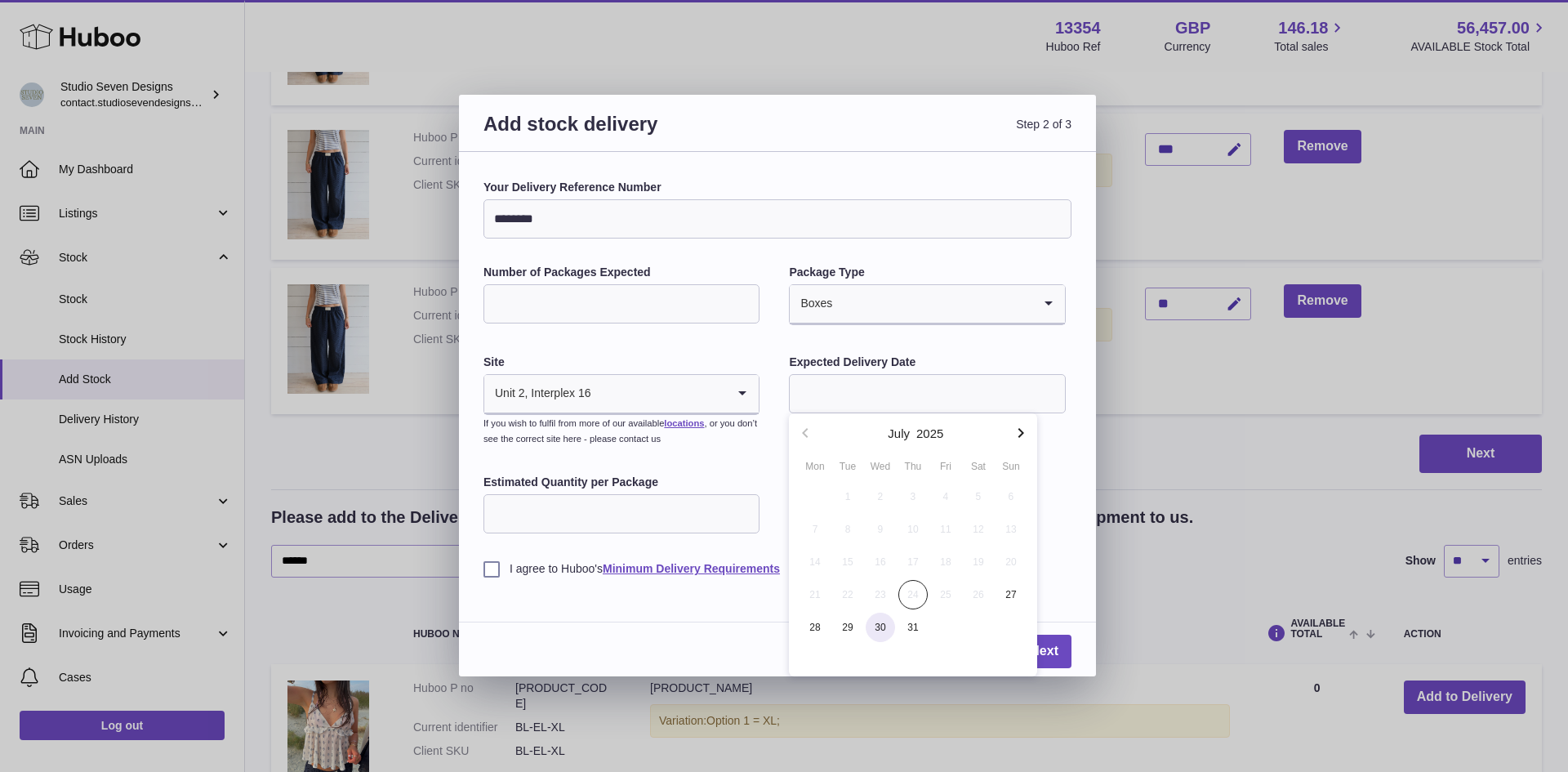 click on "30" at bounding box center [880, 627] 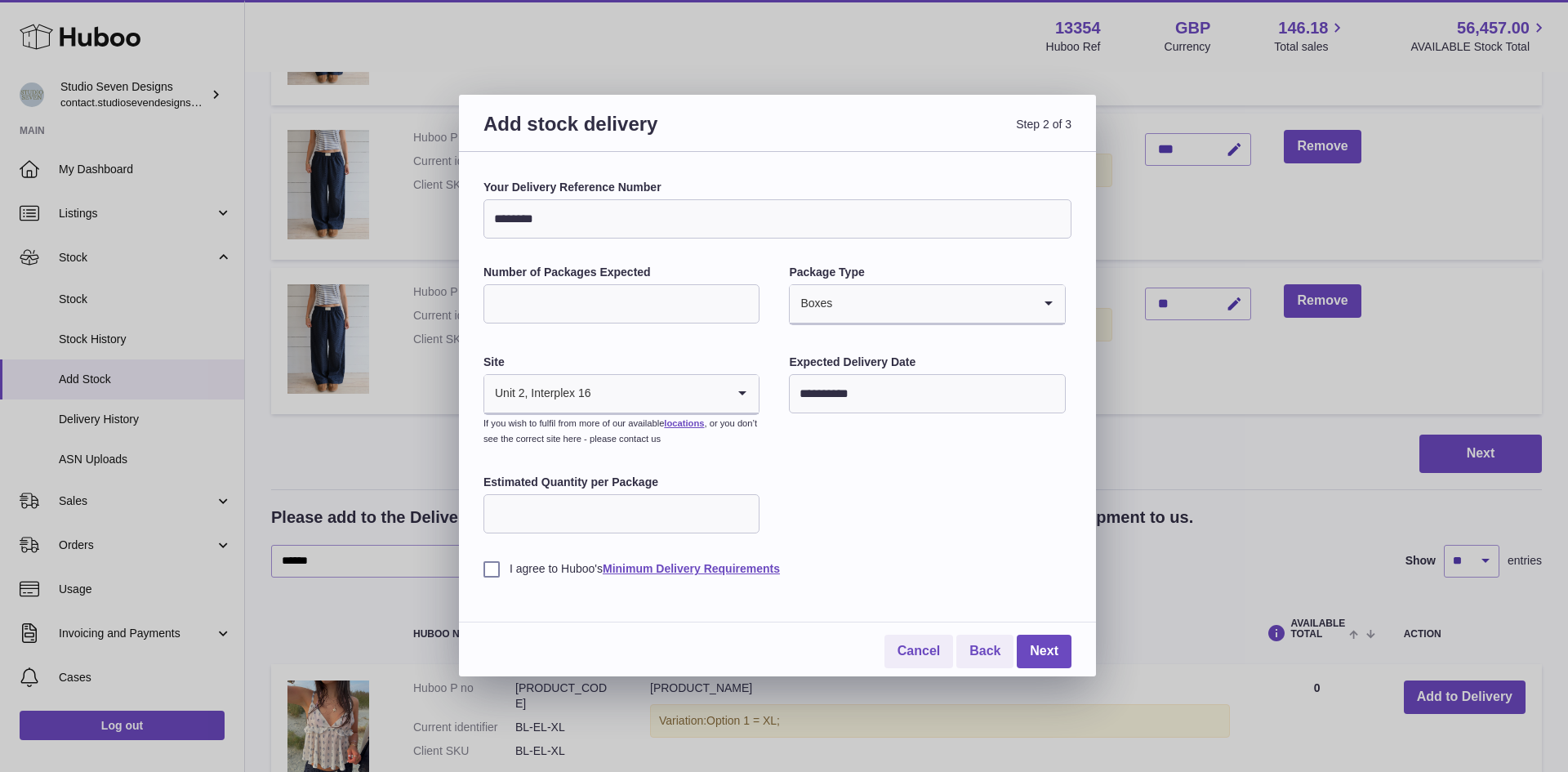 click on "I agree to Huboo's
Minimum Delivery Requirements" at bounding box center (777, 569) 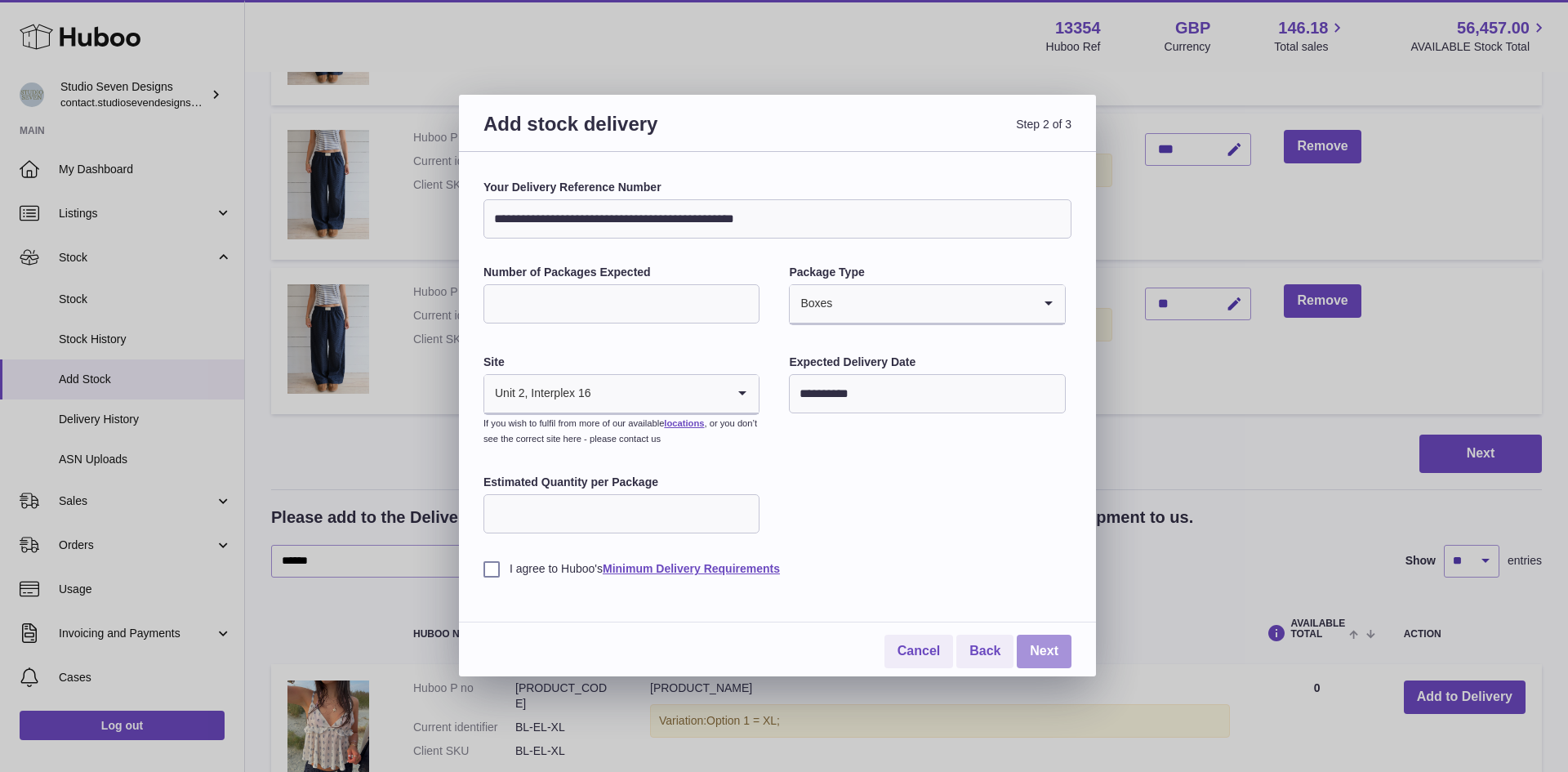 type on "**********" 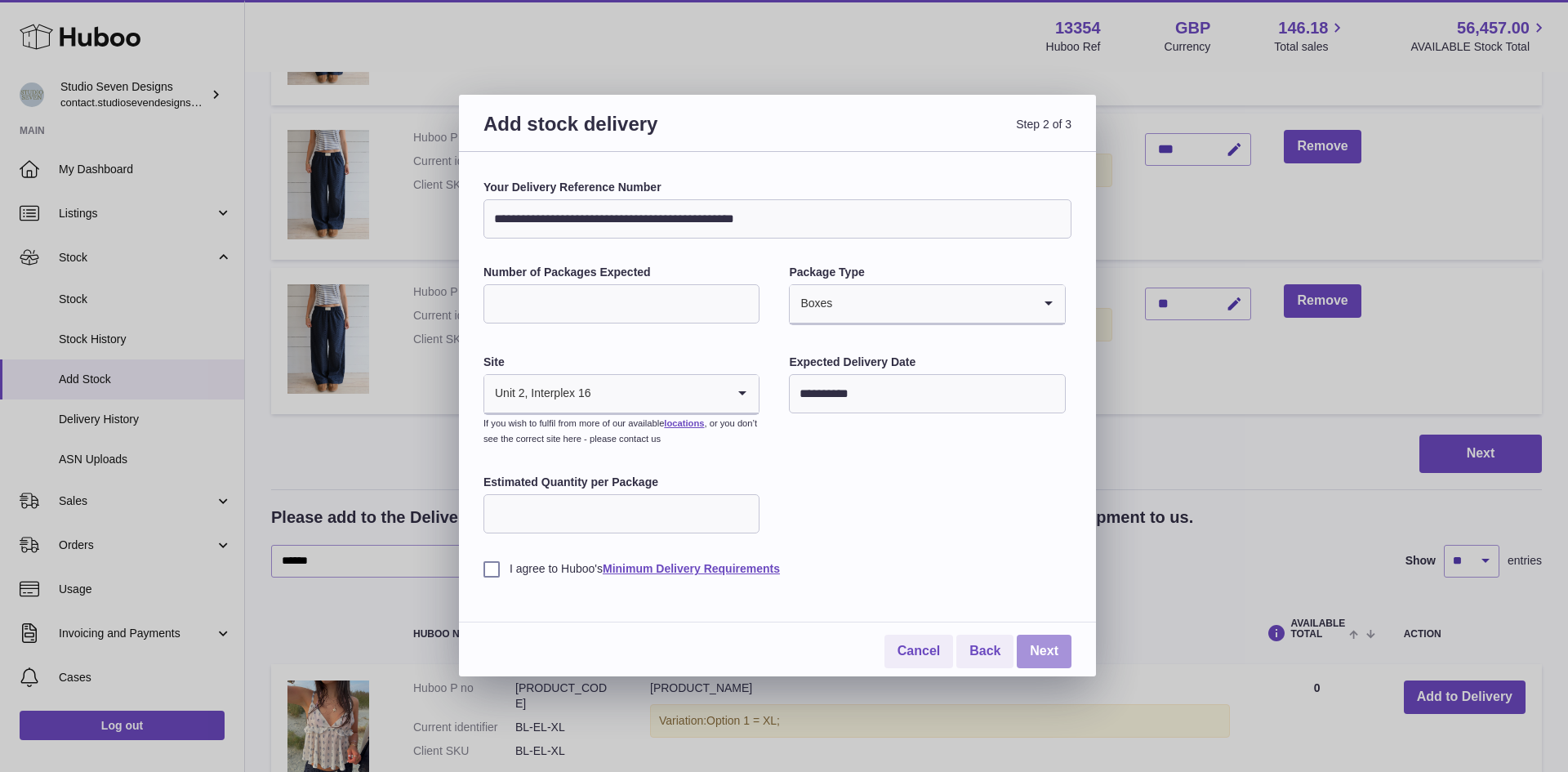 click on "Next" at bounding box center [1044, 651] 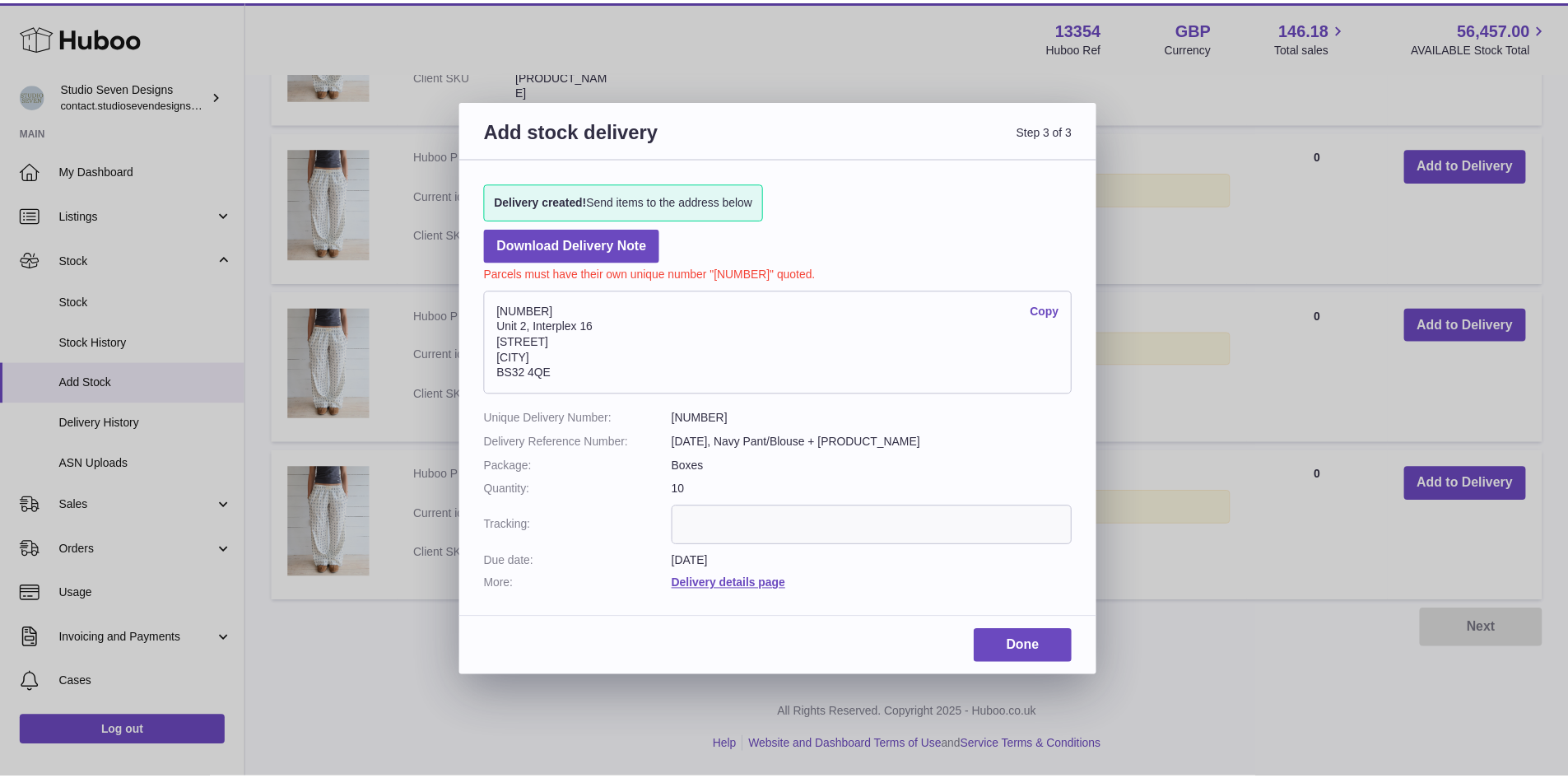 scroll, scrollTop: 1476, scrollLeft: 0, axis: vertical 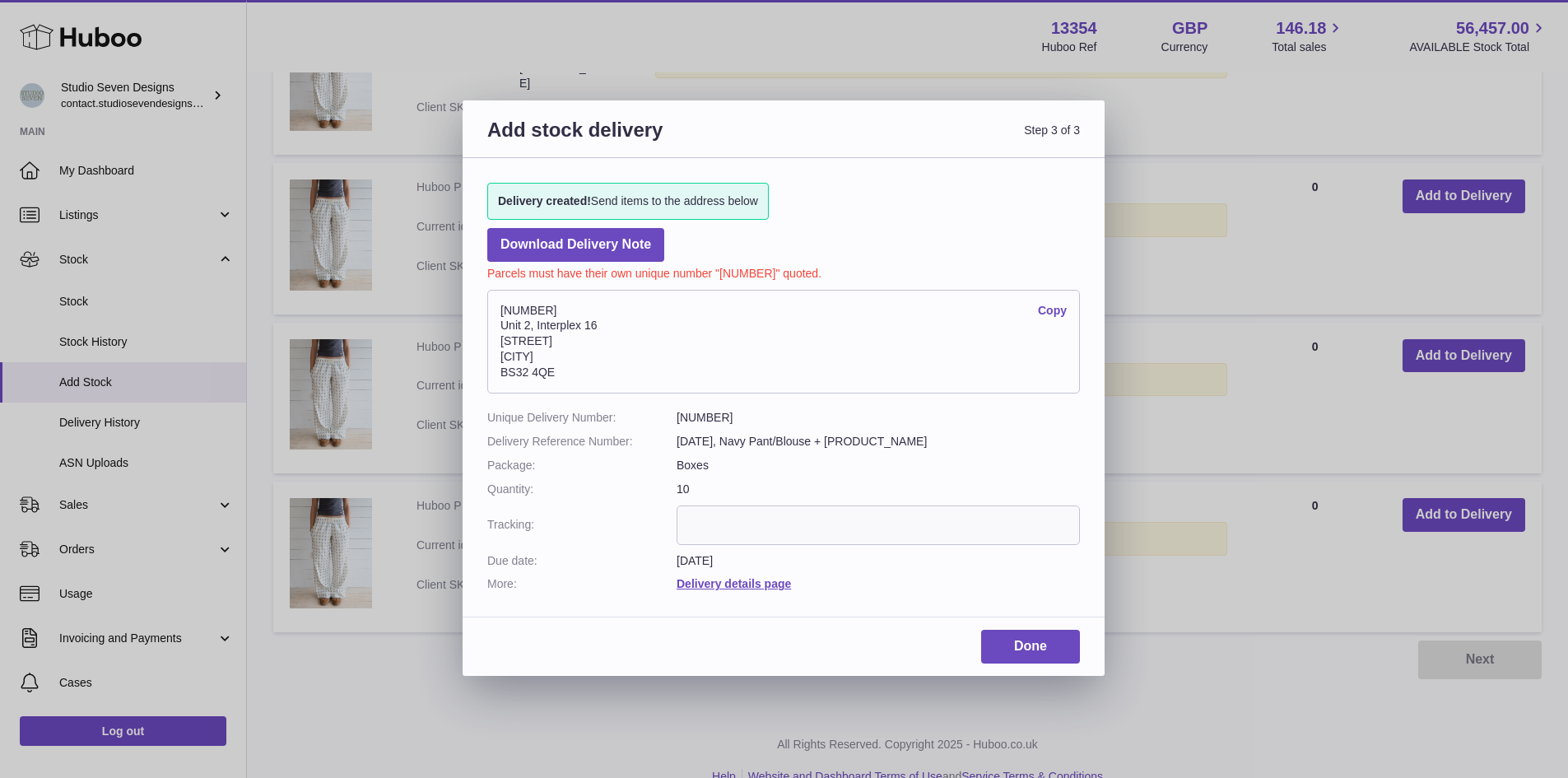 click on "[NUMBER]" at bounding box center [878, 417] 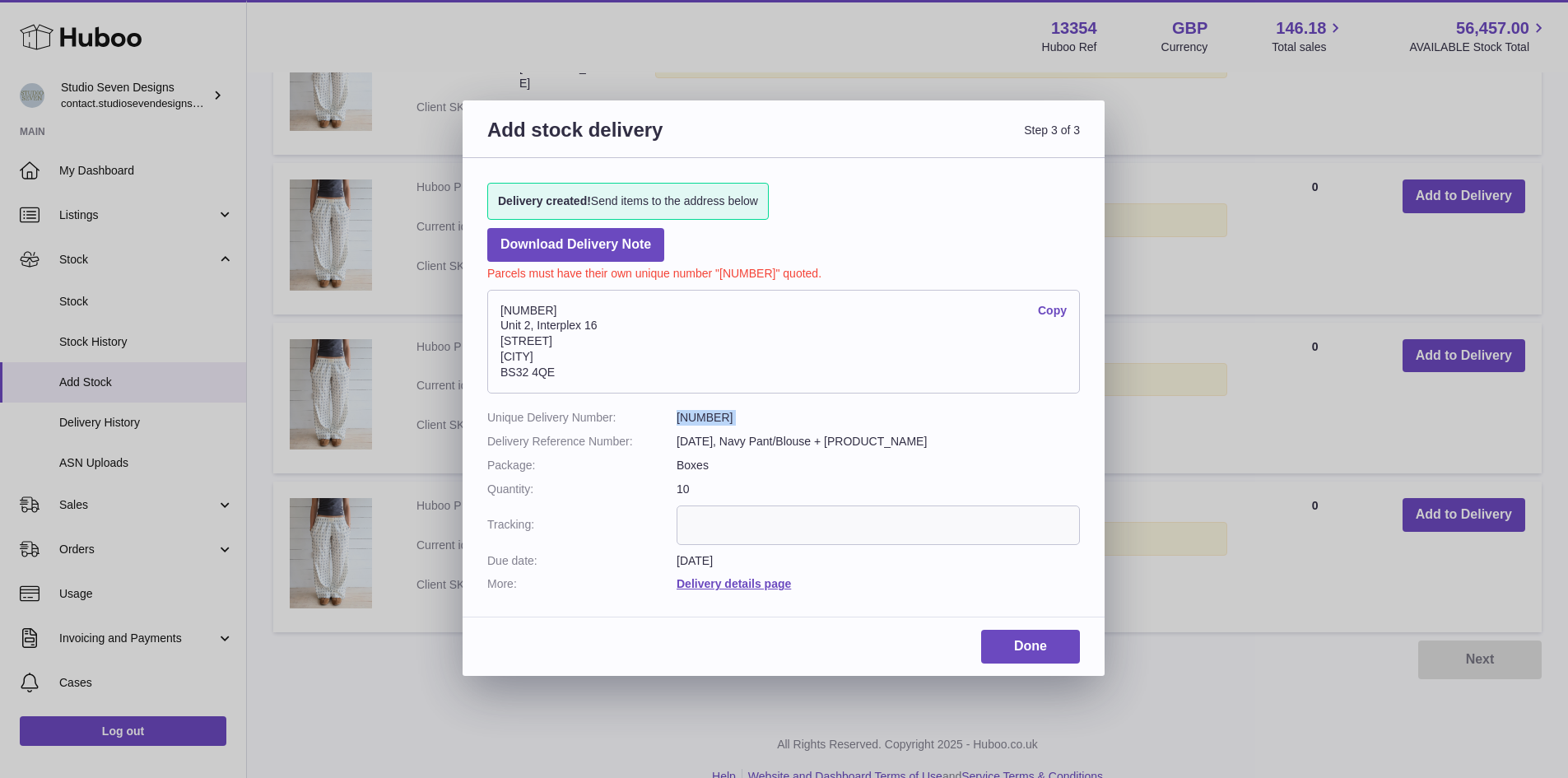 click on "[NUMBER]" at bounding box center (878, 417) 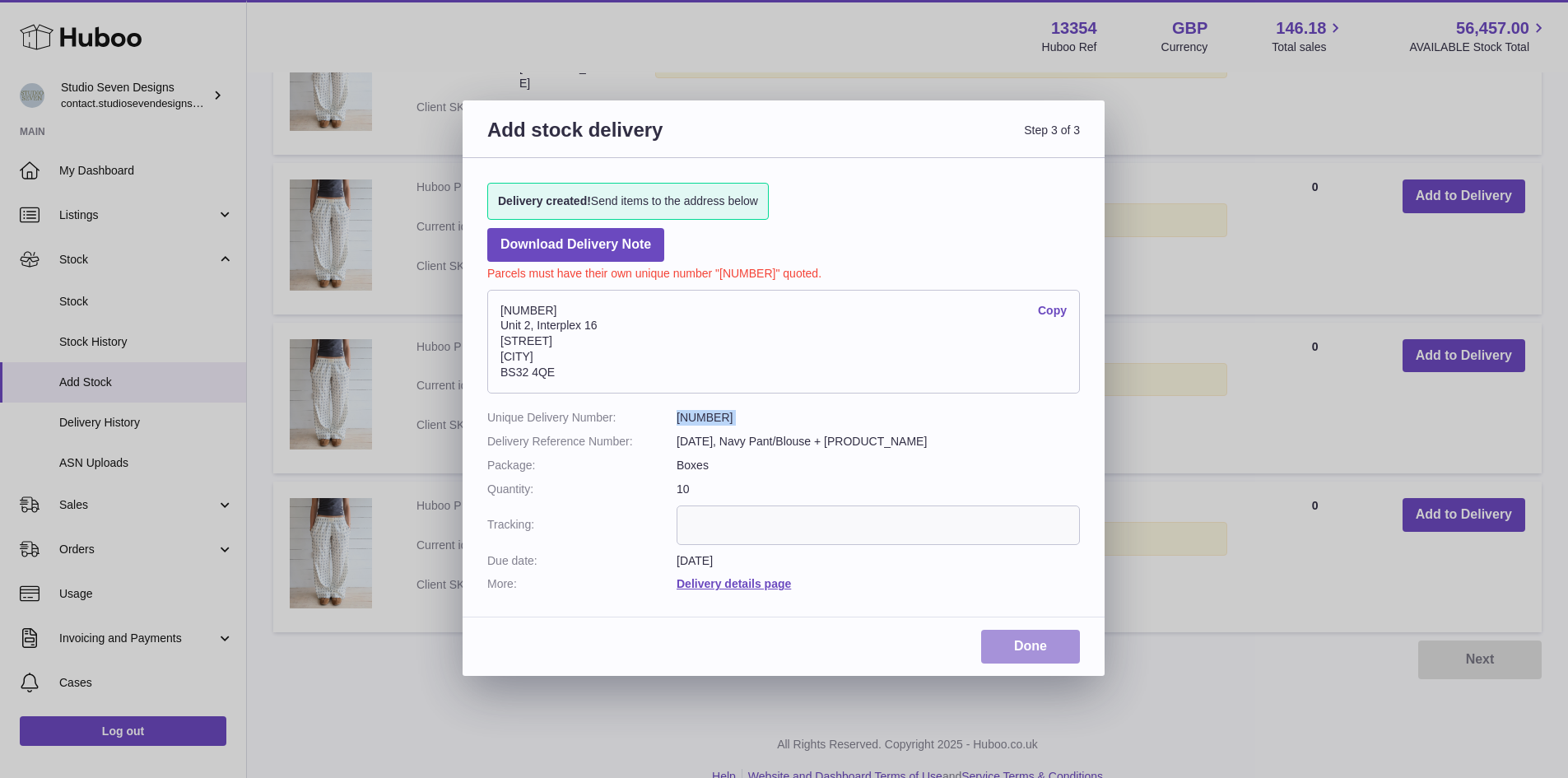click on "Done" at bounding box center [1031, 646] 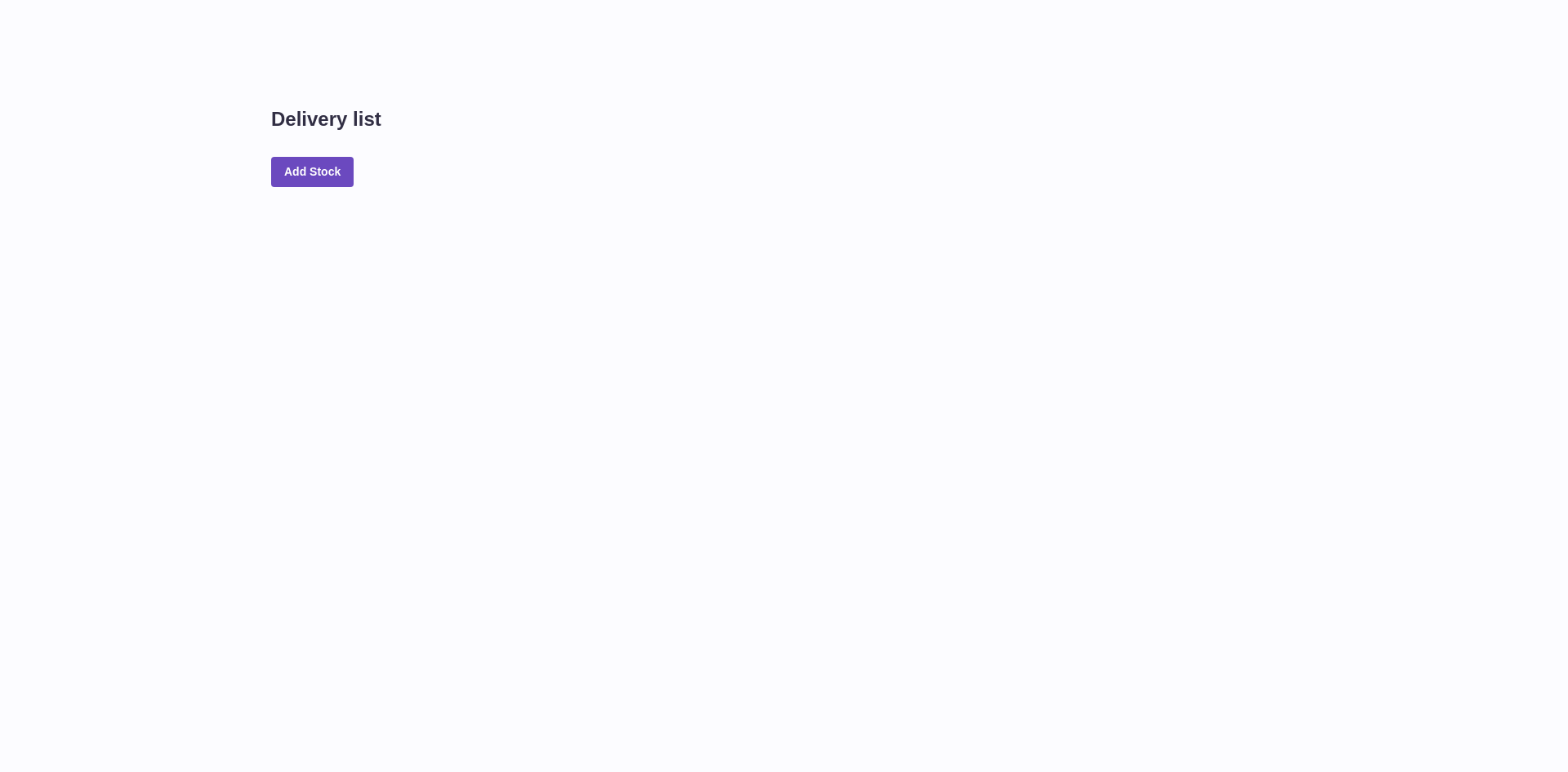 scroll, scrollTop: 0, scrollLeft: 0, axis: both 